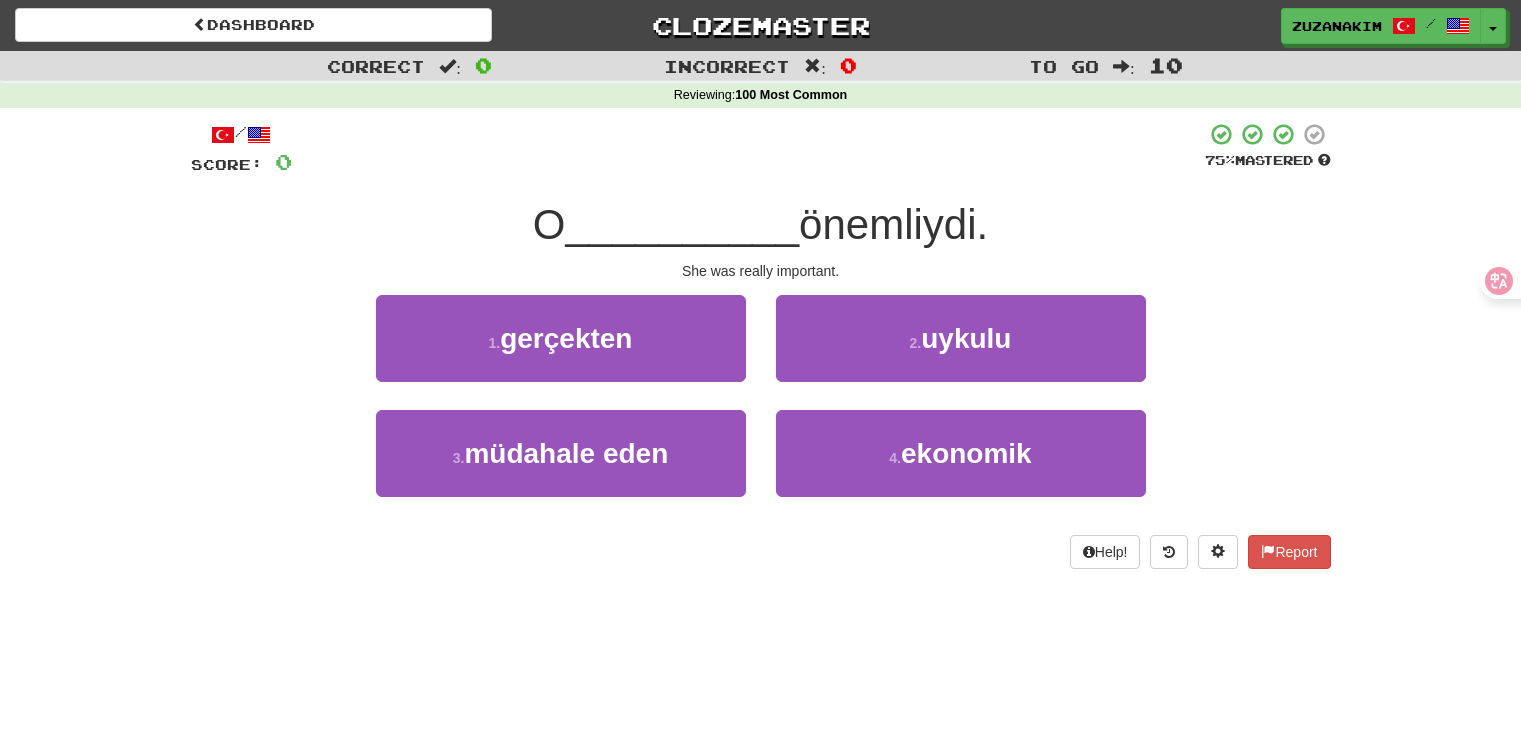 scroll, scrollTop: 0, scrollLeft: 0, axis: both 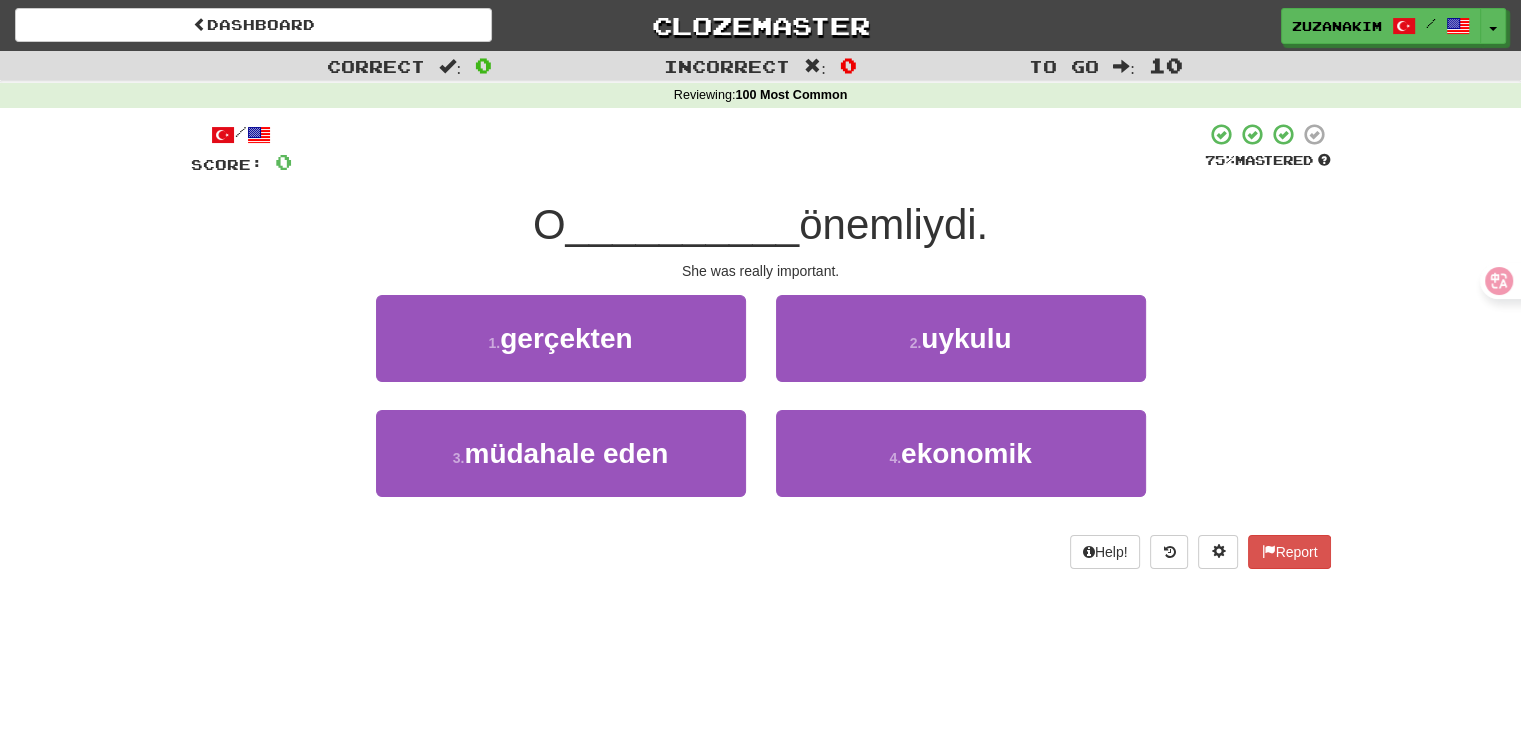click on "1 .  gerçekten" at bounding box center (561, 352) 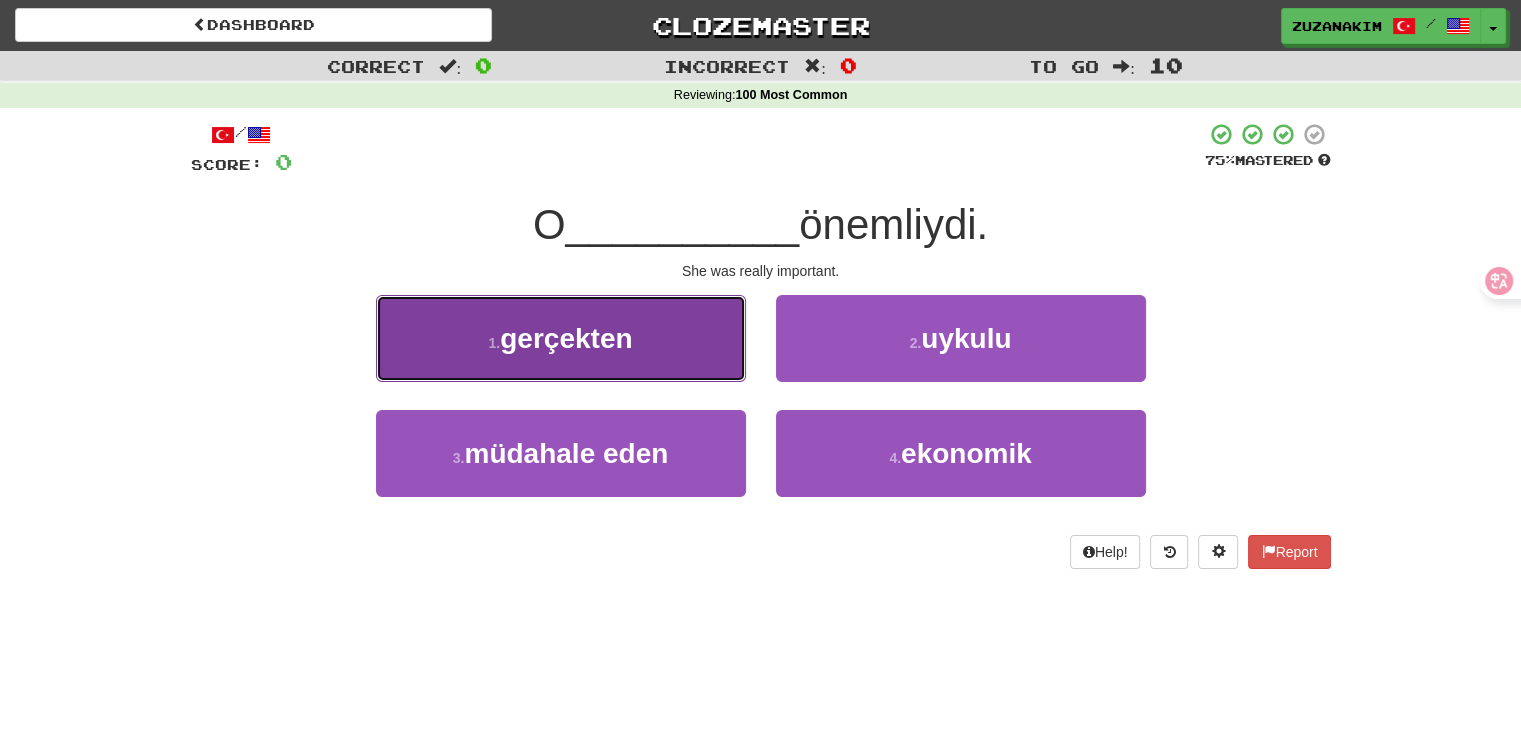 click on "1 .  gerçekten" at bounding box center [561, 338] 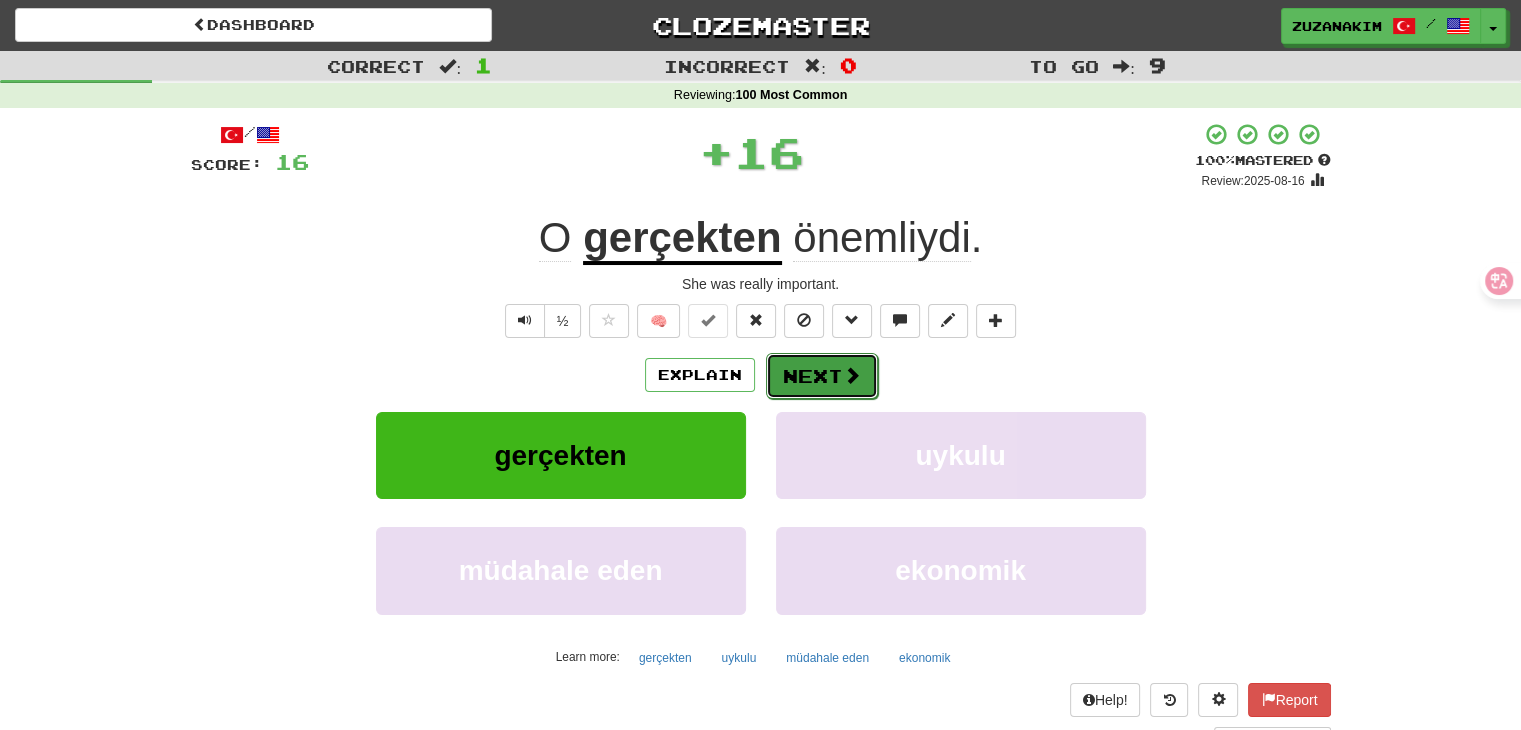 click on "Next" at bounding box center [822, 376] 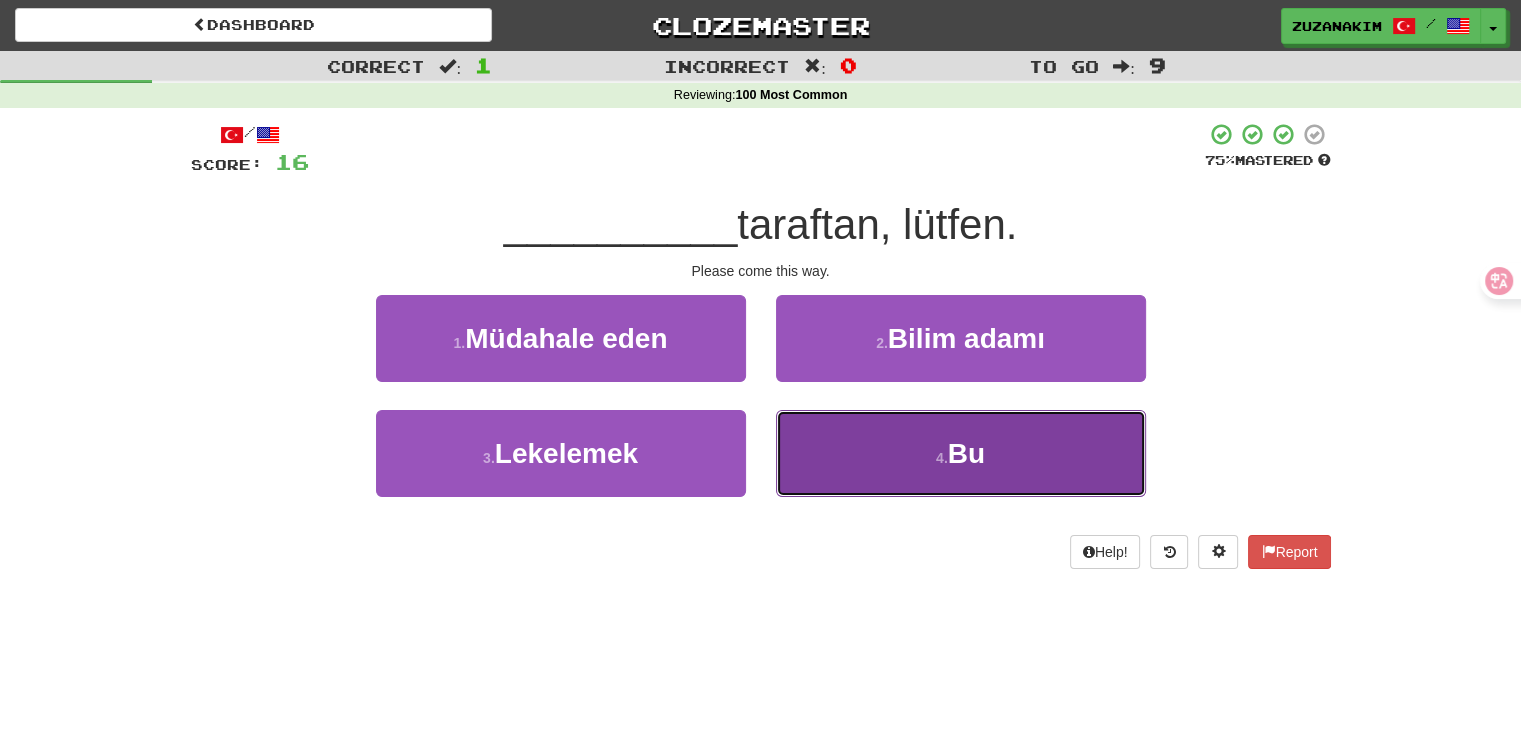 click on "4 .  Bu" at bounding box center [961, 453] 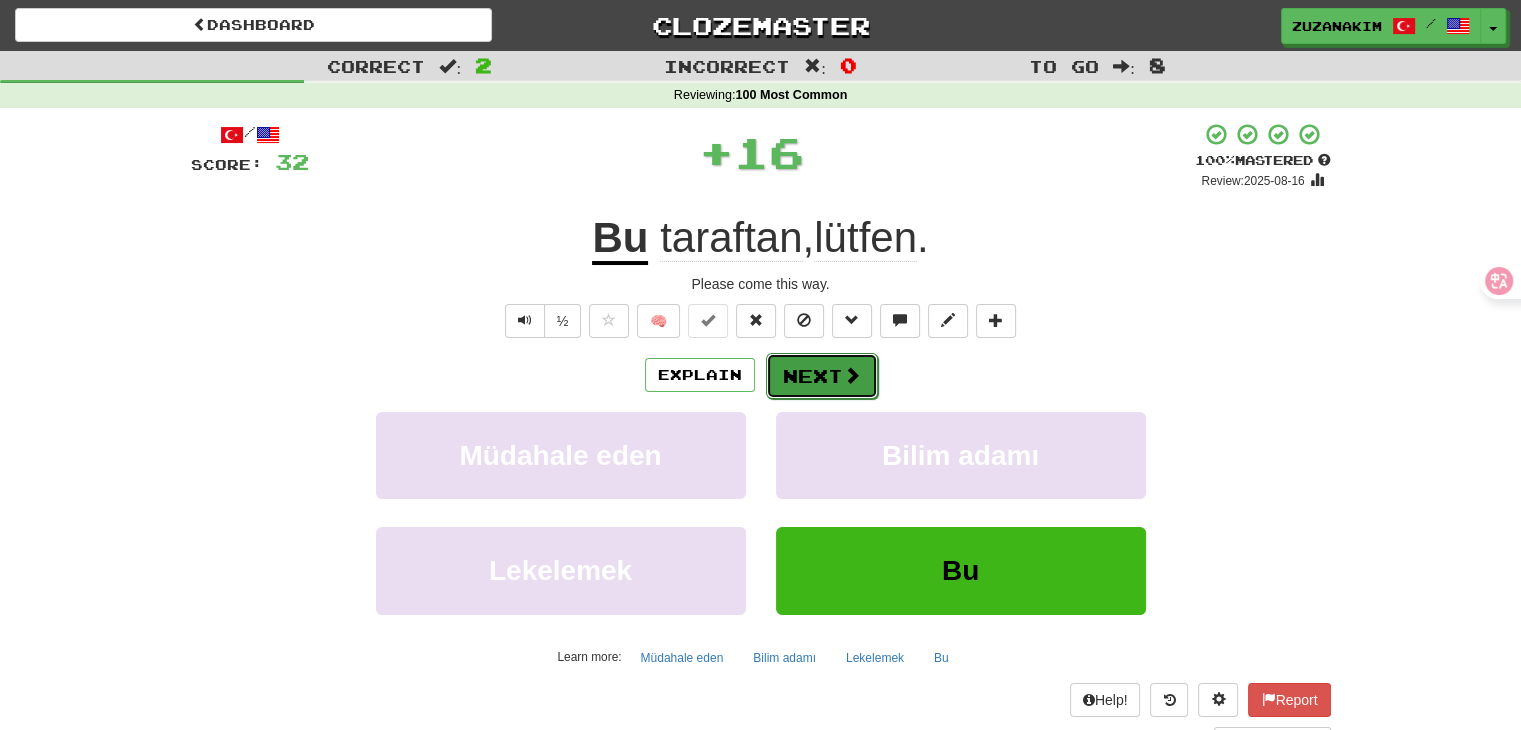 click on "Next" at bounding box center [822, 376] 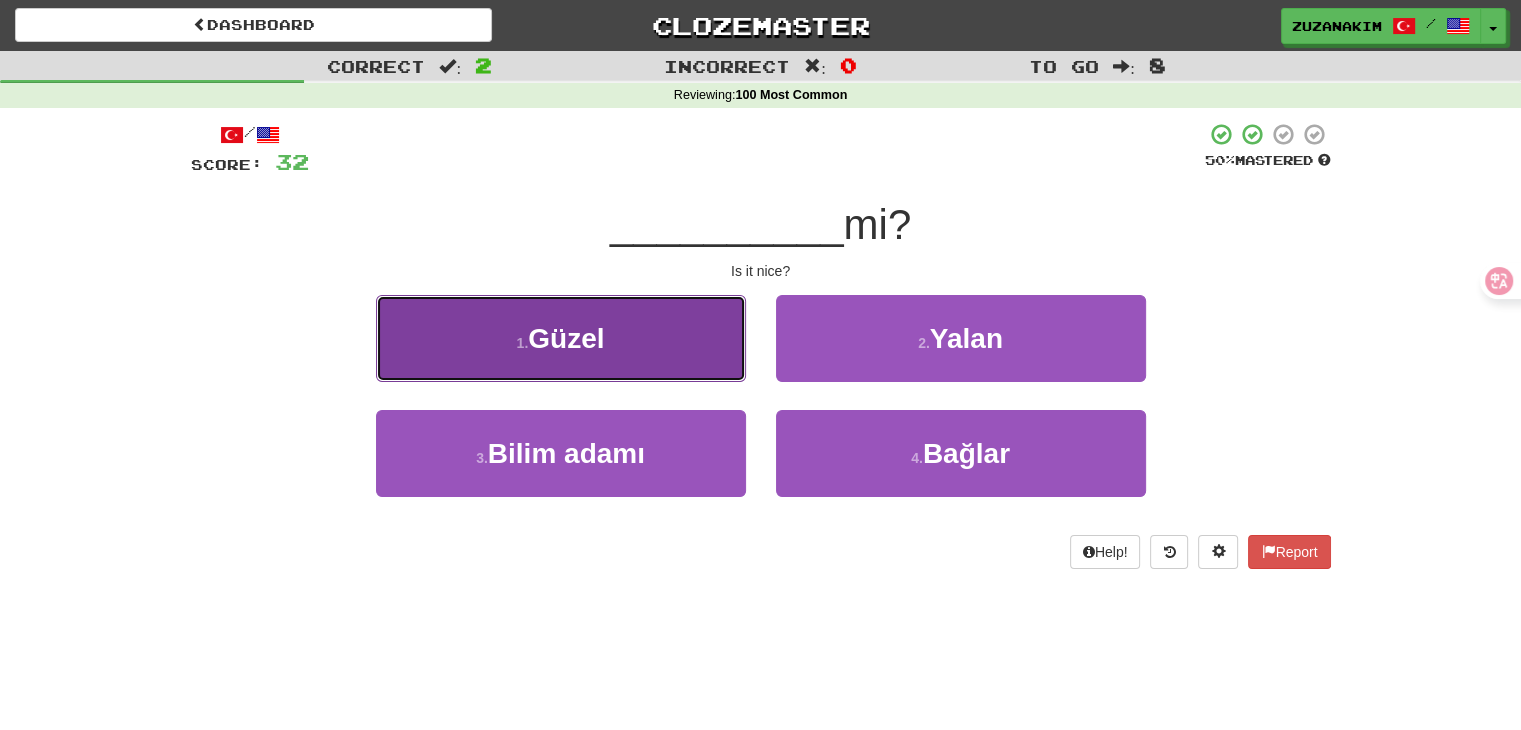 click on "[NUMBER] .  Güzel" at bounding box center (561, 338) 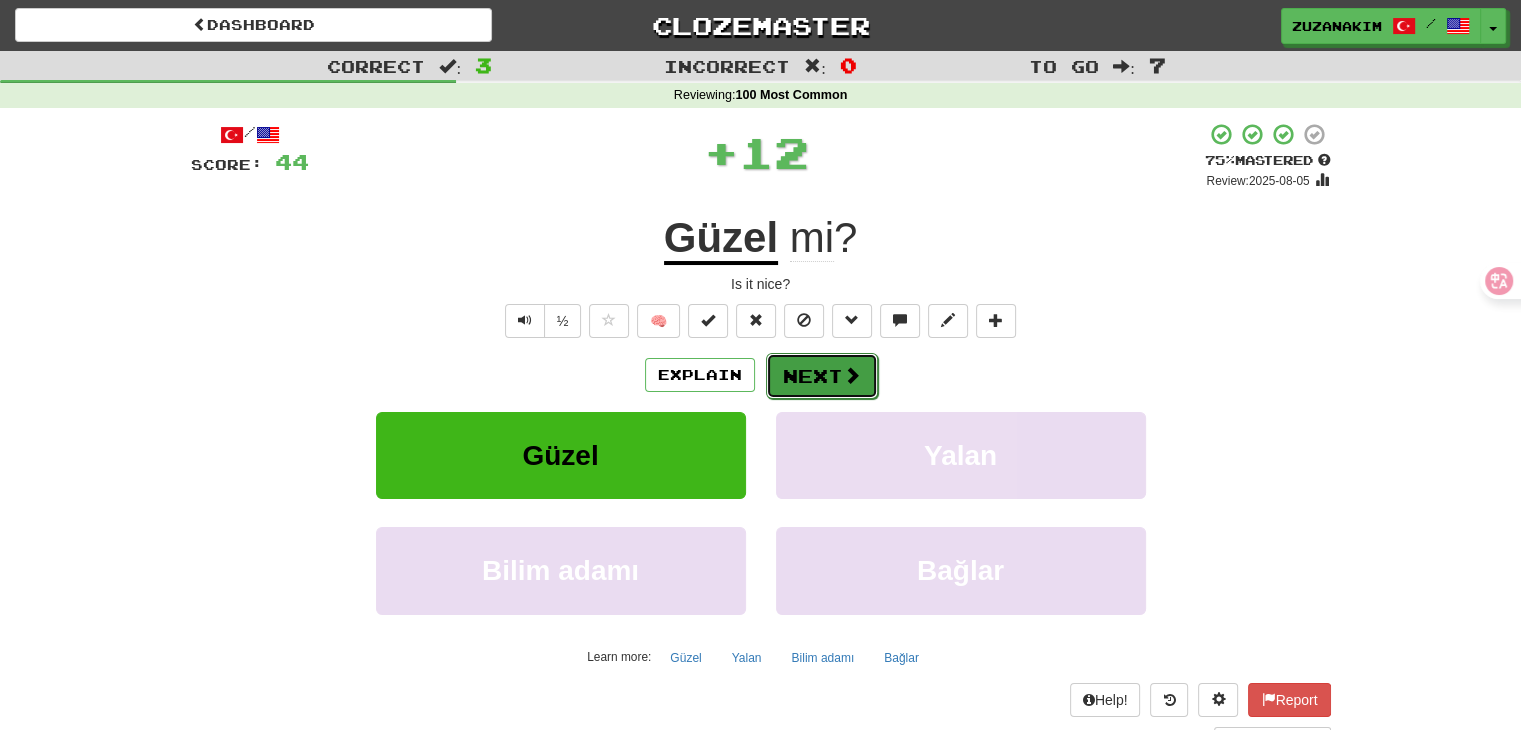 click on "Next" at bounding box center (822, 376) 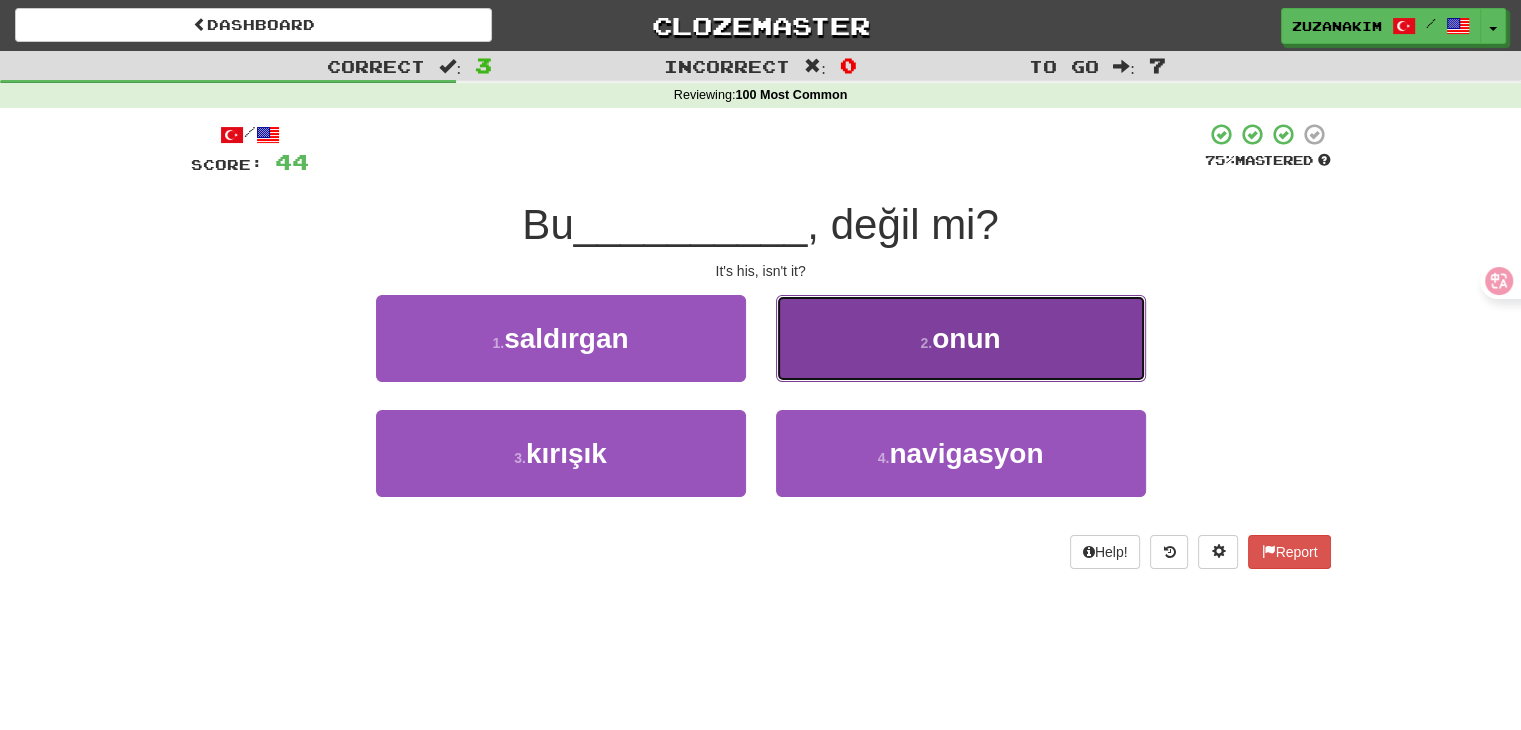 click on "onun" at bounding box center (966, 338) 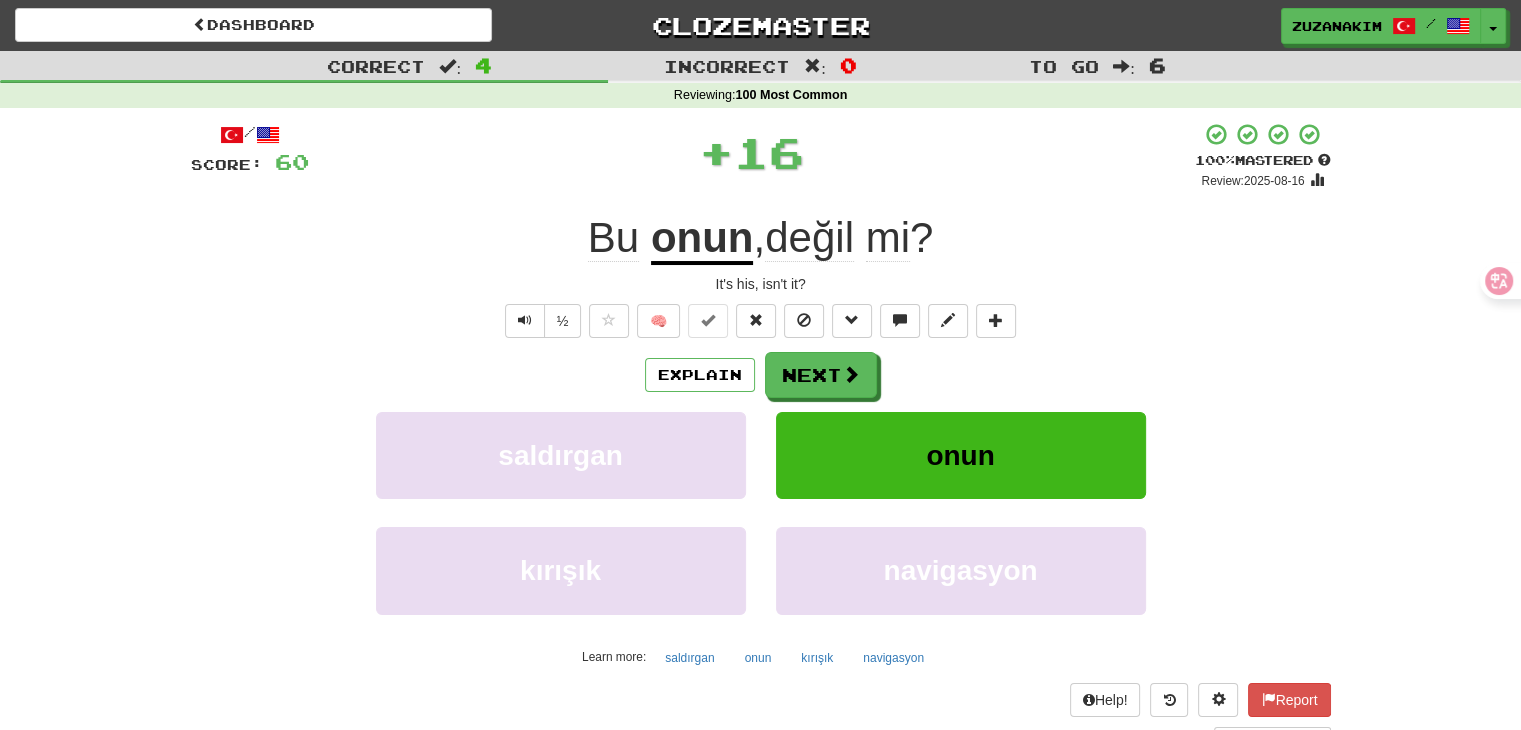 click on "Next" at bounding box center (821, 375) 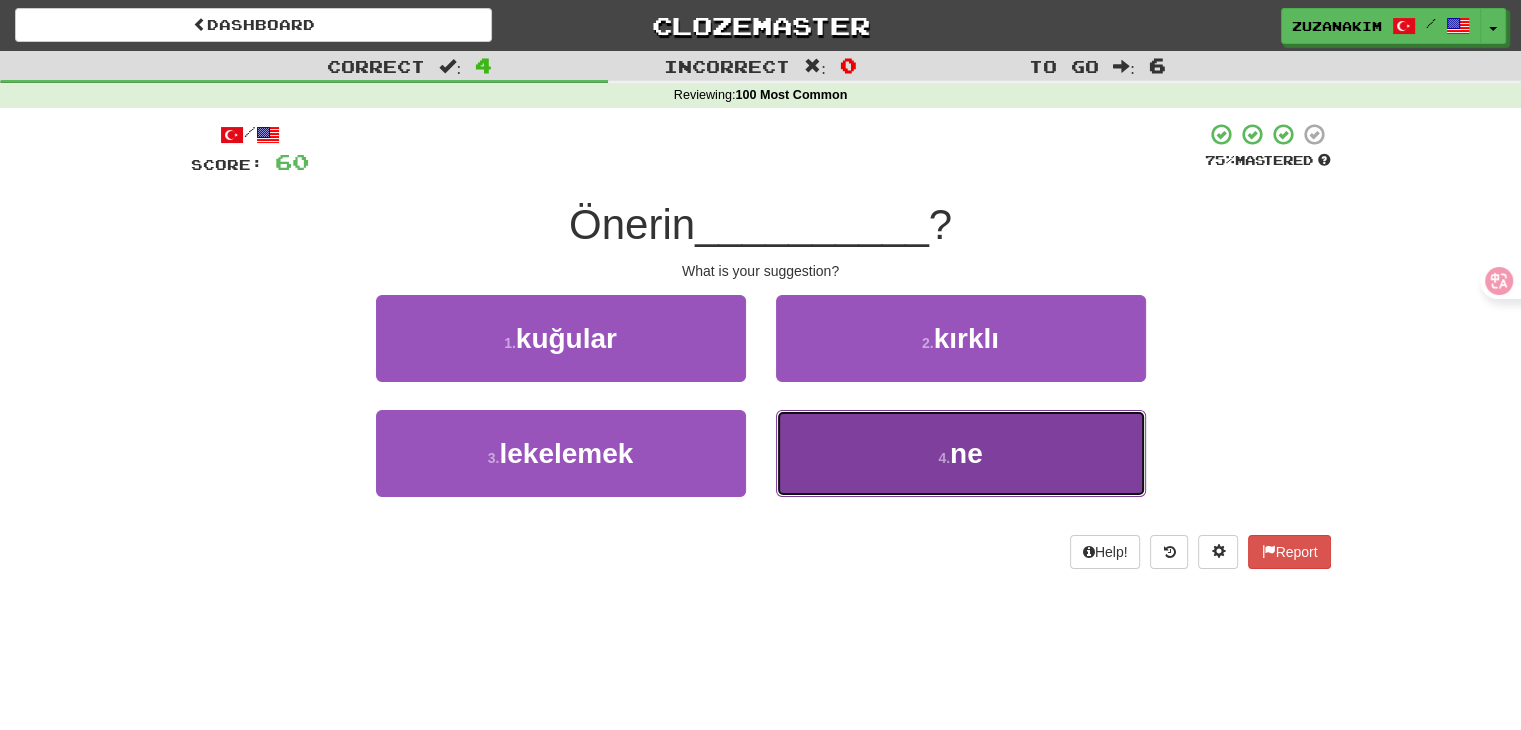 click on "4 .  ne" at bounding box center (961, 453) 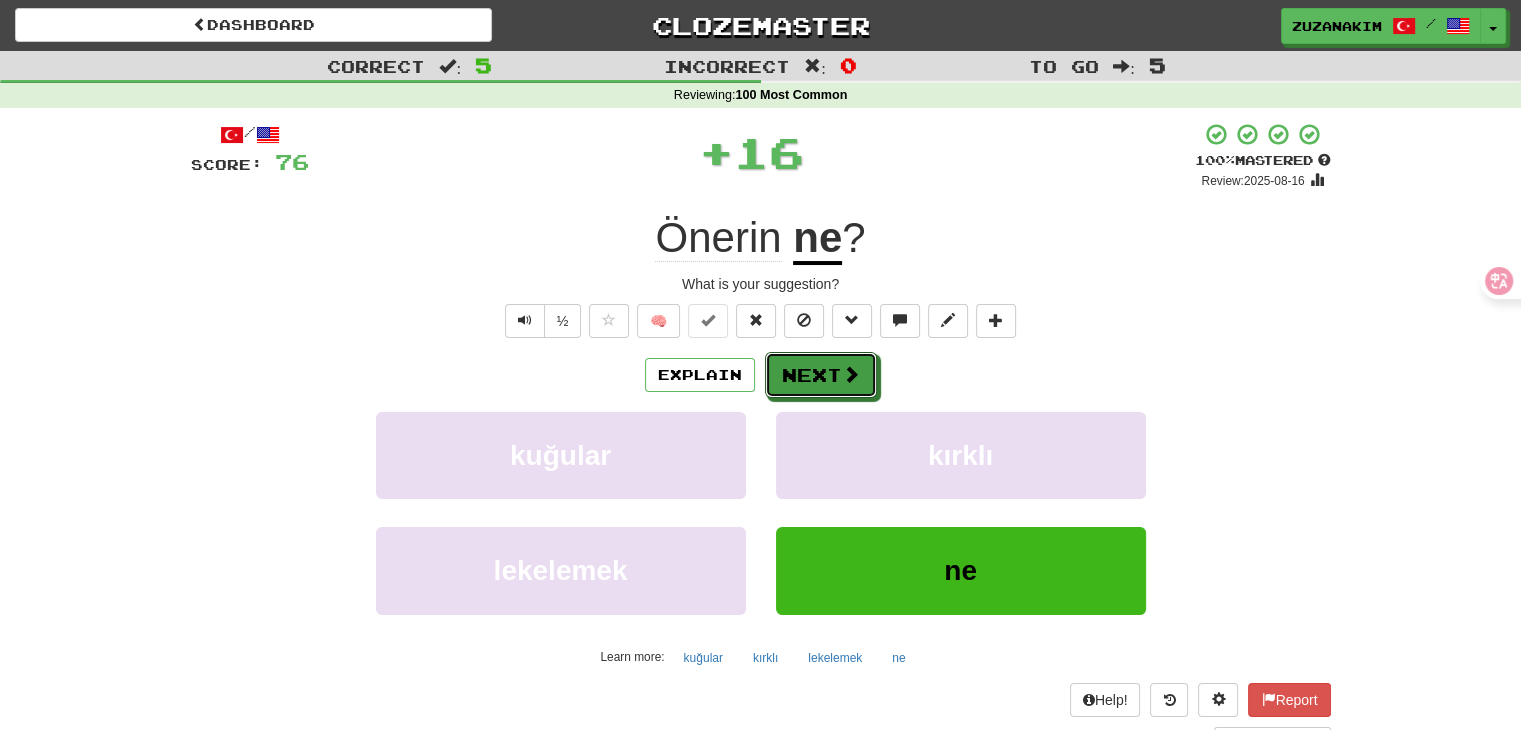 click on "Next" at bounding box center (821, 375) 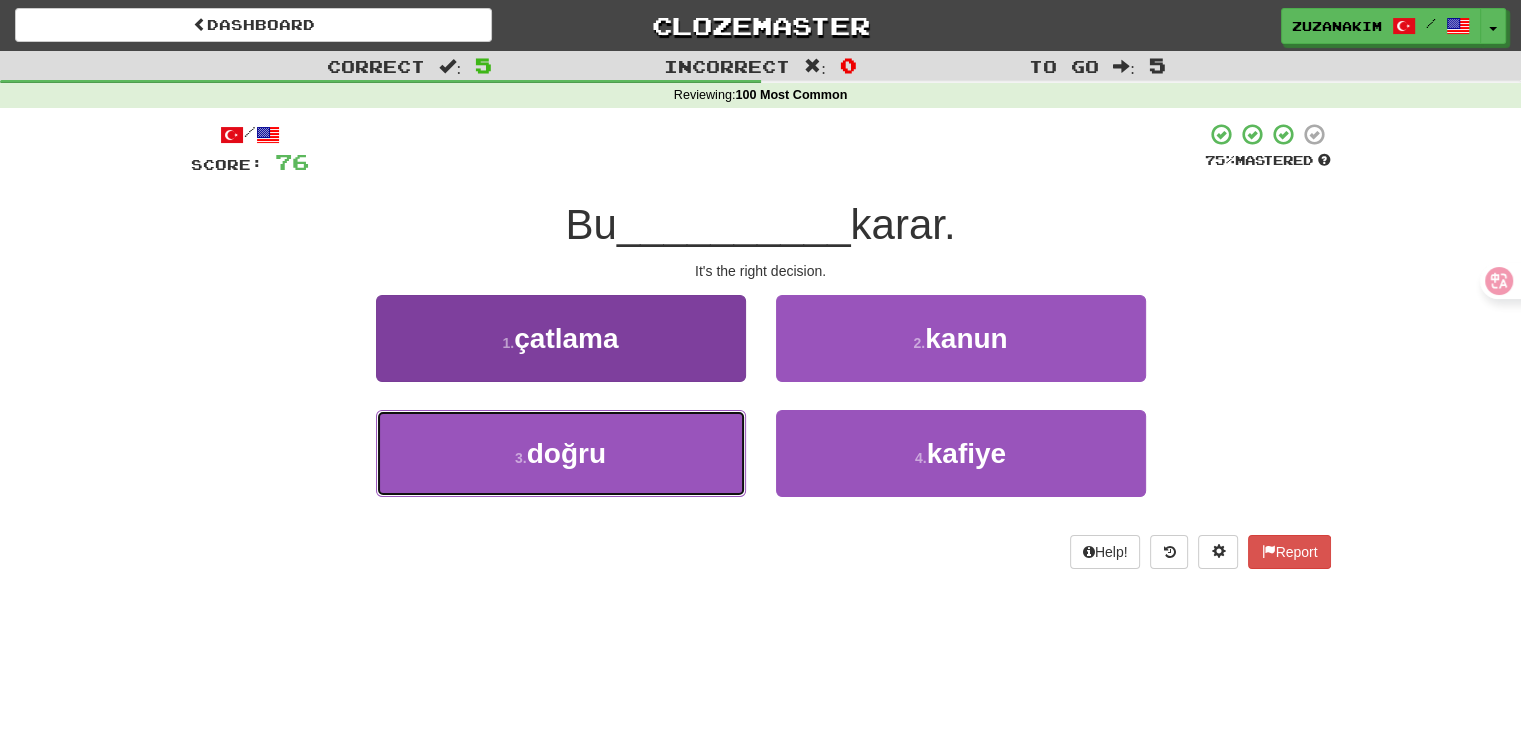 click on "3 .  doğru" at bounding box center (561, 453) 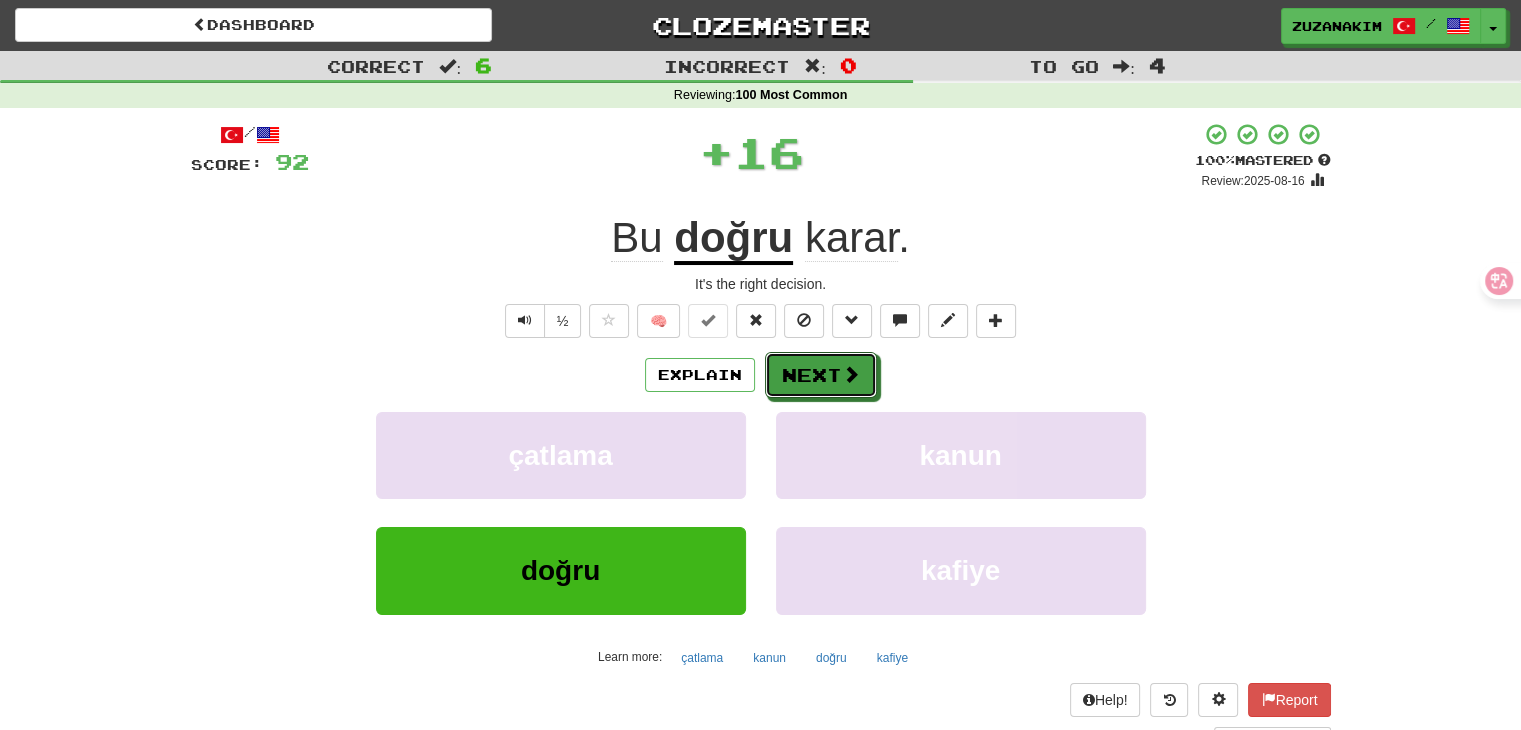 click on "Next" at bounding box center (821, 375) 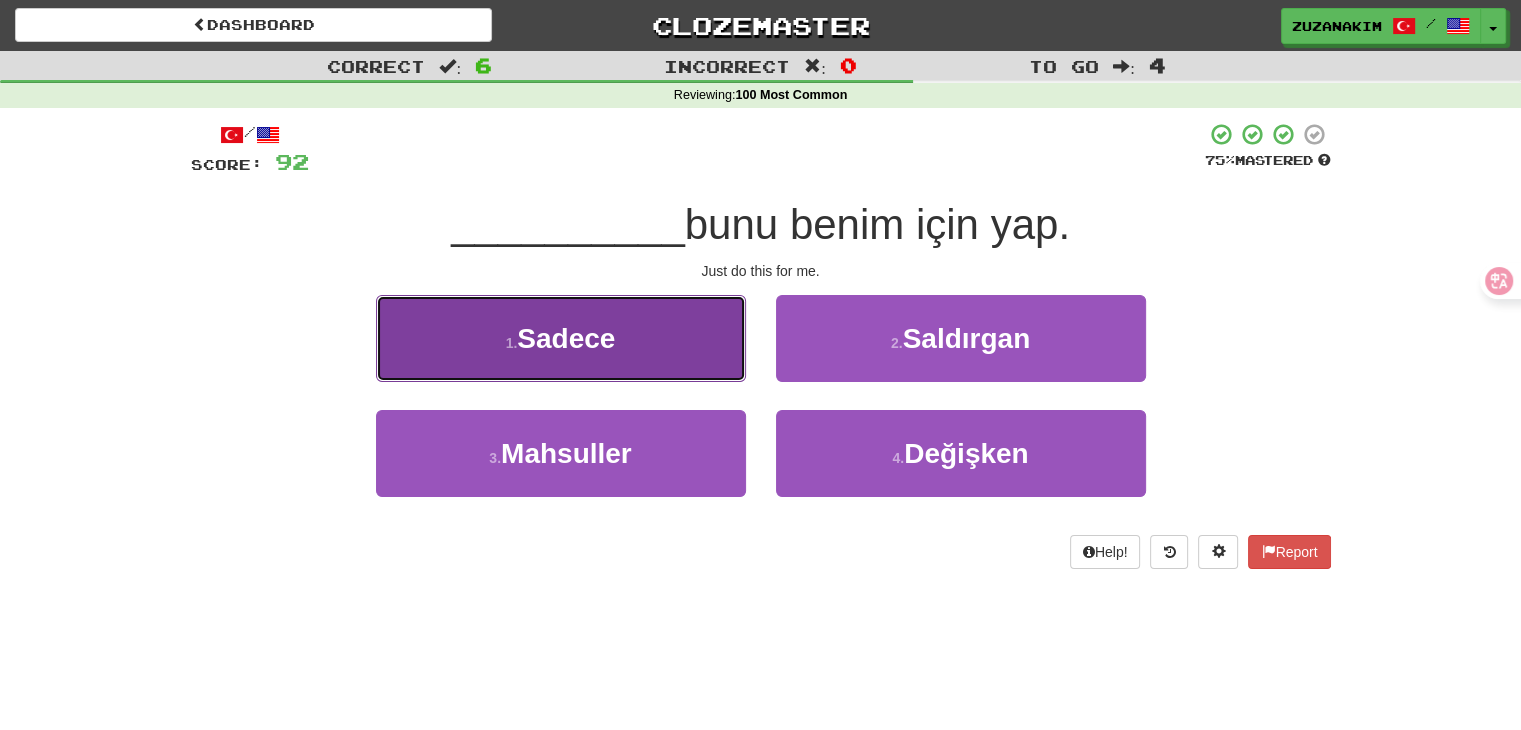 click on "1 .  Sadece" at bounding box center [561, 338] 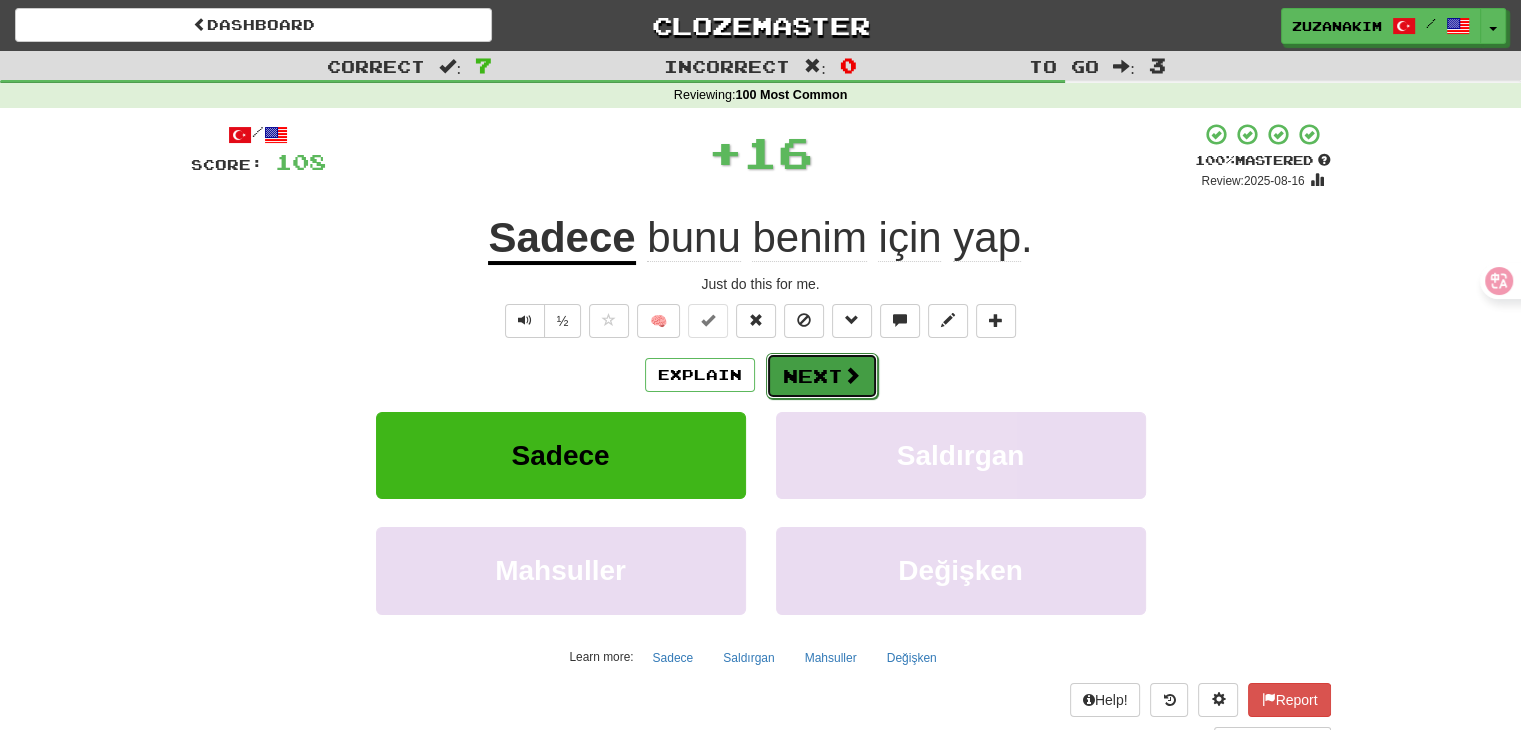 click on "Next" at bounding box center [822, 376] 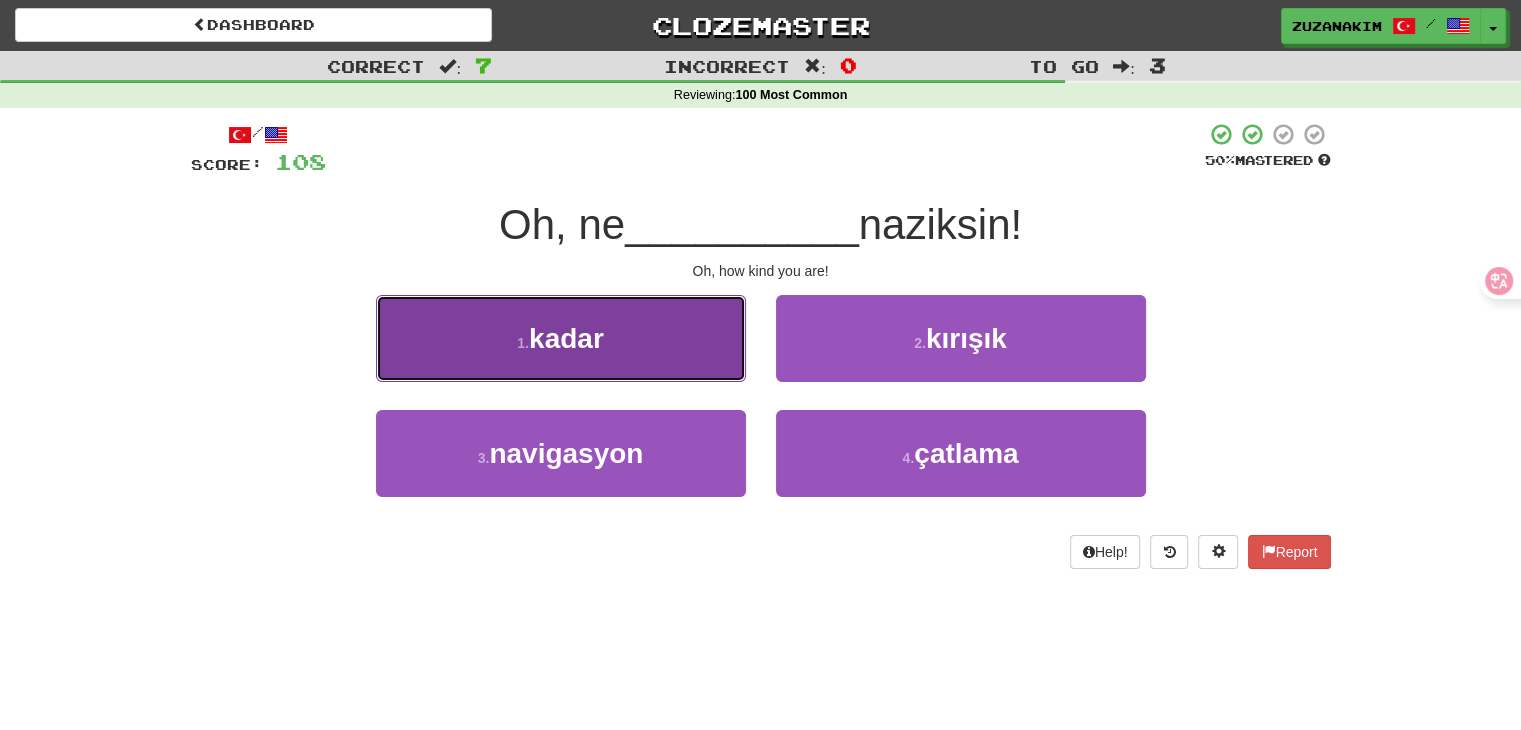 click on "1 .  kadar" at bounding box center [561, 338] 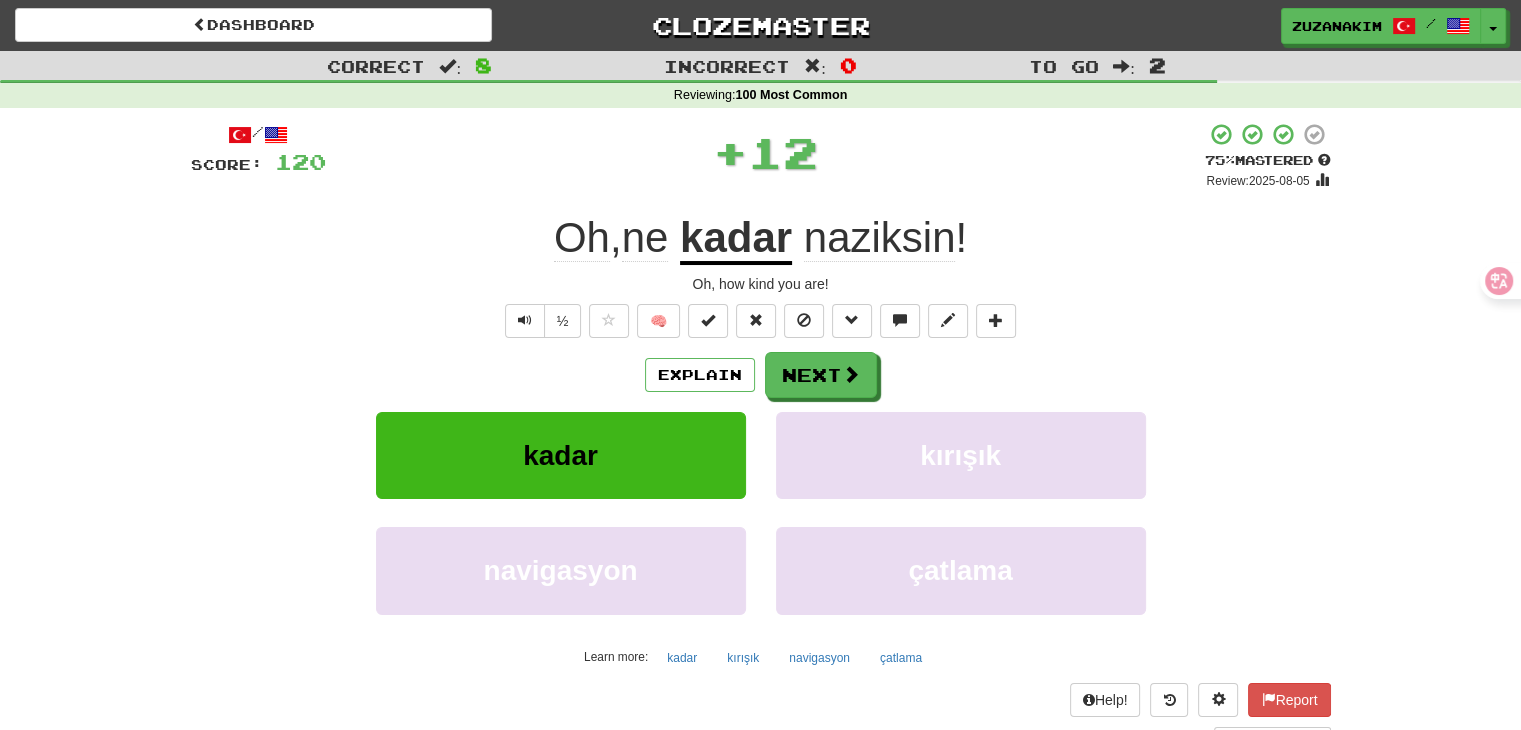 click at bounding box center (851, 374) 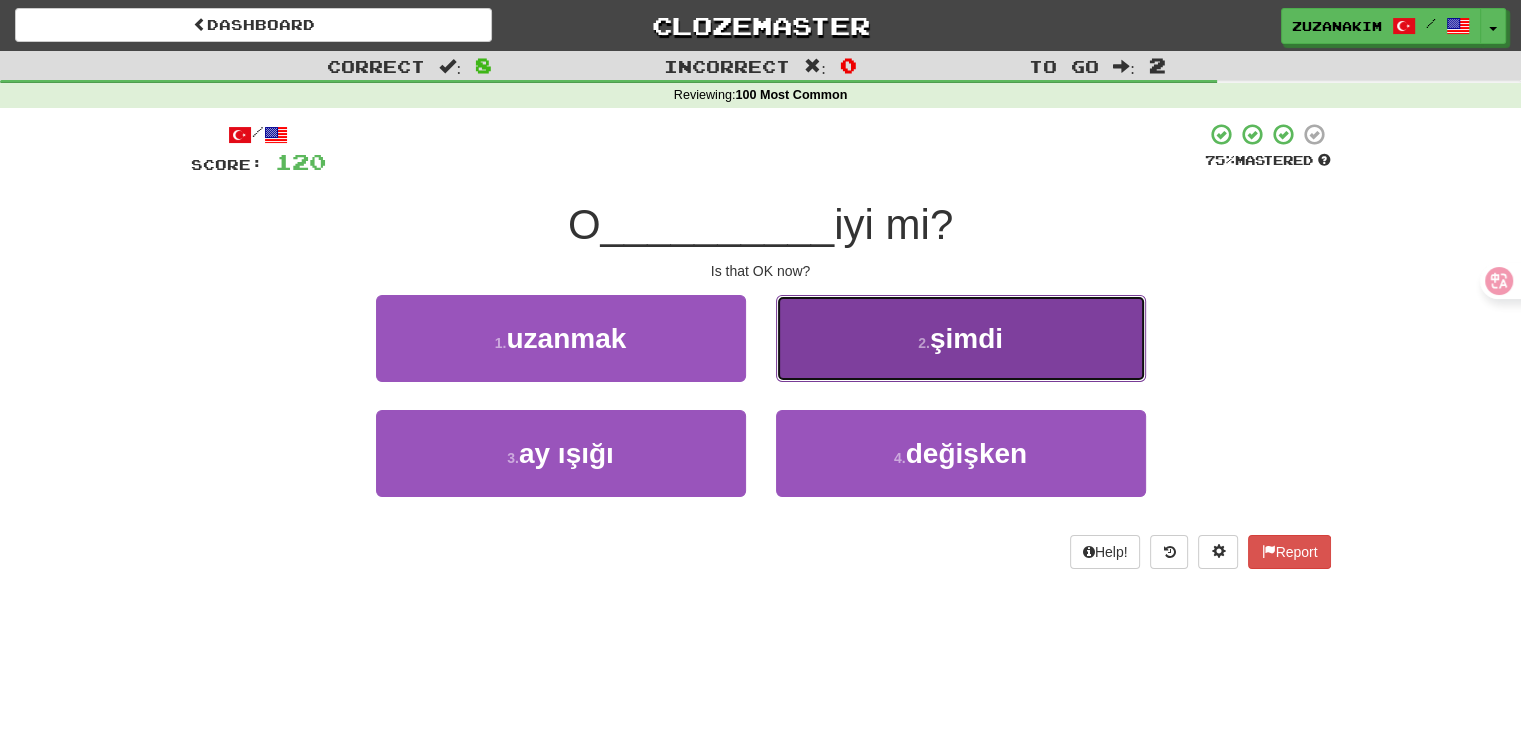 click on "[NUMBER] .  şimdi" at bounding box center [961, 338] 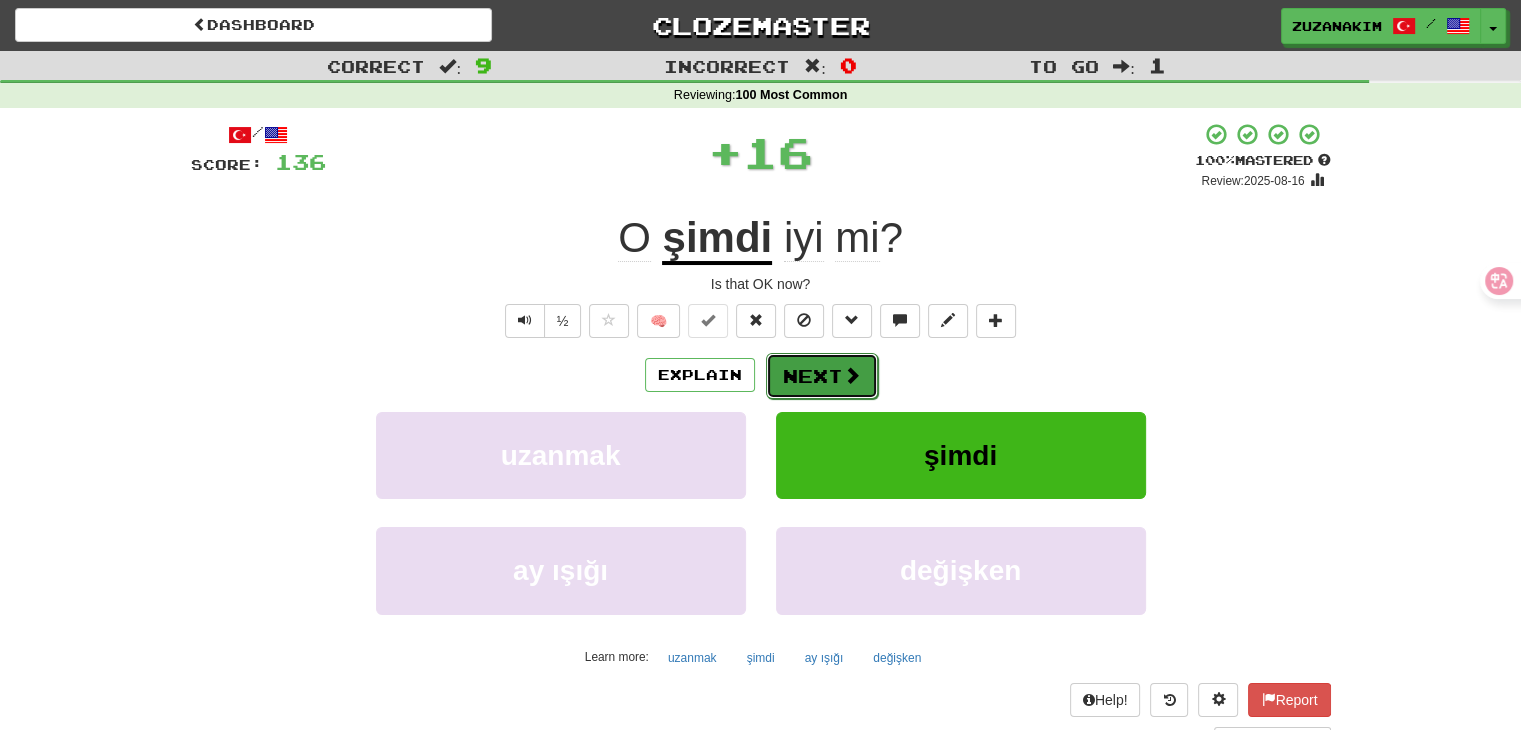 click at bounding box center [852, 375] 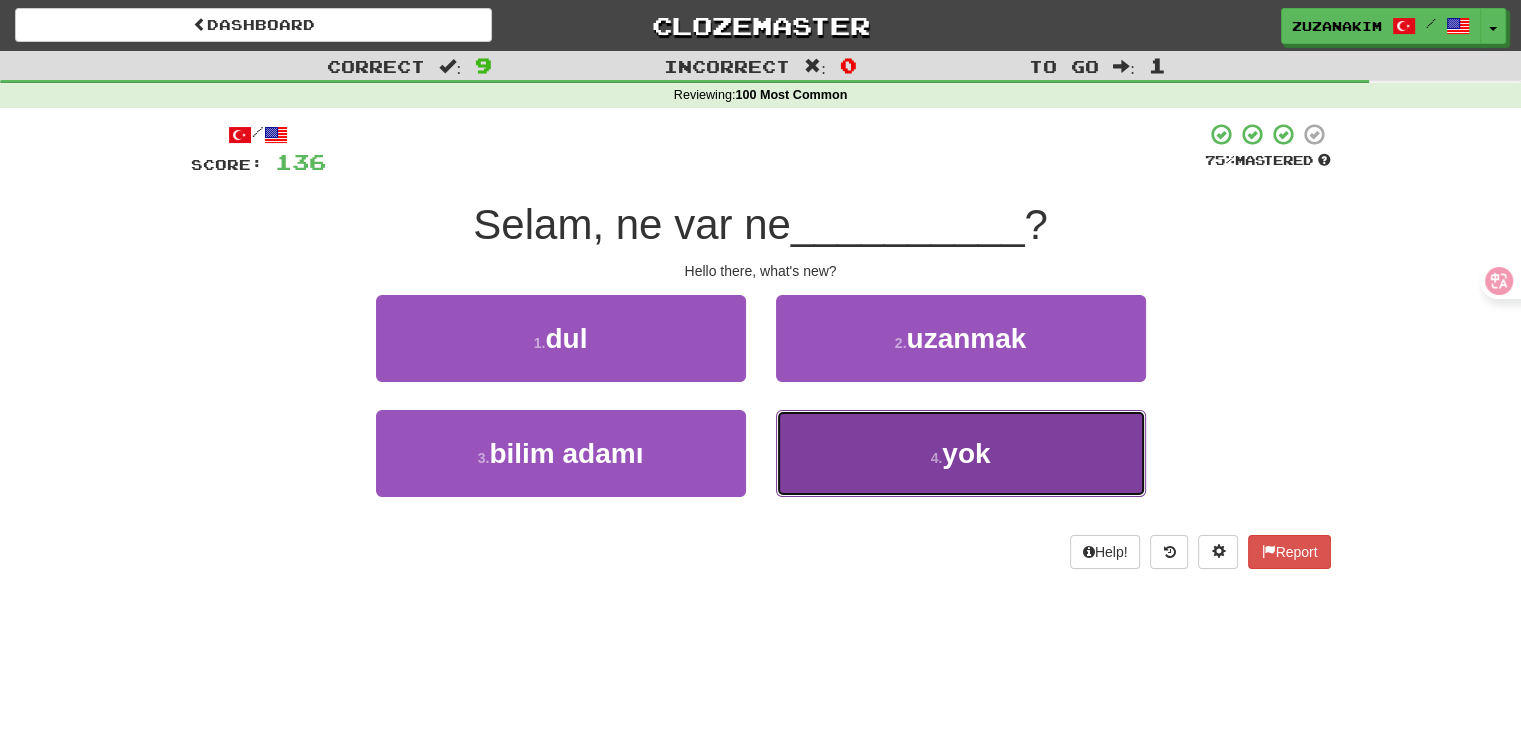 click on "4 .  yok" at bounding box center [961, 453] 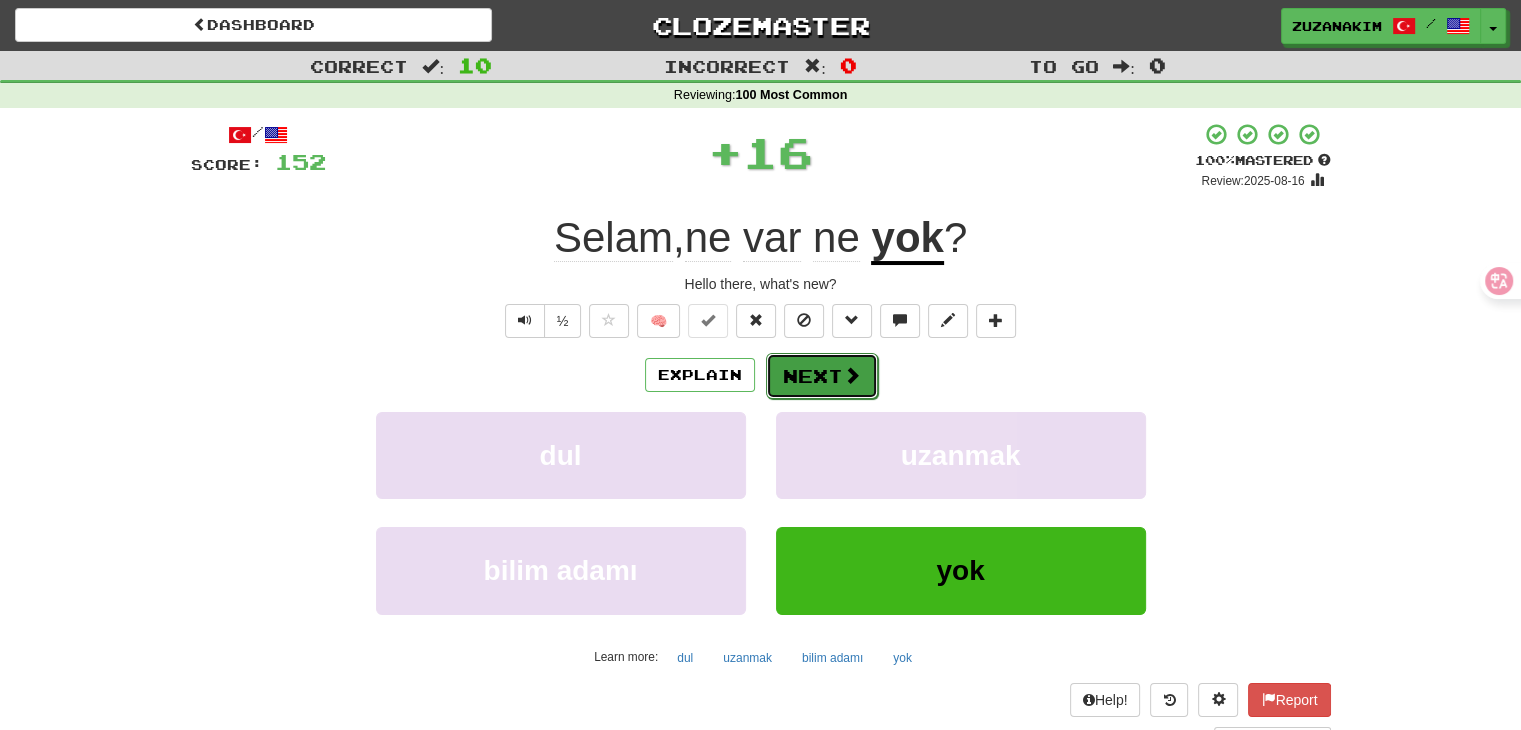 click on "Next" at bounding box center (822, 376) 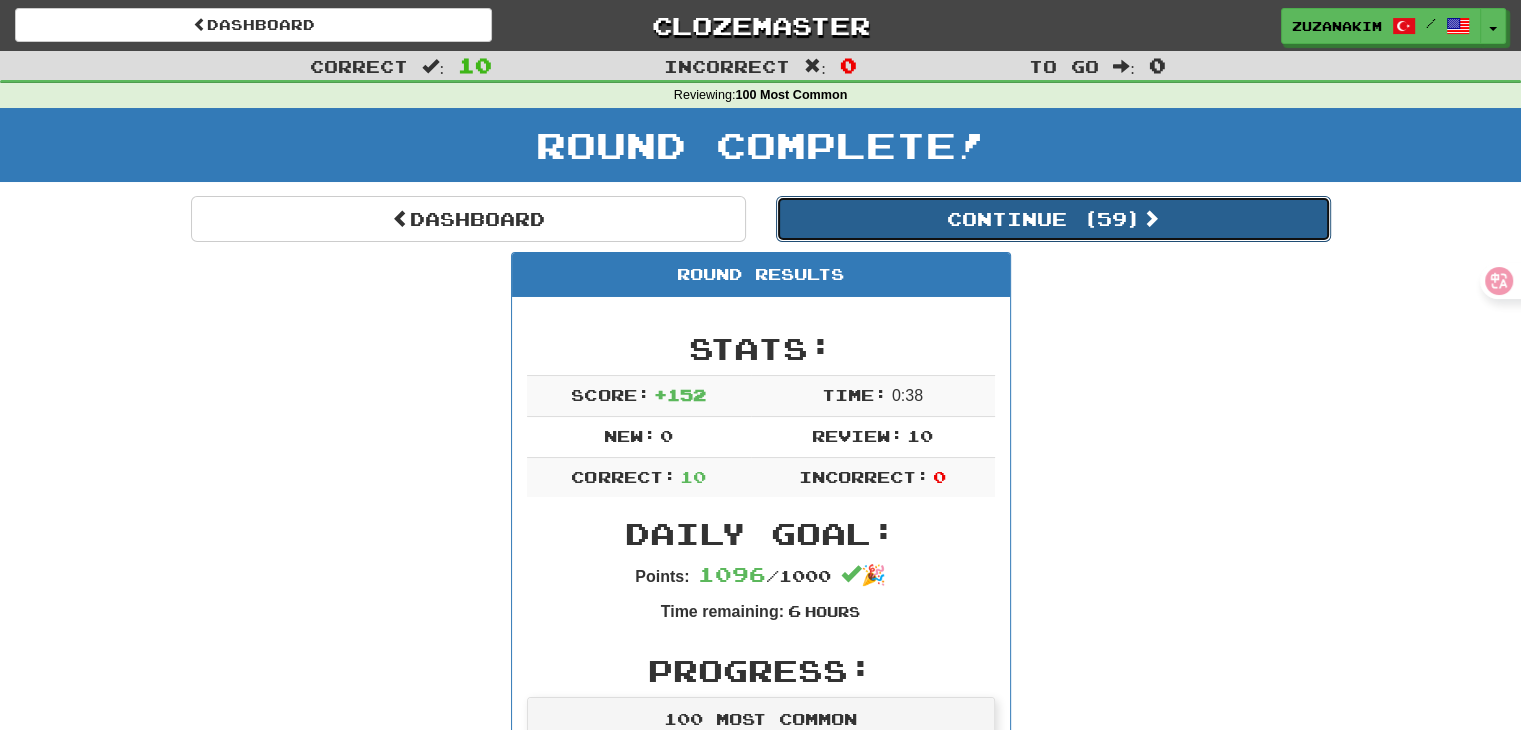 click on "Continue ( 59 )" at bounding box center [1053, 219] 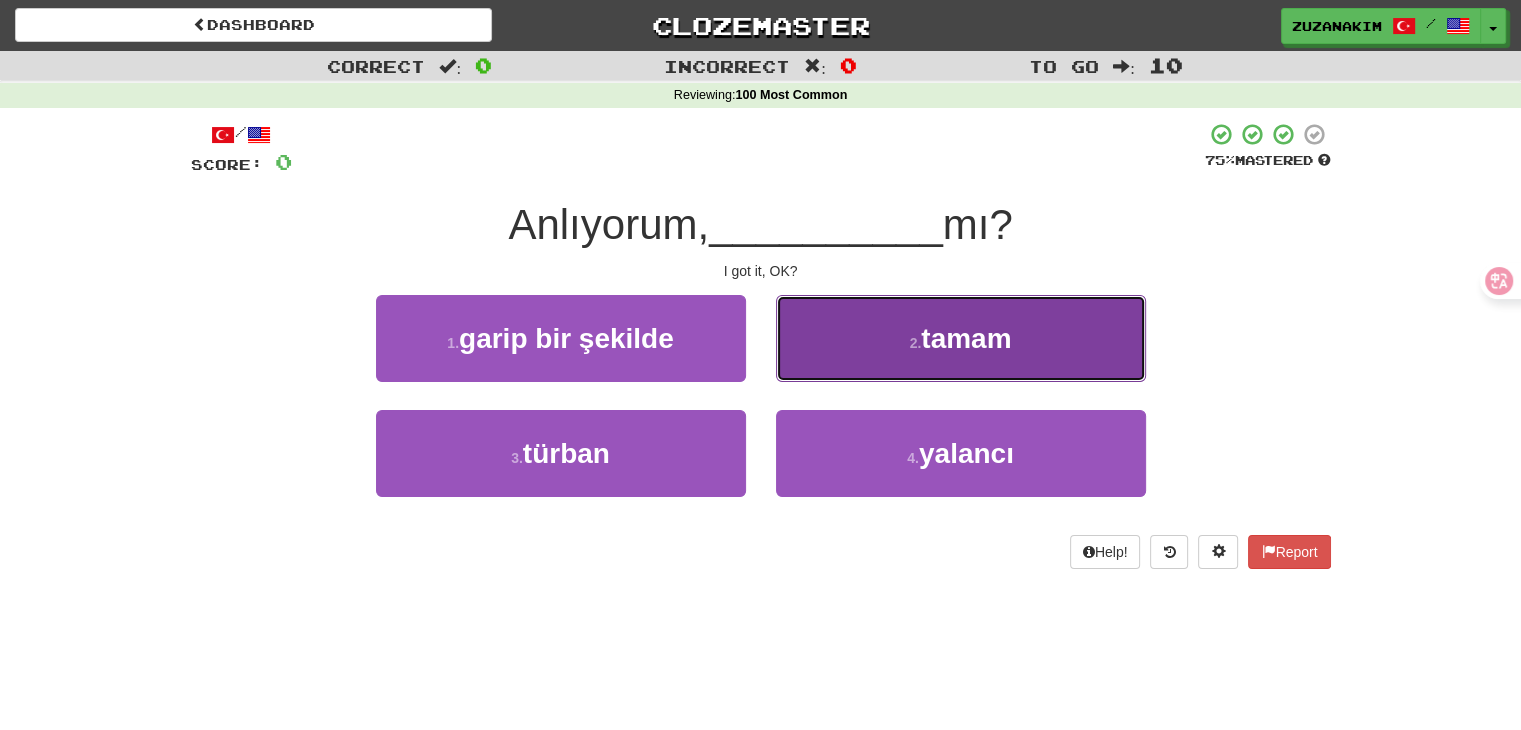 click on "2 .  tamam" at bounding box center (961, 338) 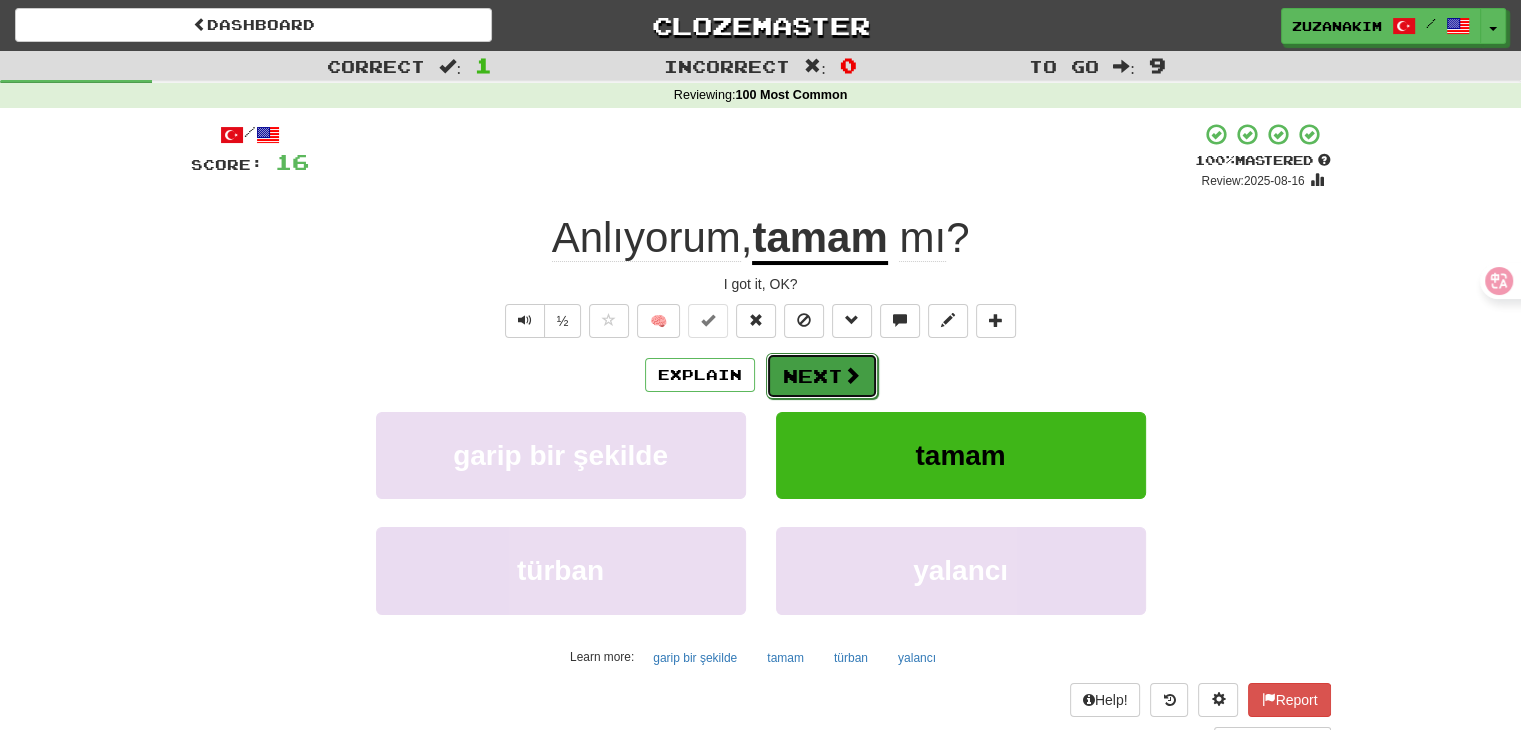 click on "Next" at bounding box center (822, 376) 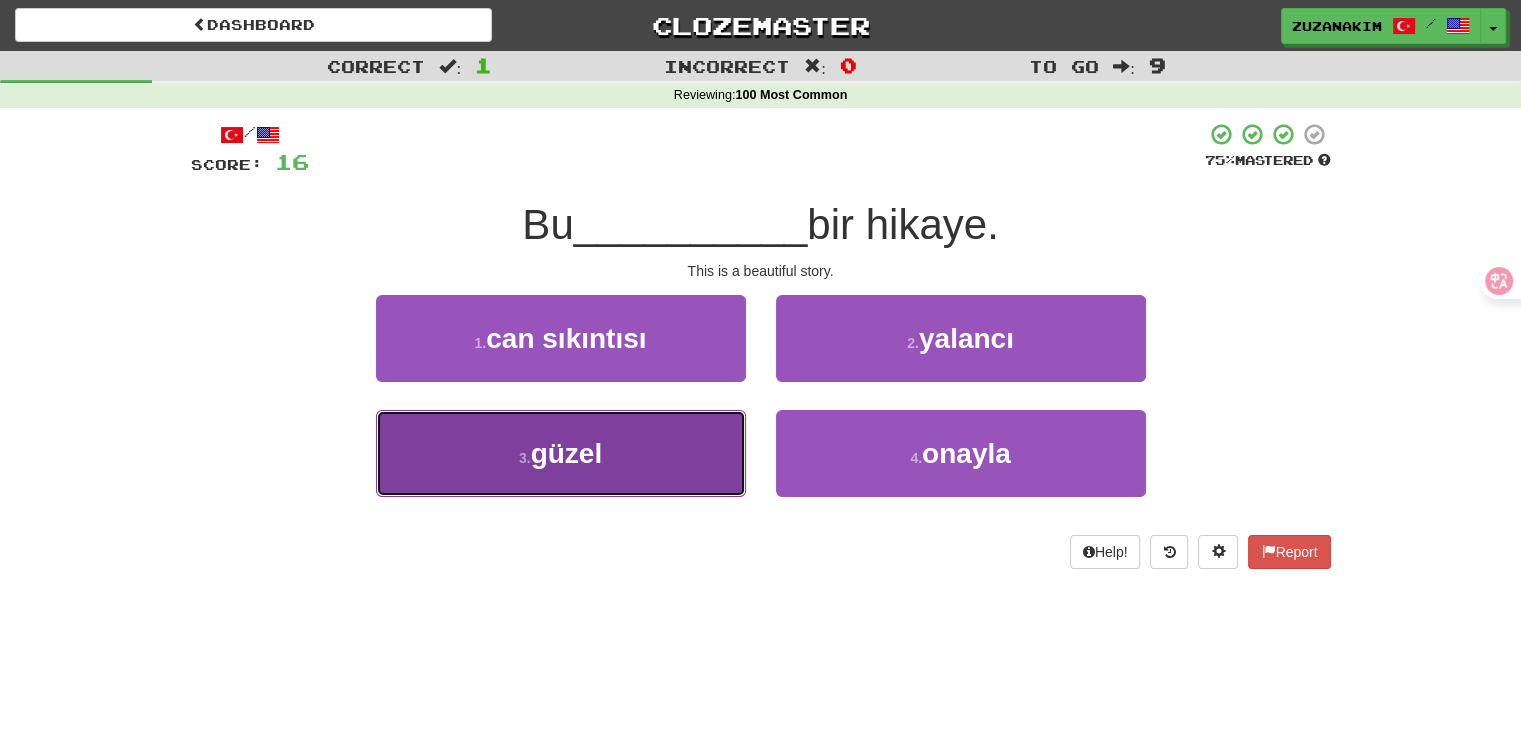 click on "3 .  güzel" at bounding box center [561, 453] 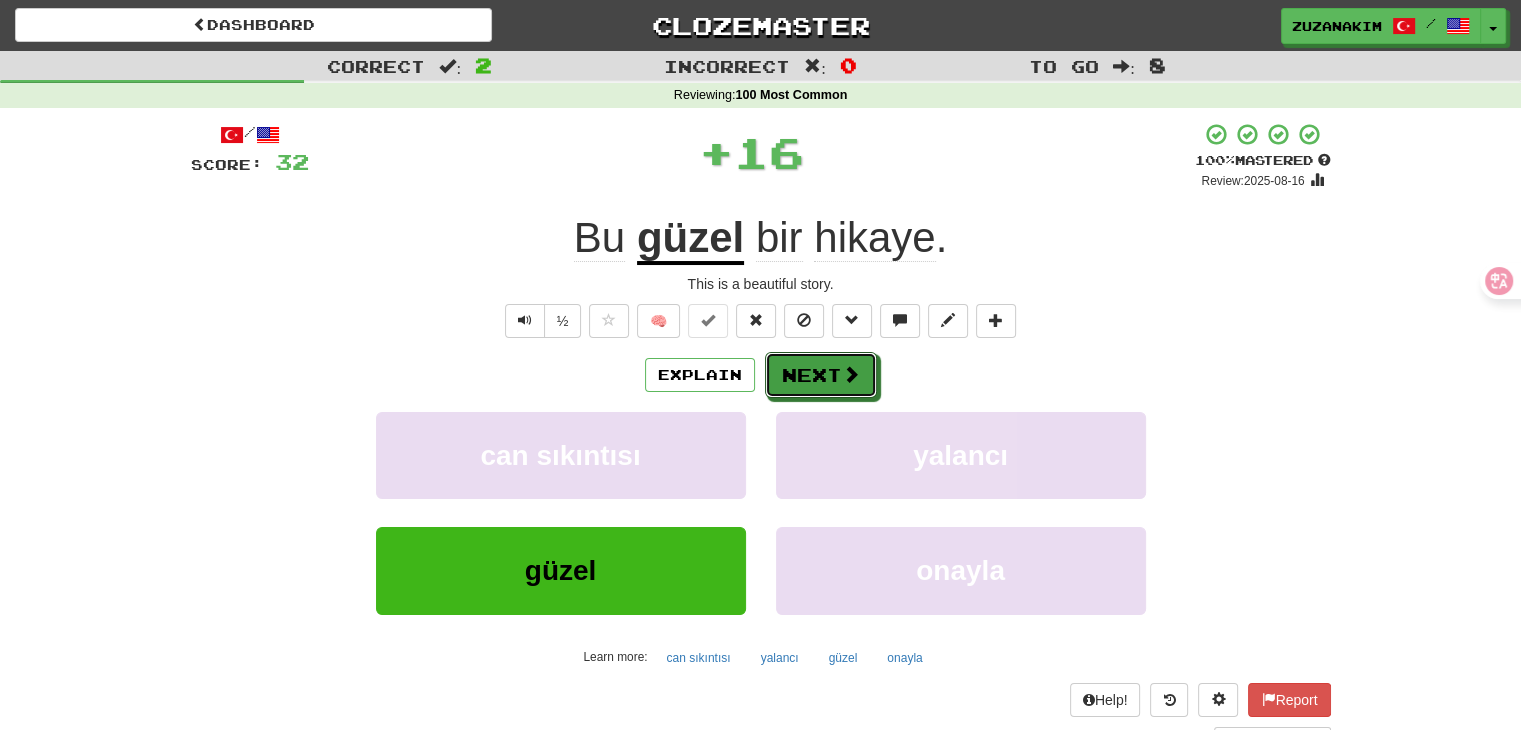 click on "Next" at bounding box center [821, 375] 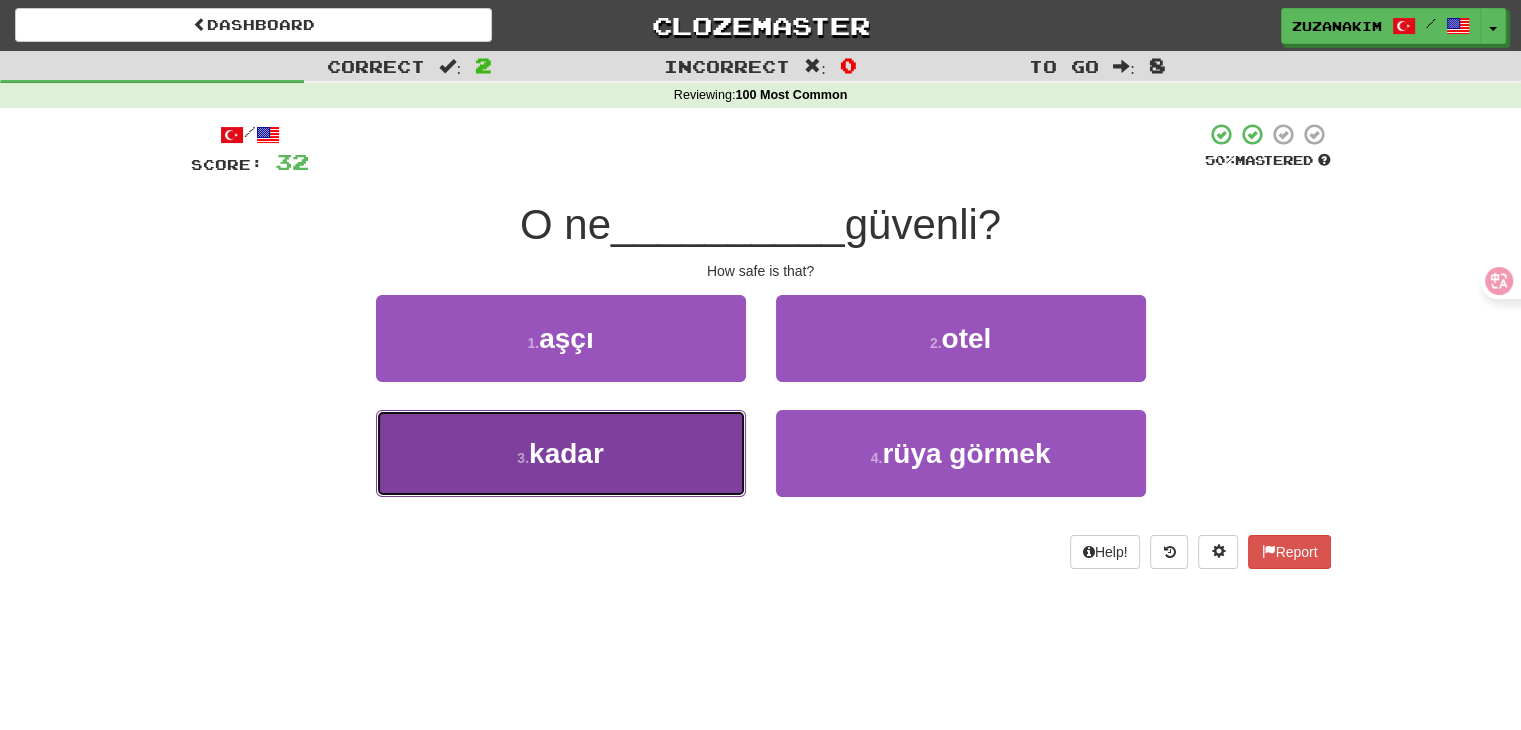 click on "3 .  kadar" at bounding box center (561, 453) 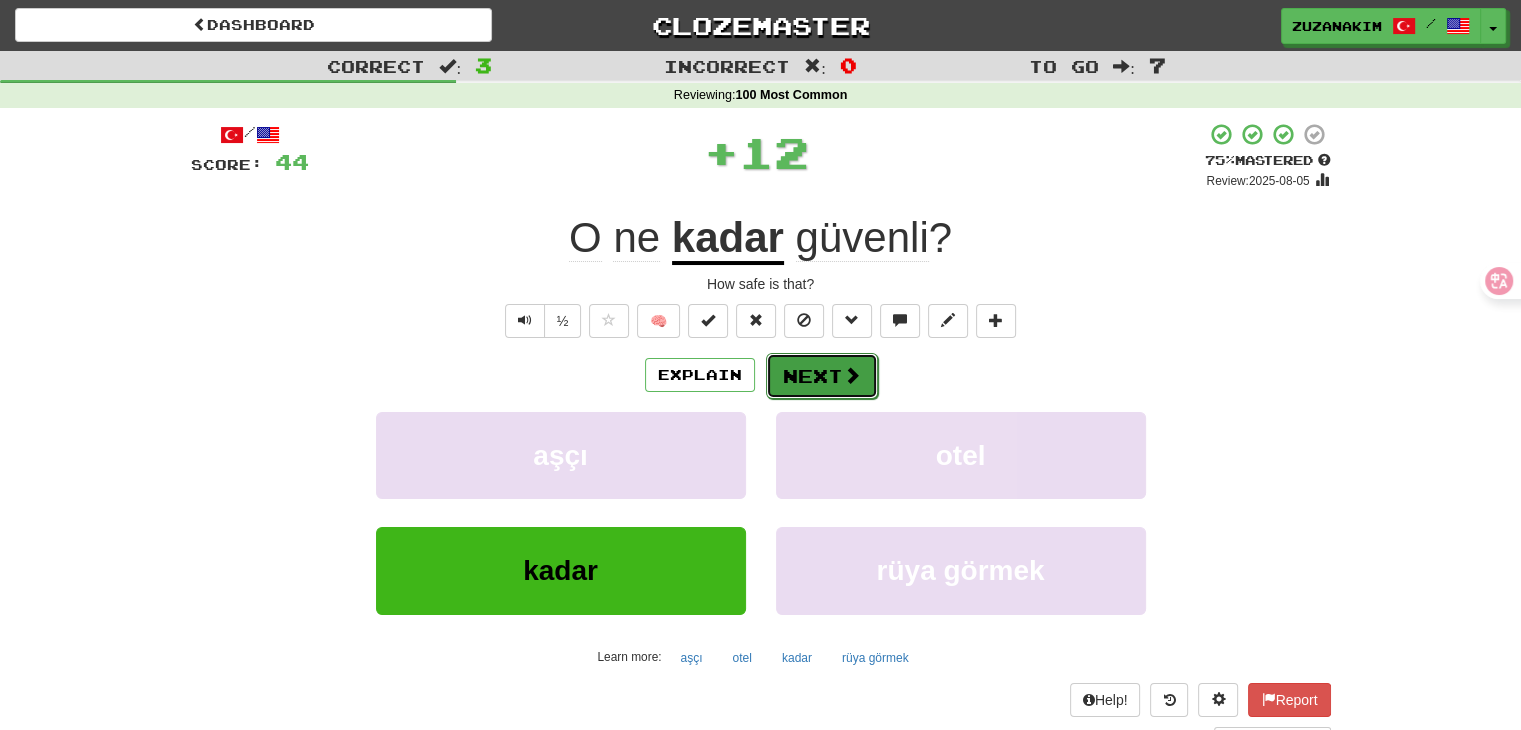 click on "Next" at bounding box center [822, 376] 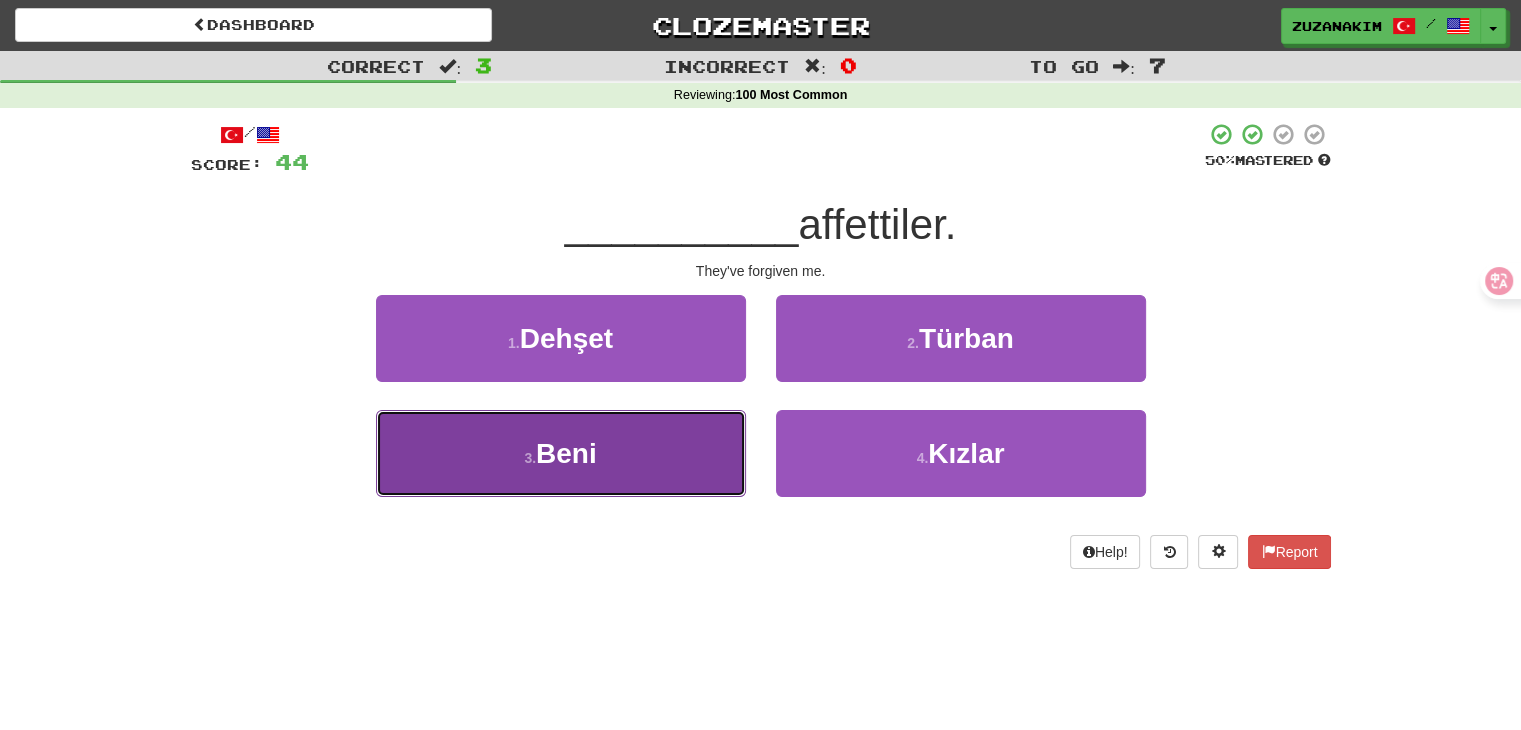click on "3 .  Beni" at bounding box center (561, 453) 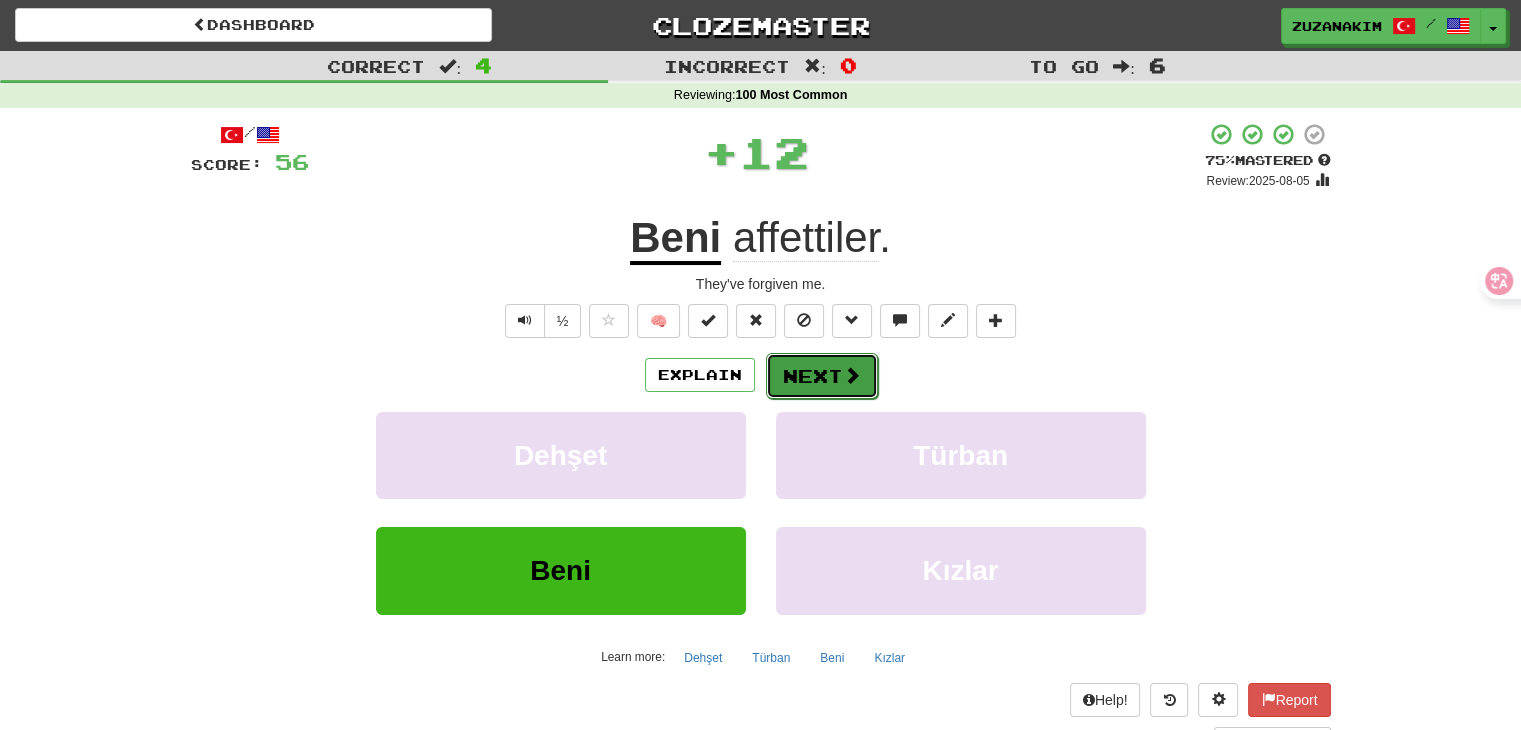 click on "Next" at bounding box center [822, 376] 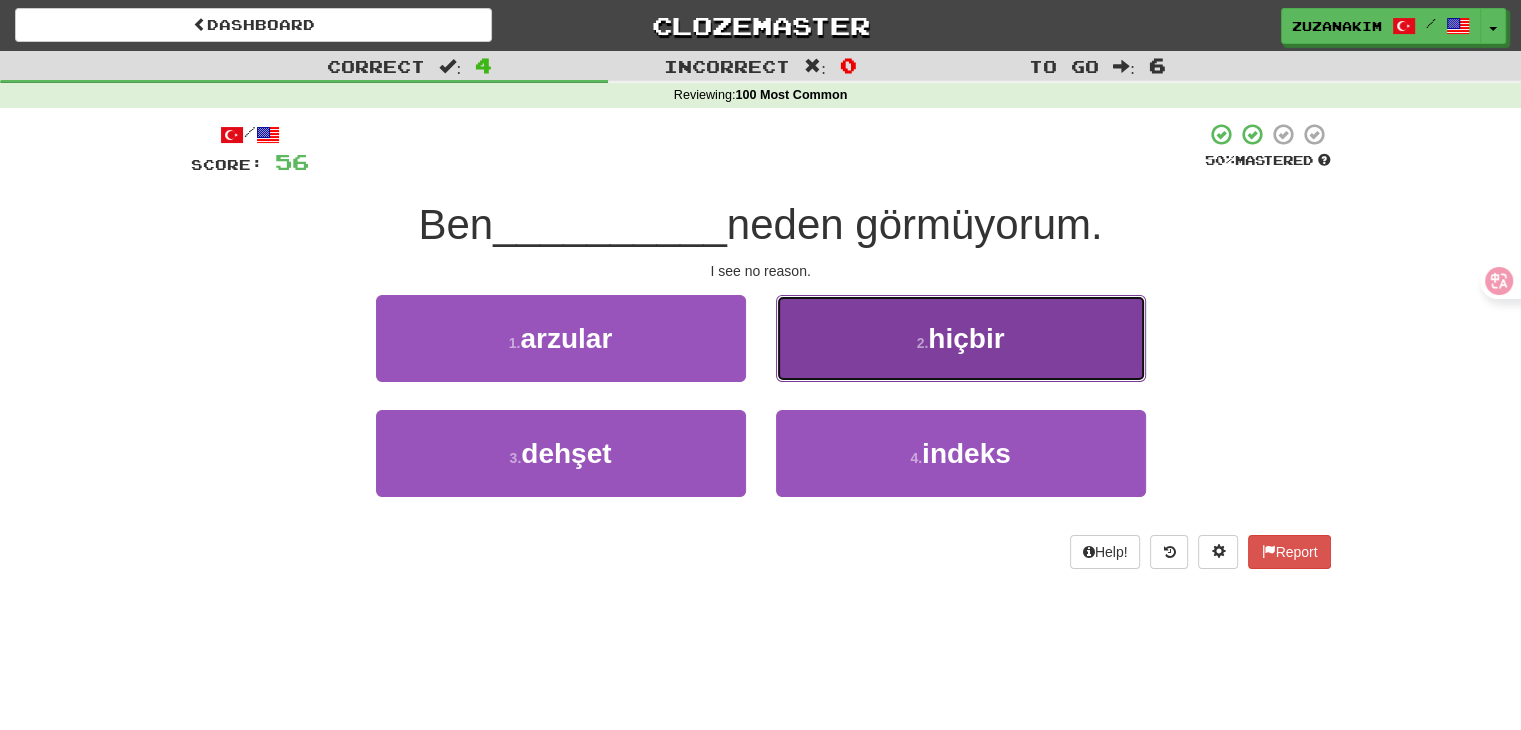 click on "2 .  hiçbir" at bounding box center [961, 338] 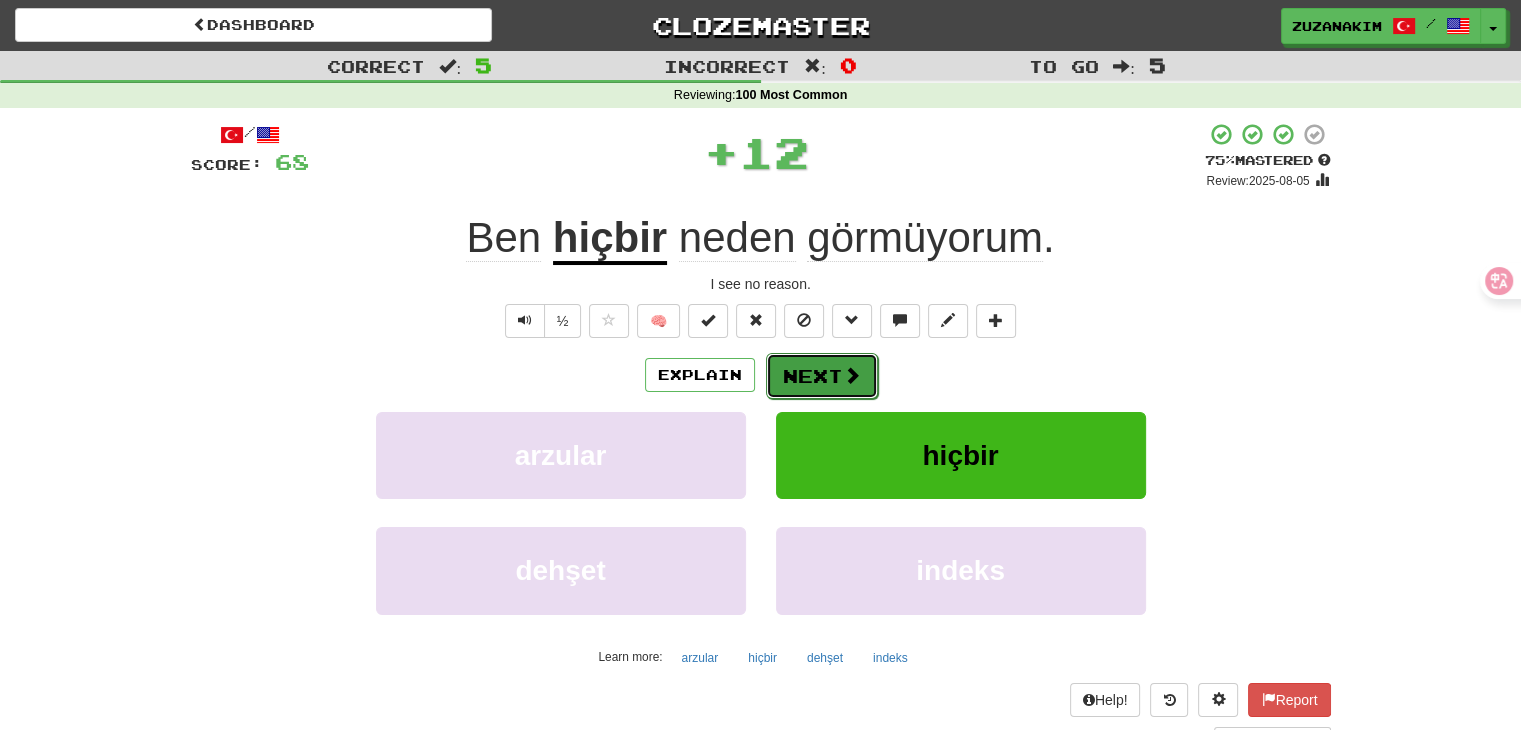click on "Next" at bounding box center (822, 376) 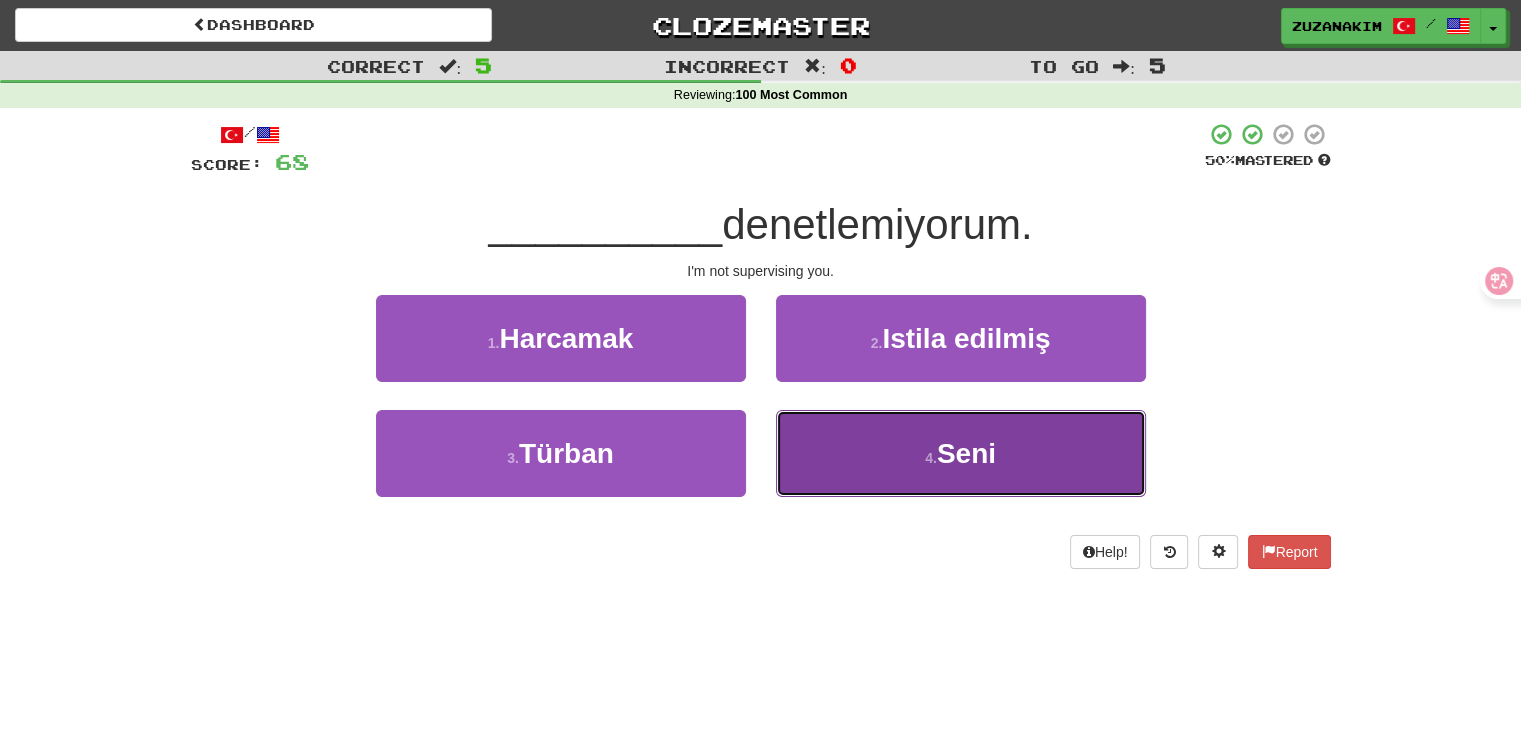 click on "4 ." at bounding box center (931, 458) 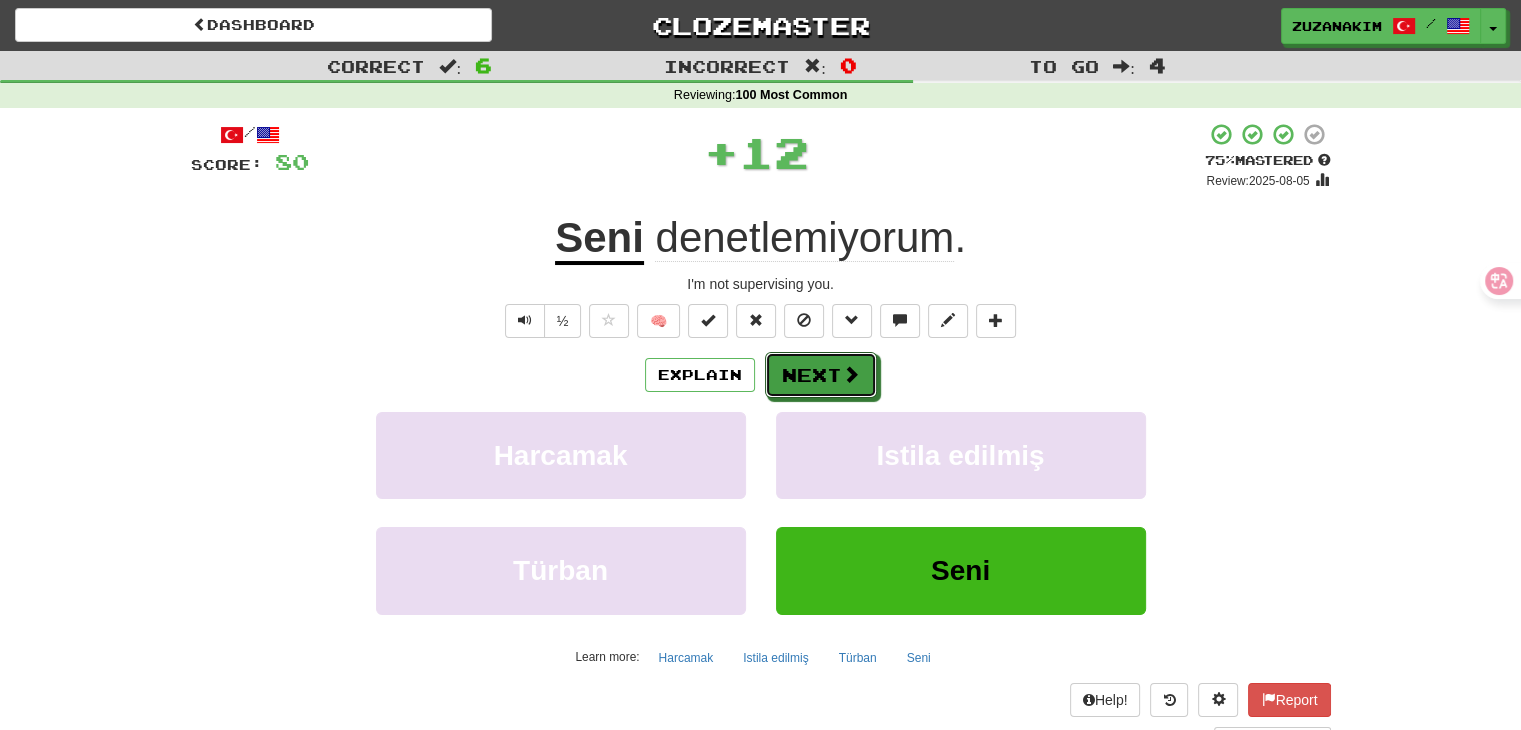 click on "Next" at bounding box center [821, 375] 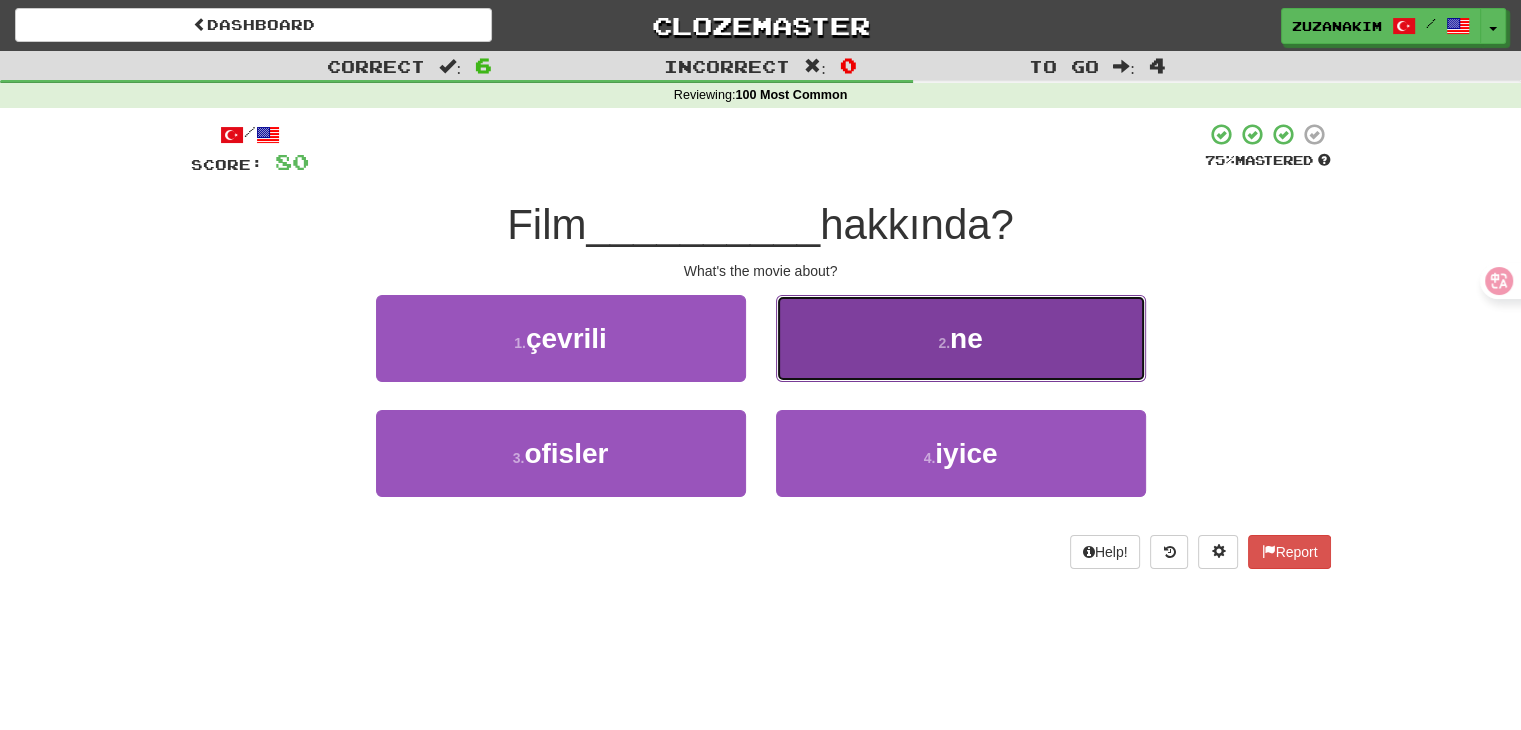 click on "2 .  ne" at bounding box center (961, 338) 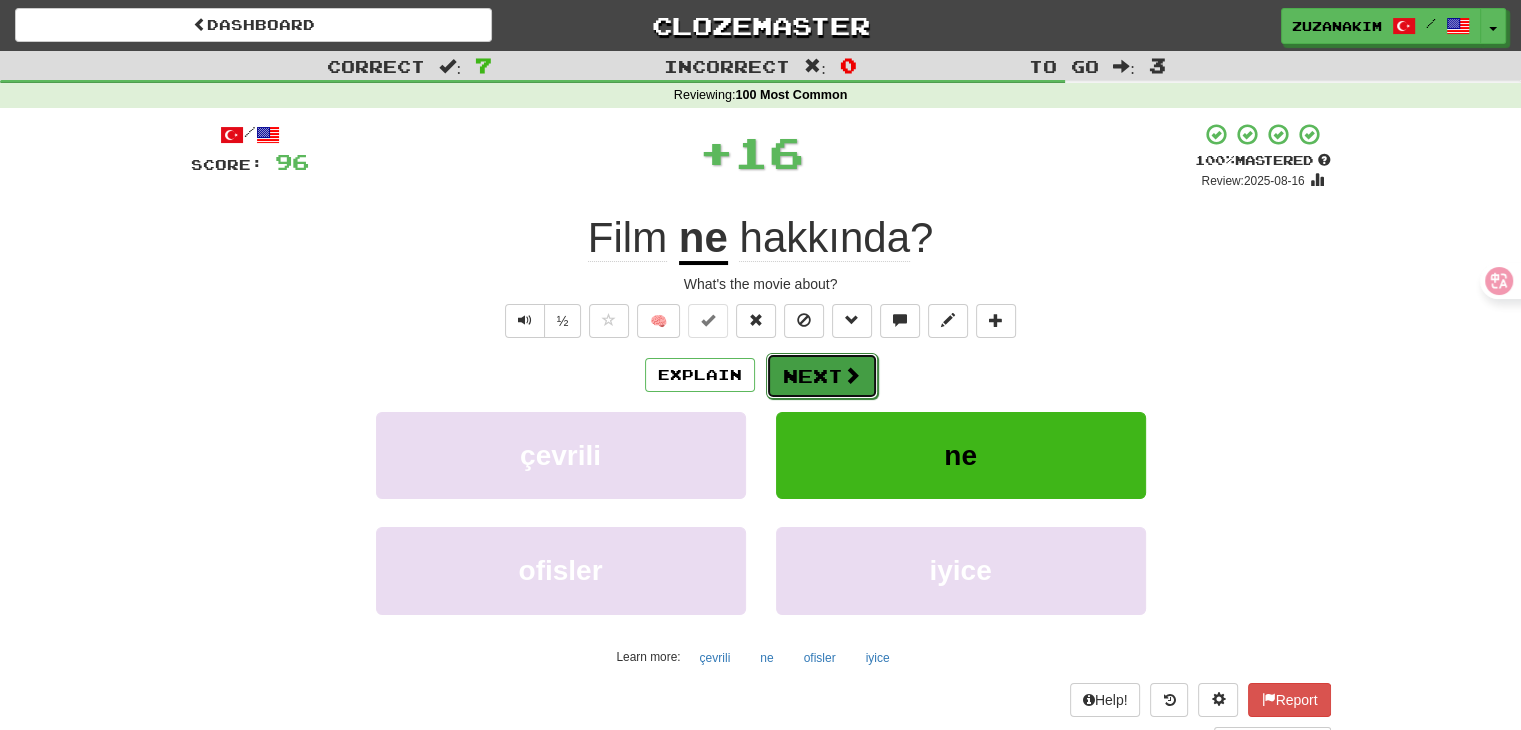 click at bounding box center [852, 375] 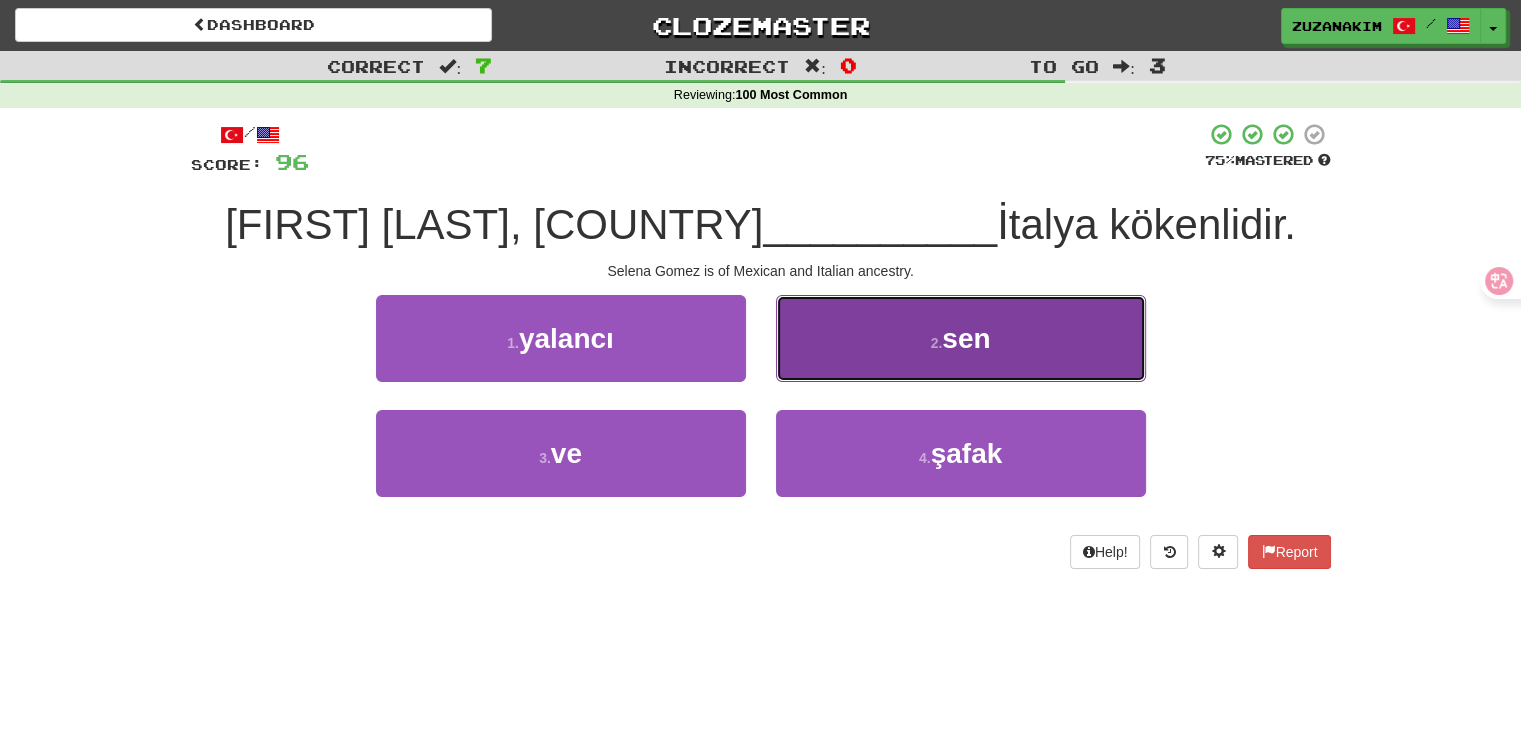 click on "[NUMBER] .  sen" at bounding box center (961, 338) 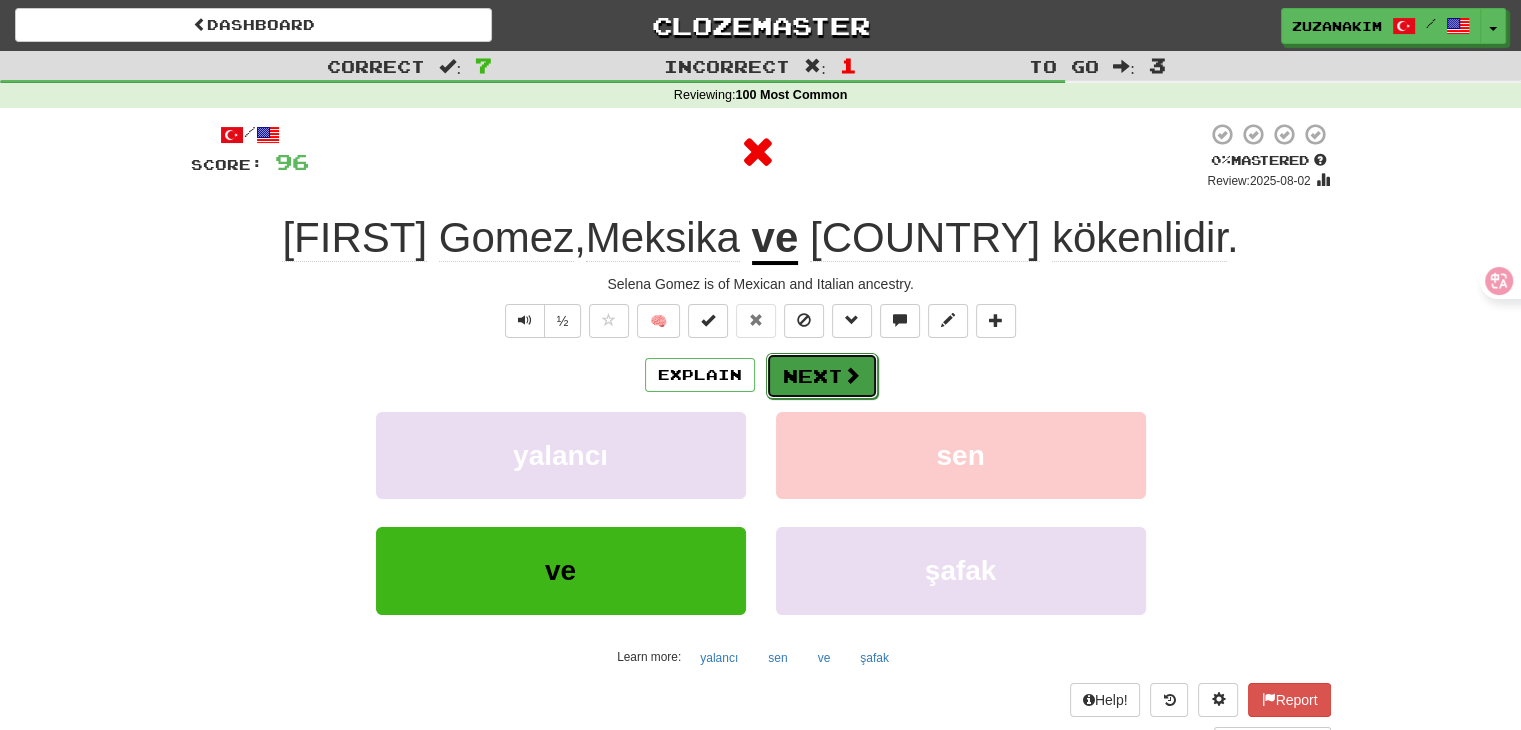 click on "Next" at bounding box center [822, 376] 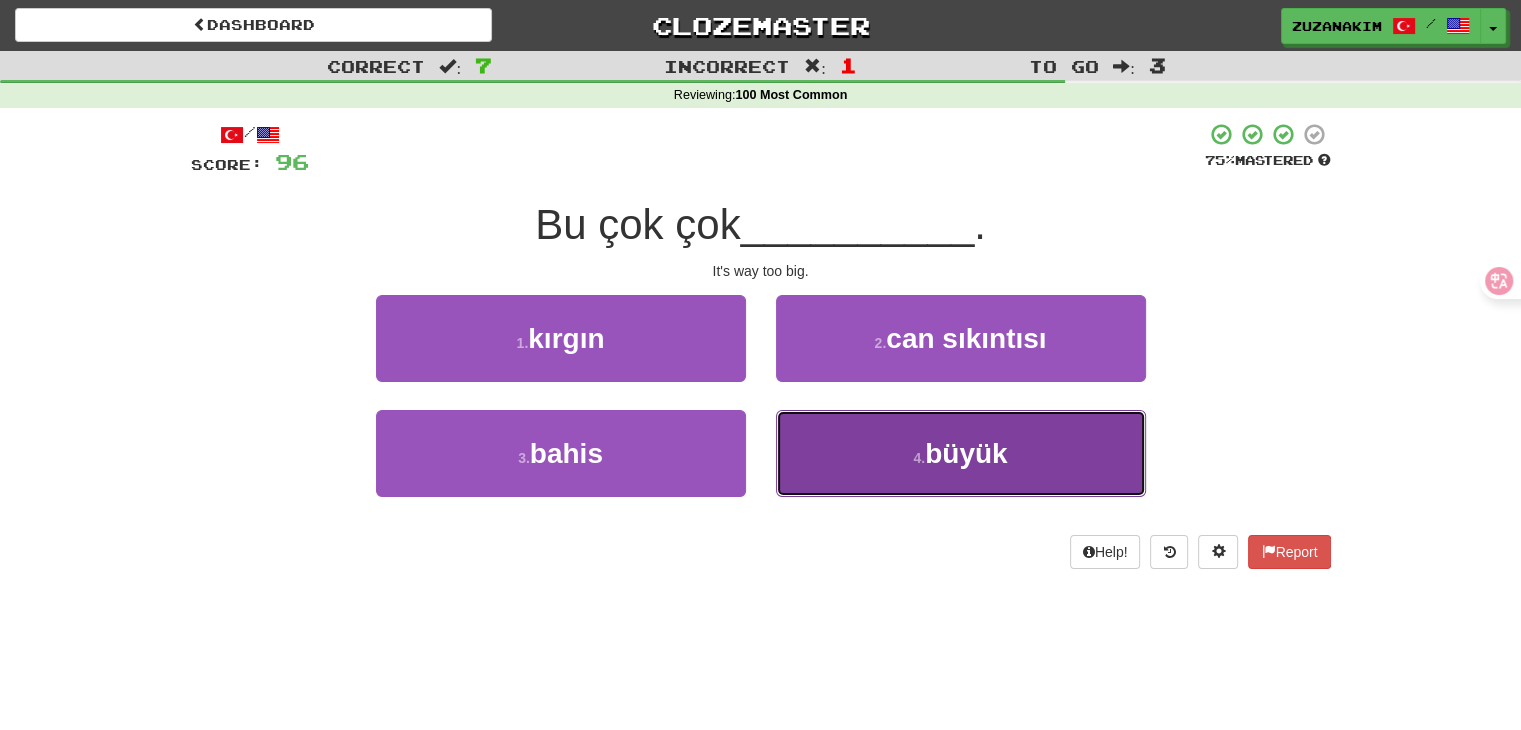click on "4 .  büyük" at bounding box center [961, 453] 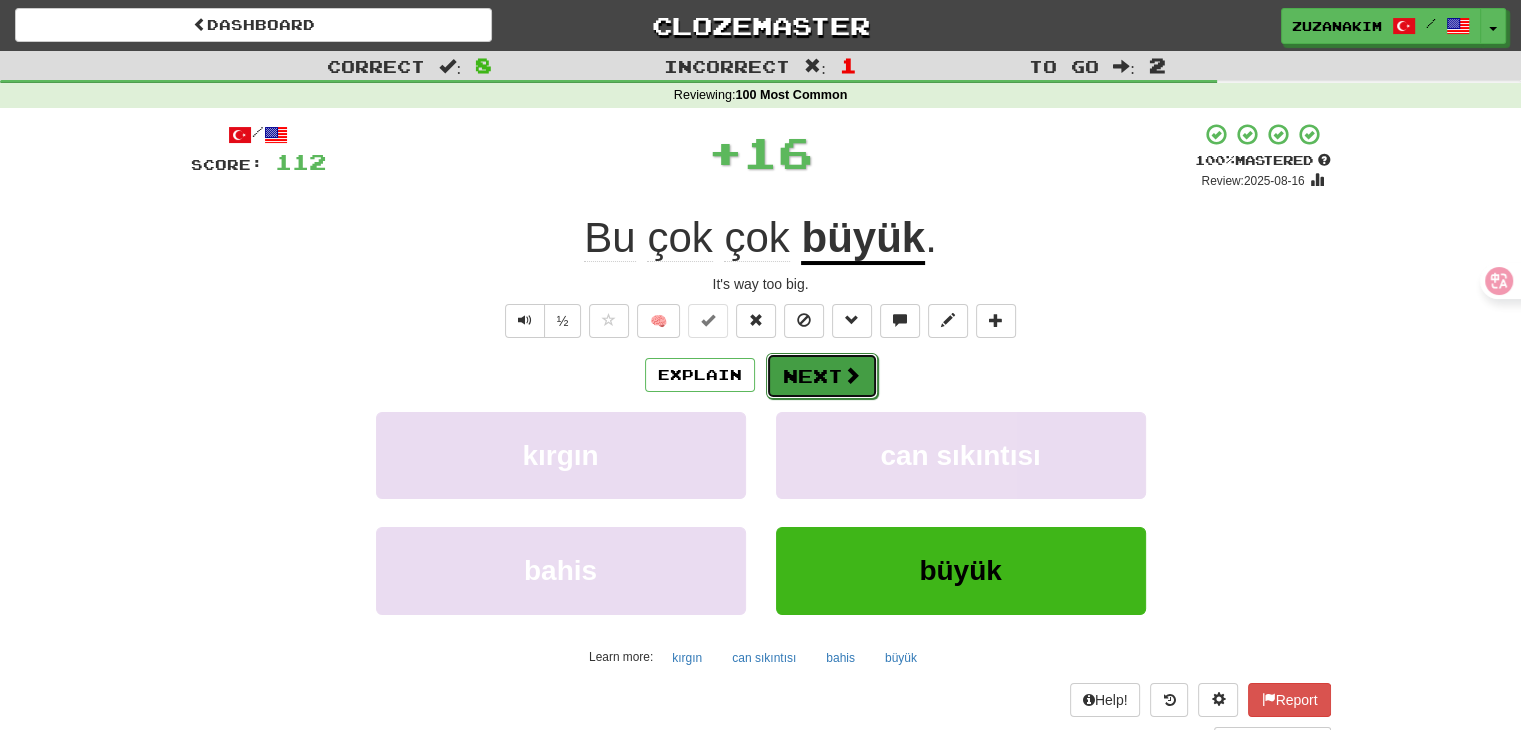 click on "Next" at bounding box center [822, 376] 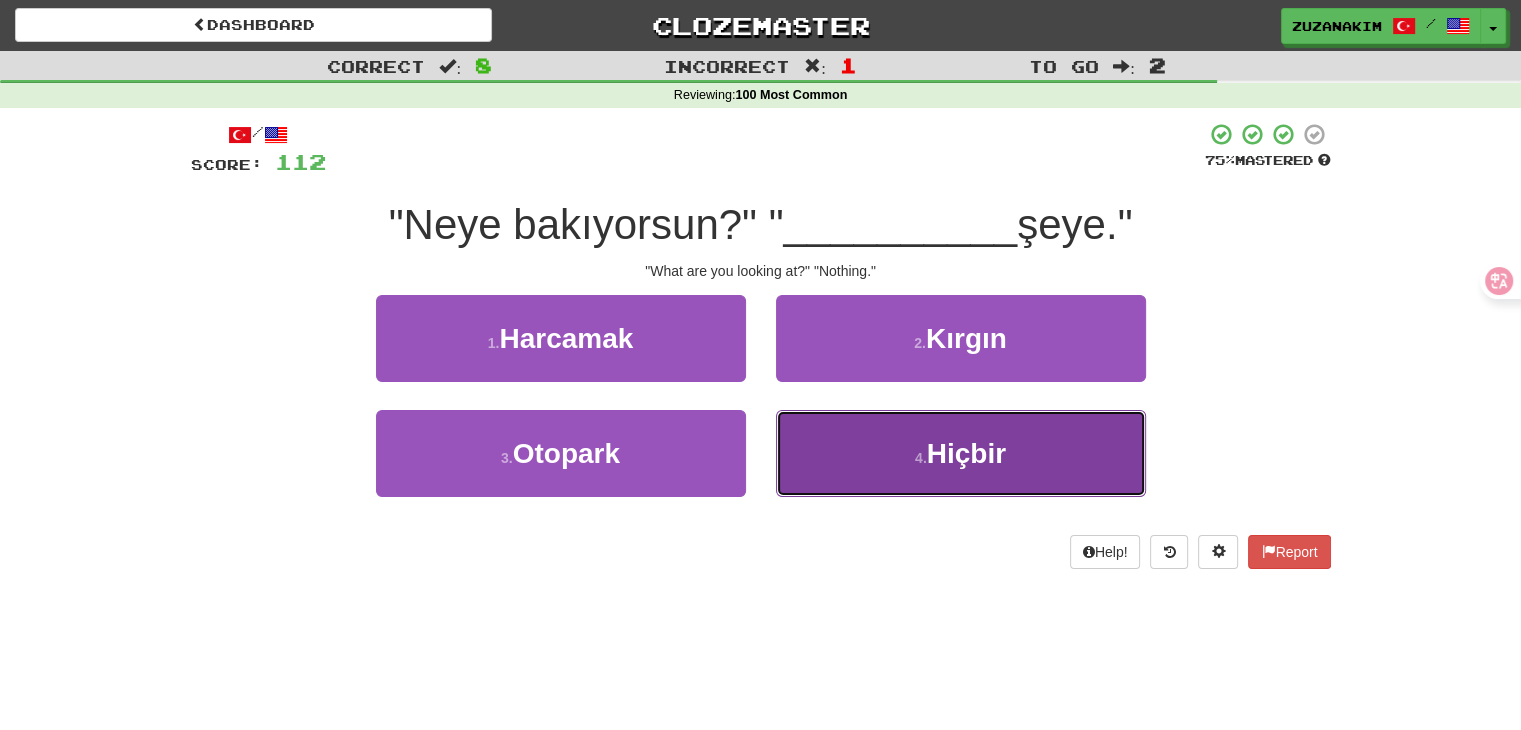 click on "Hiçbir" at bounding box center [966, 453] 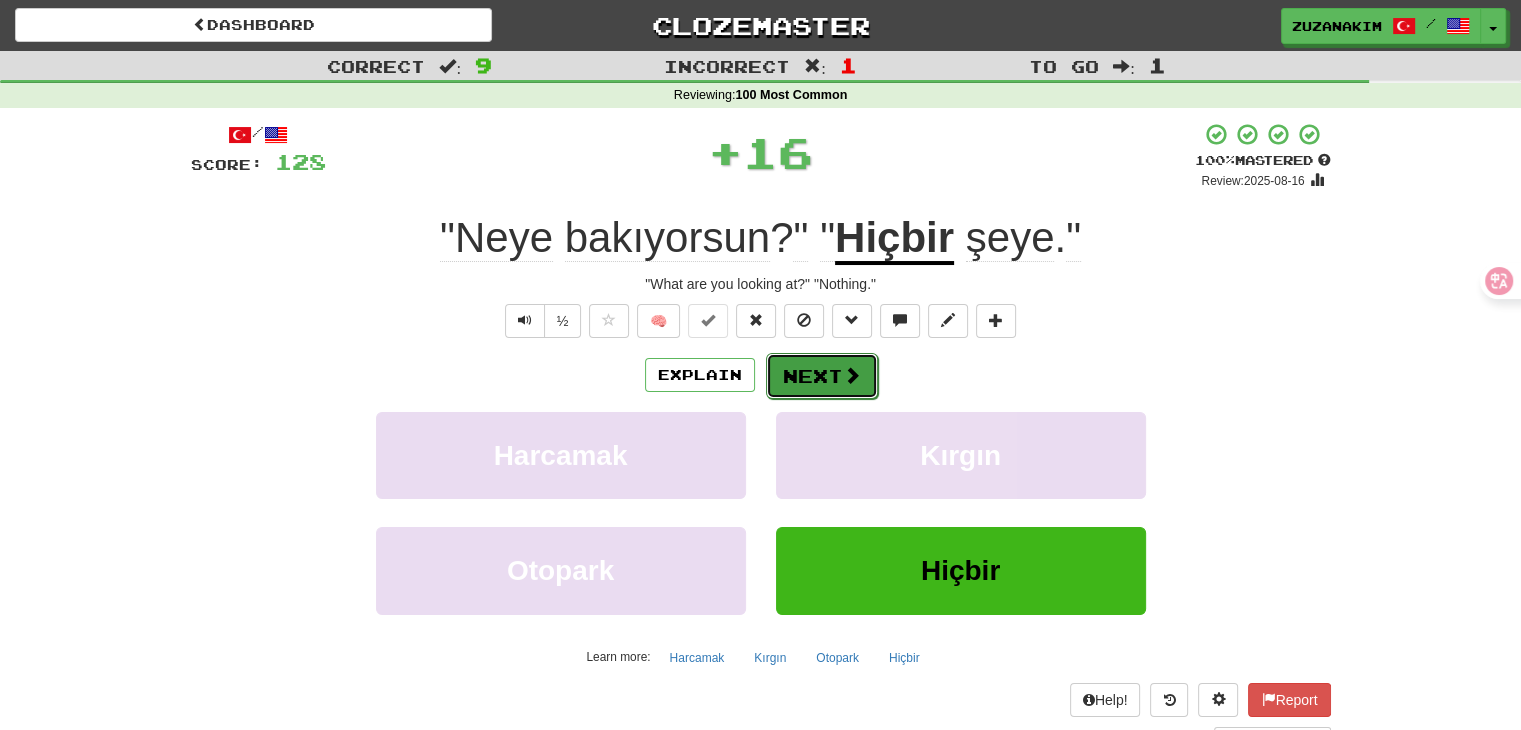 click on "Next" at bounding box center (822, 376) 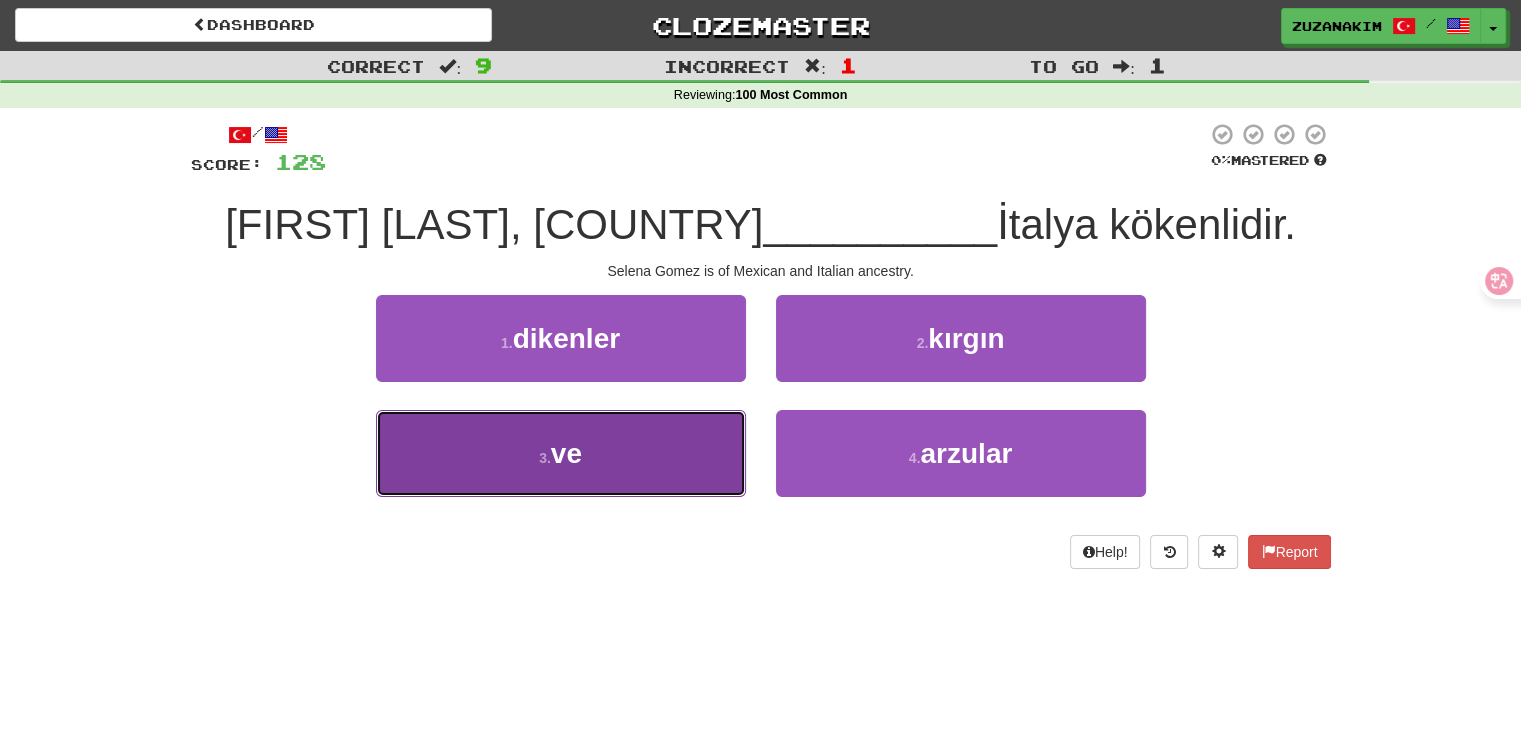 click on "3 .  ve" at bounding box center (561, 453) 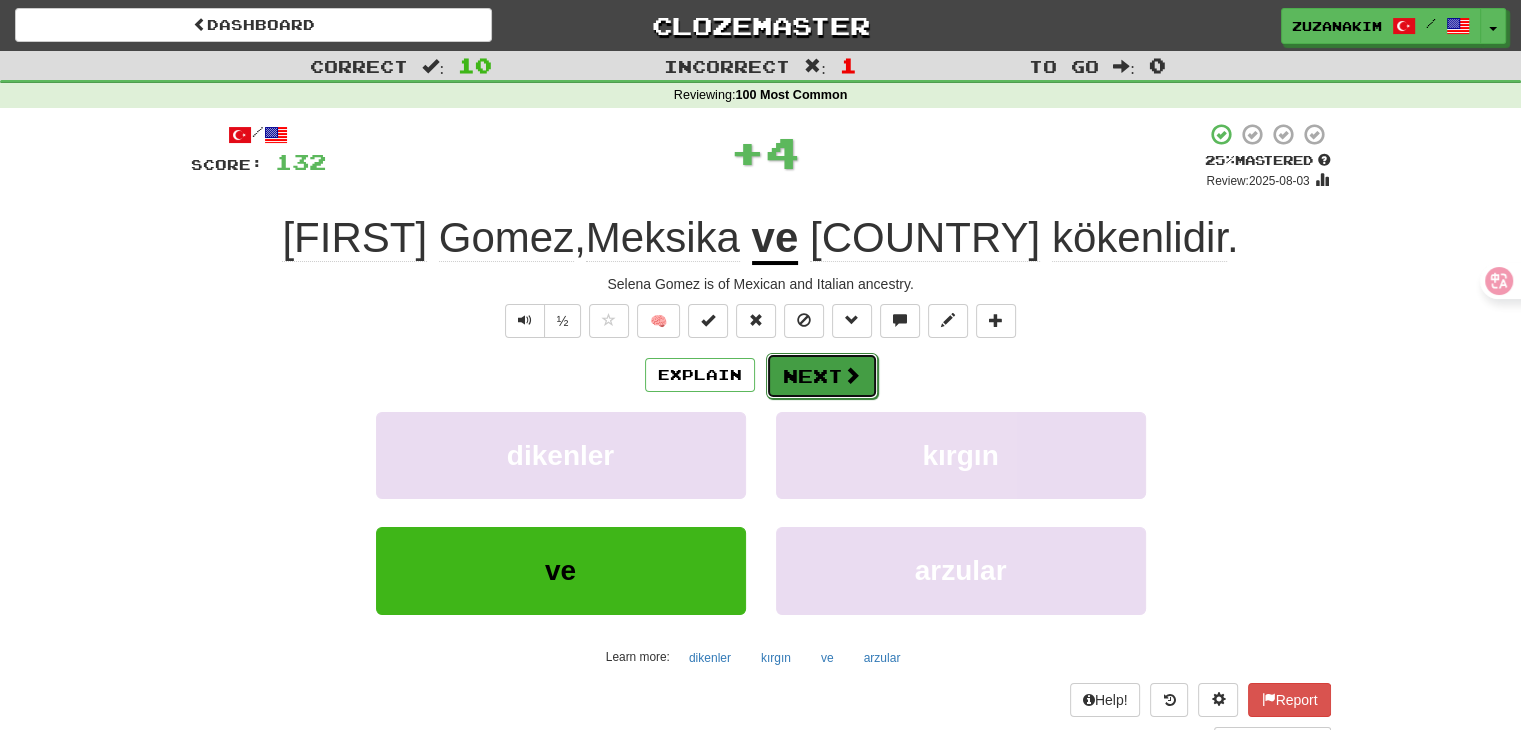 click on "Next" at bounding box center (822, 376) 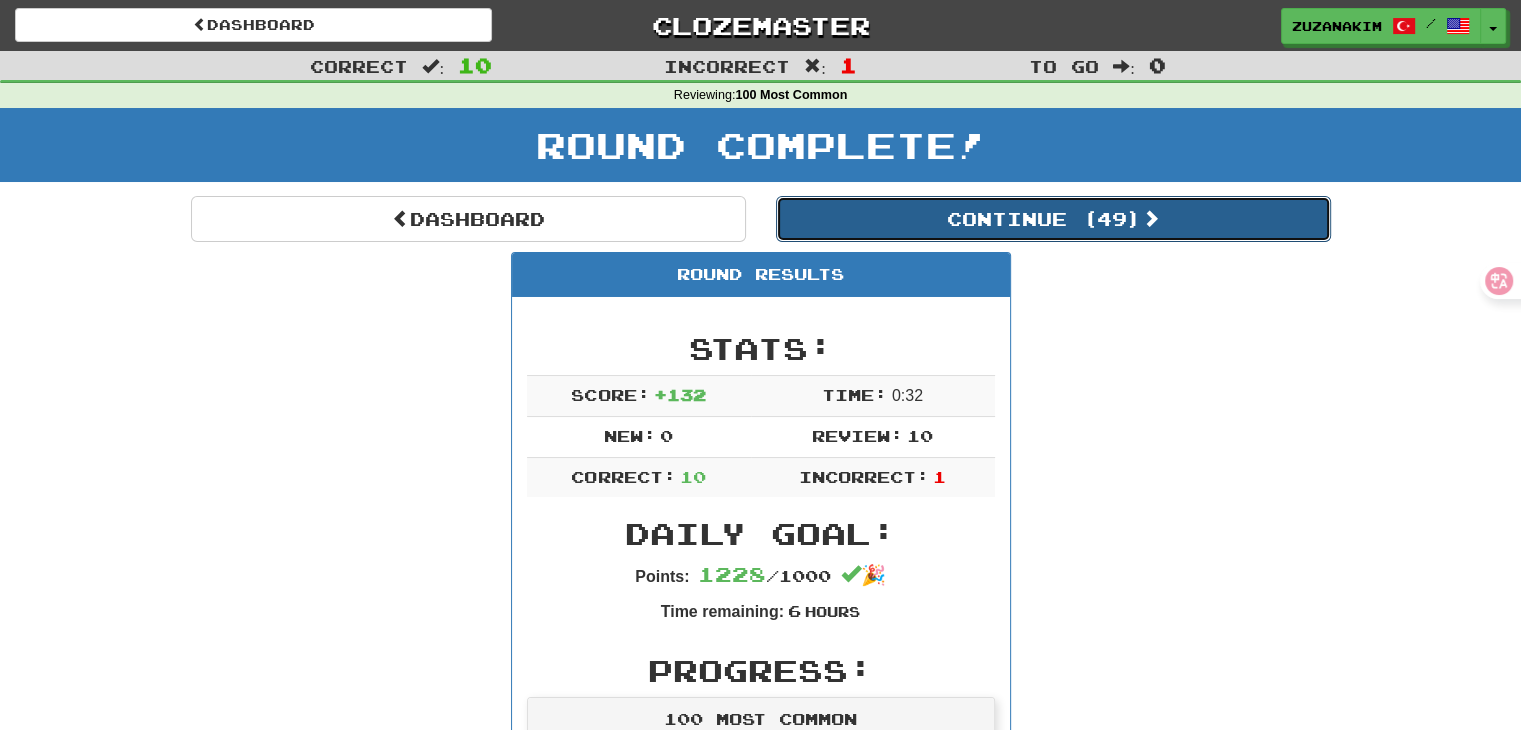 click on "Continue ( 49 )" at bounding box center (1053, 219) 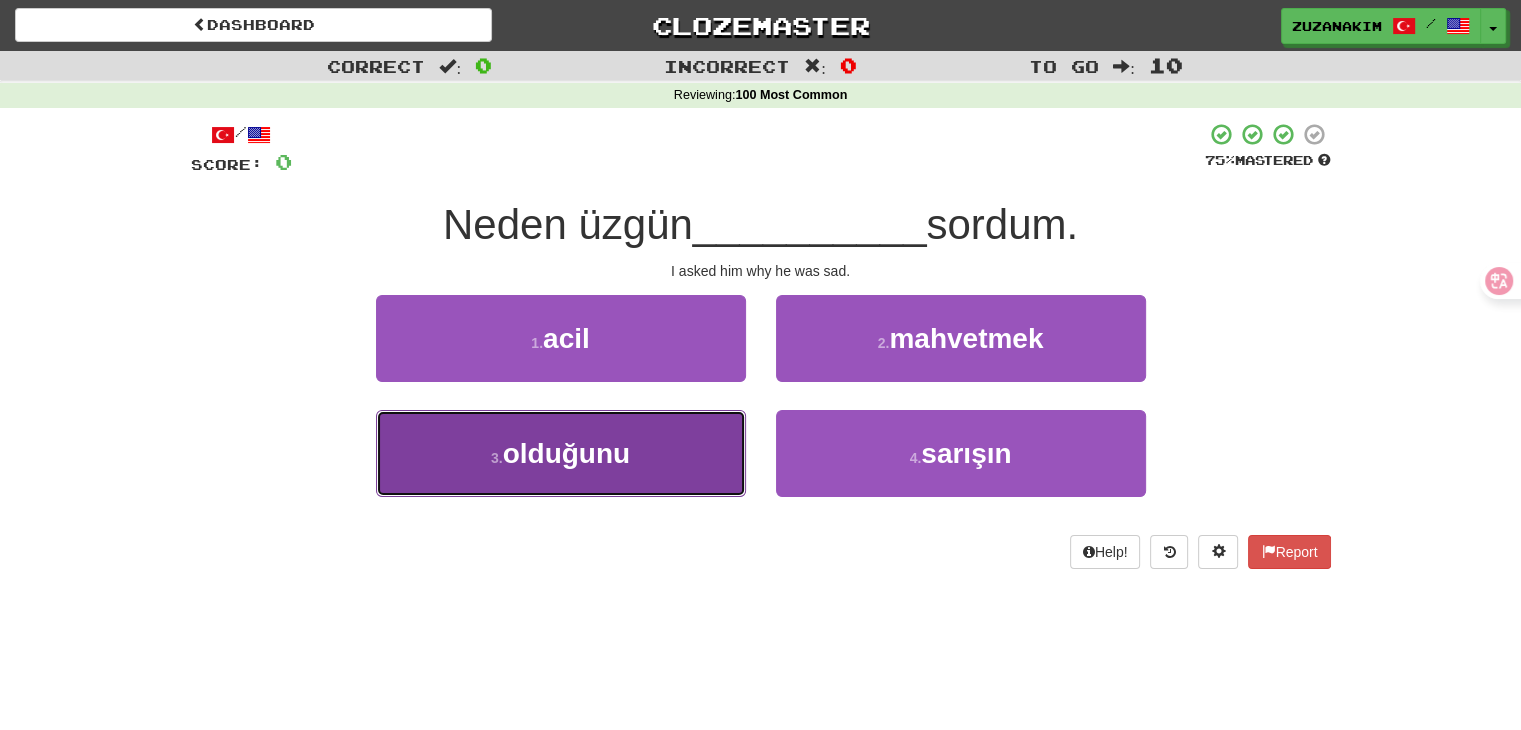 click on "[NUMBER] .  olduğunu" at bounding box center [561, 453] 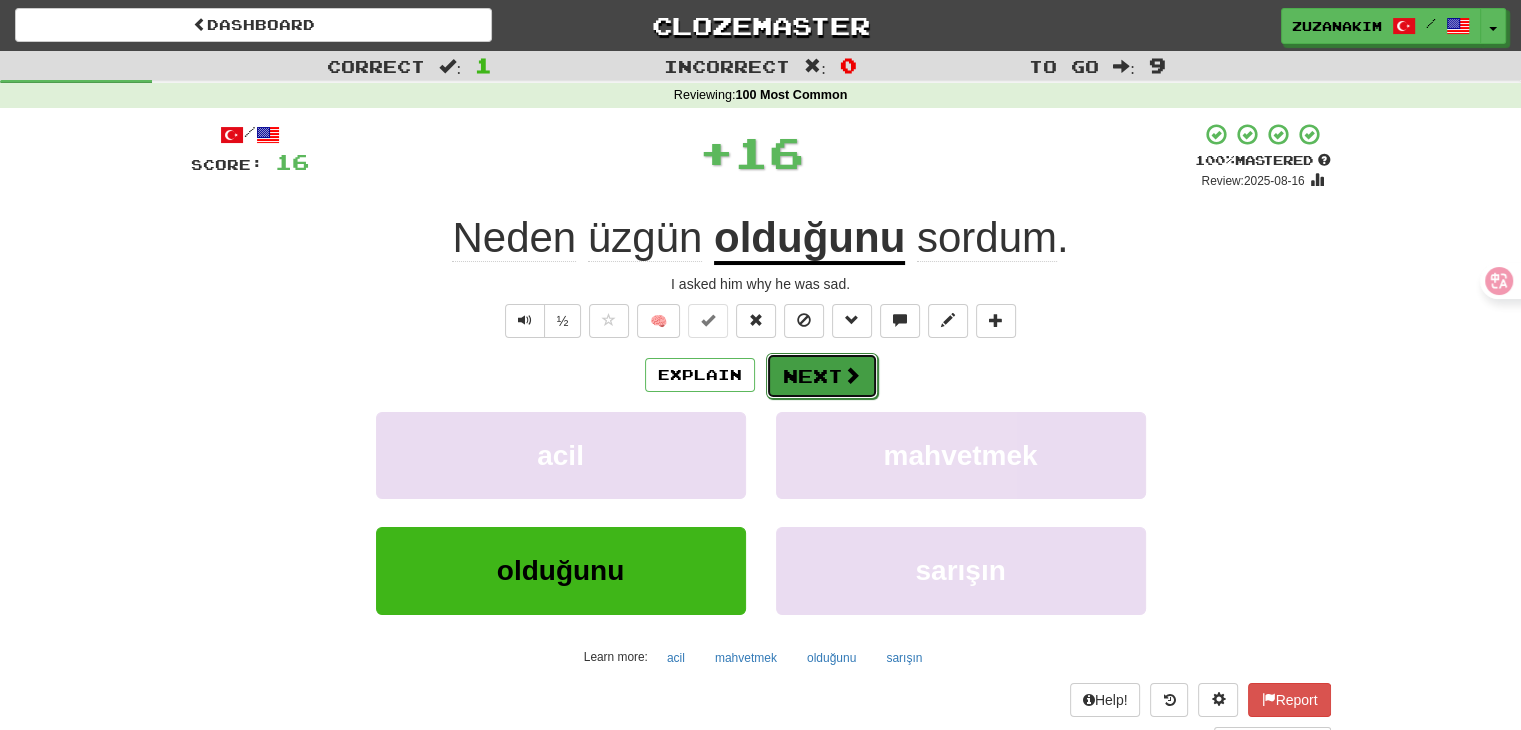 click on "Next" at bounding box center [822, 376] 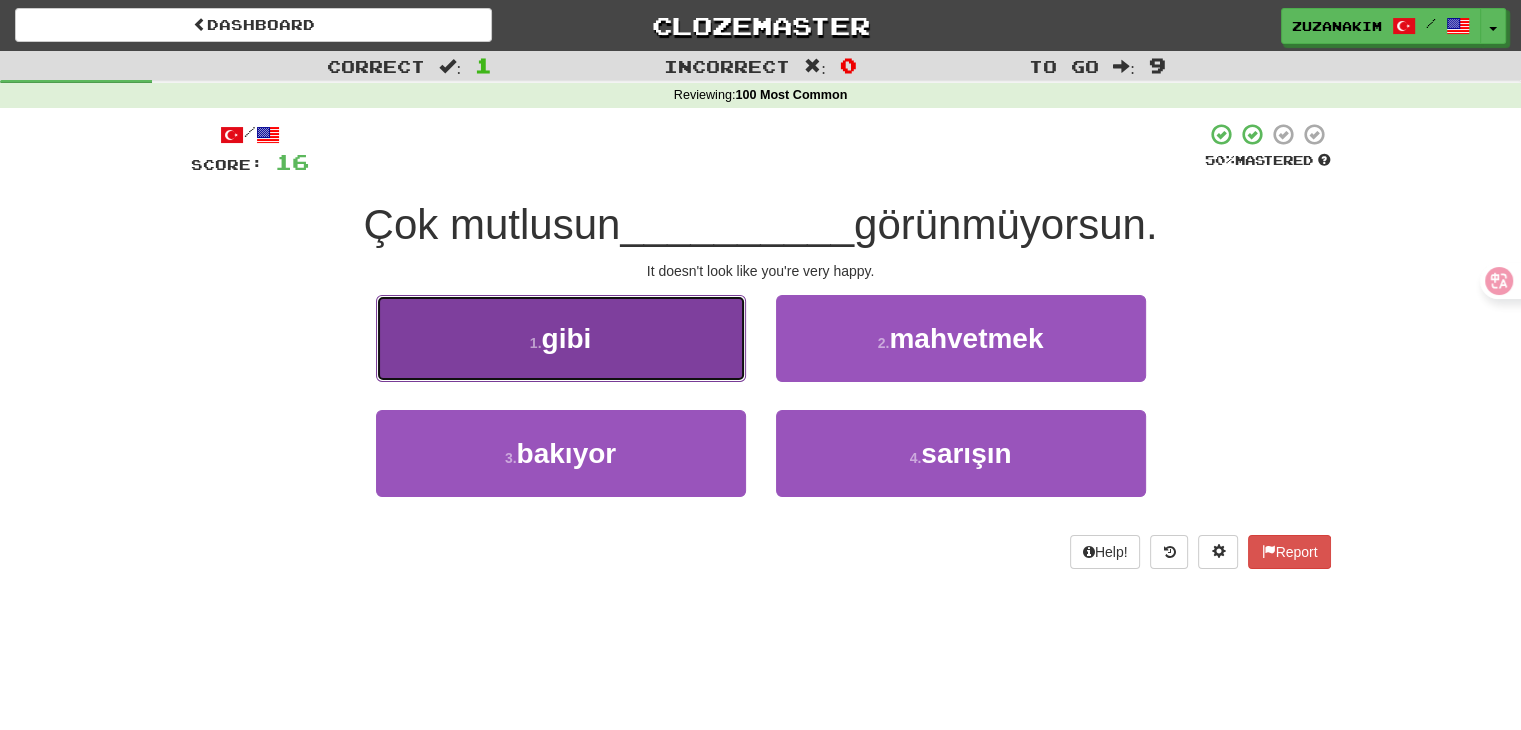 click on "gibi" at bounding box center [566, 338] 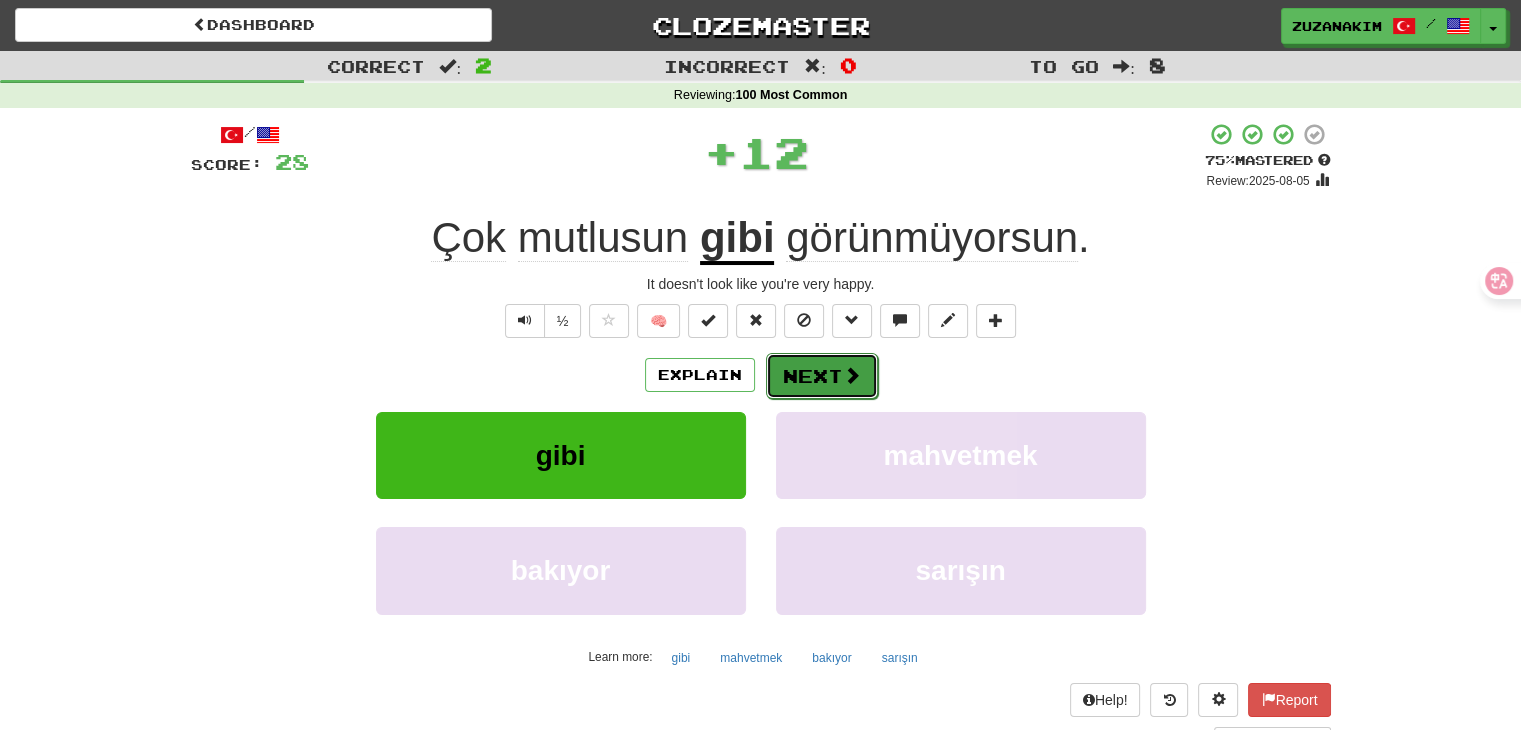click on "Next" at bounding box center (822, 376) 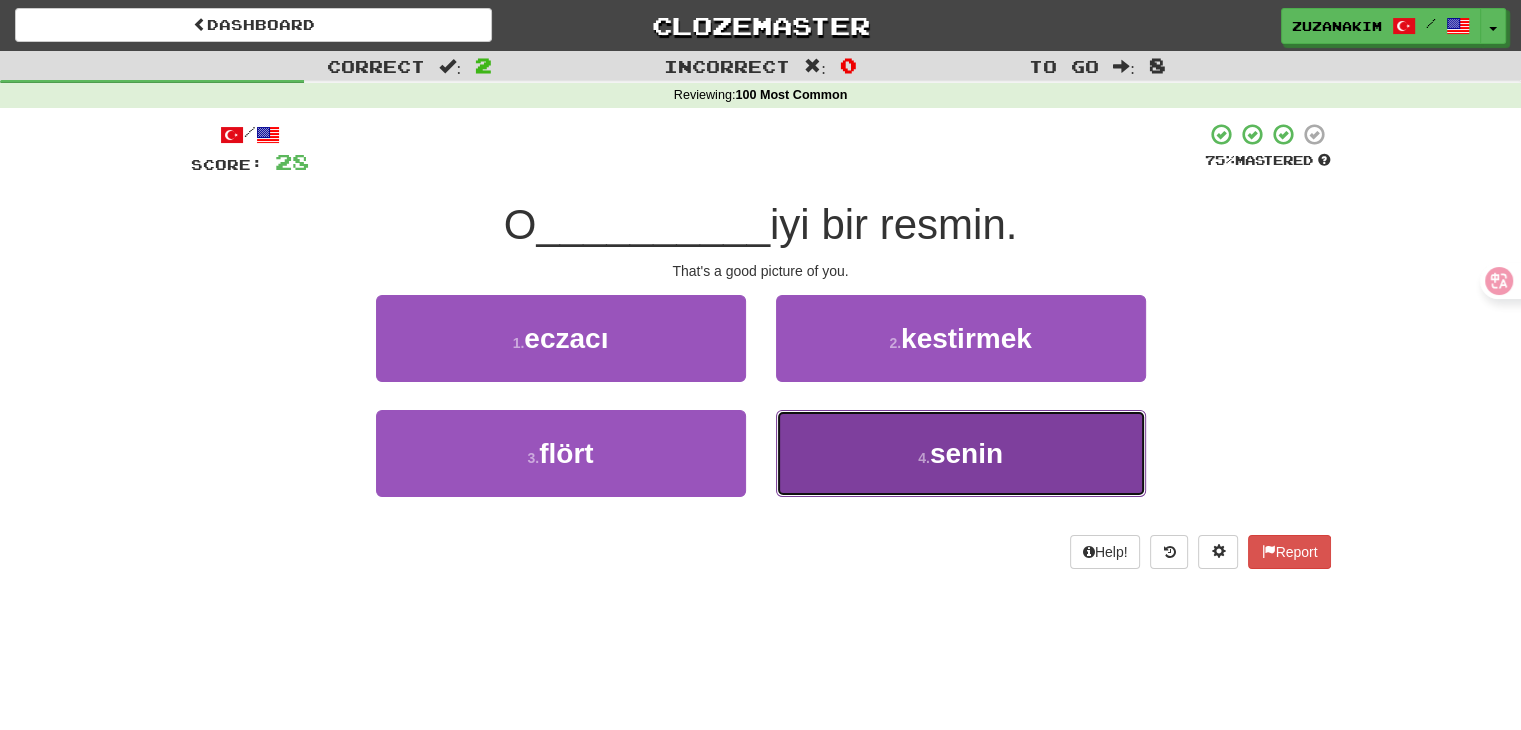 click on "4 ." at bounding box center (924, 458) 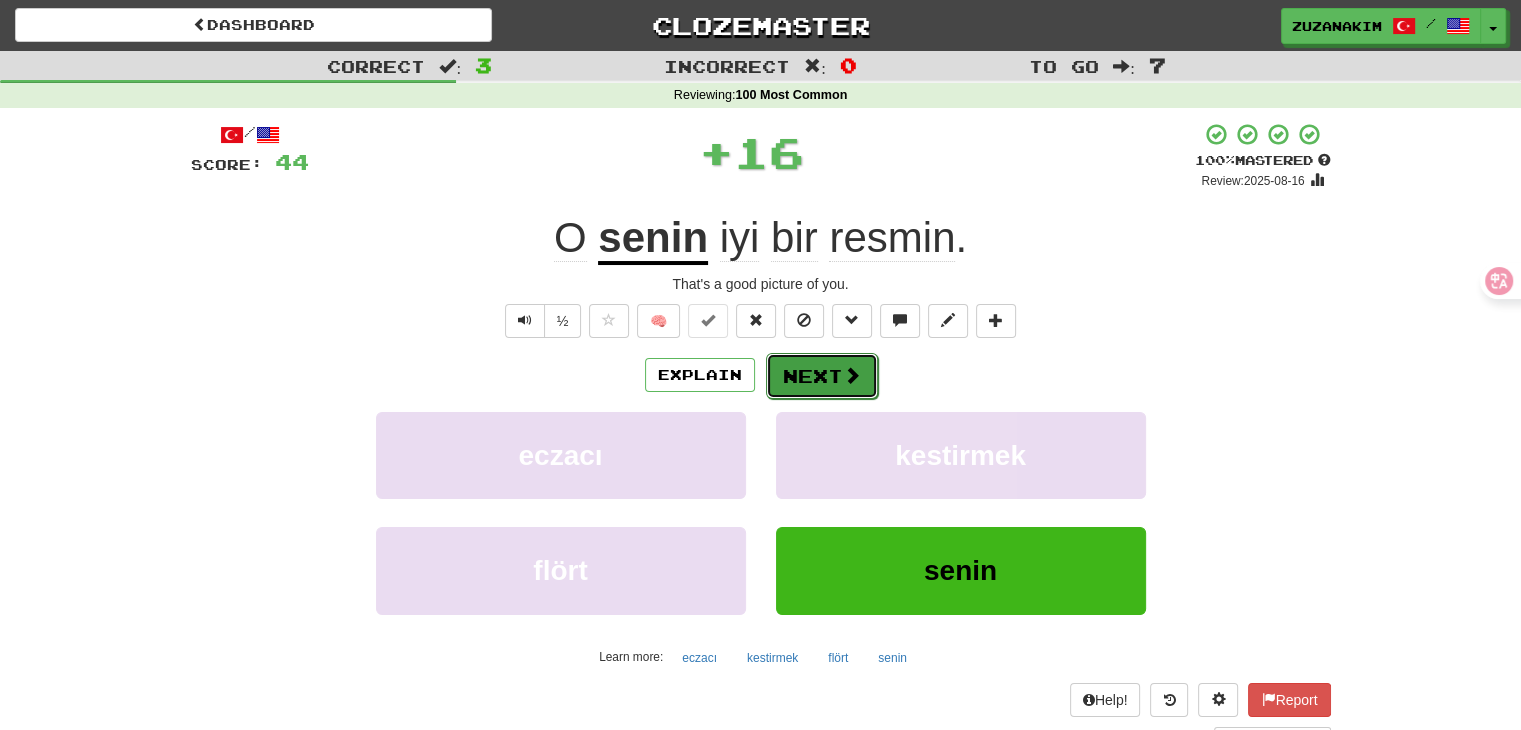 click on "Next" at bounding box center [822, 376] 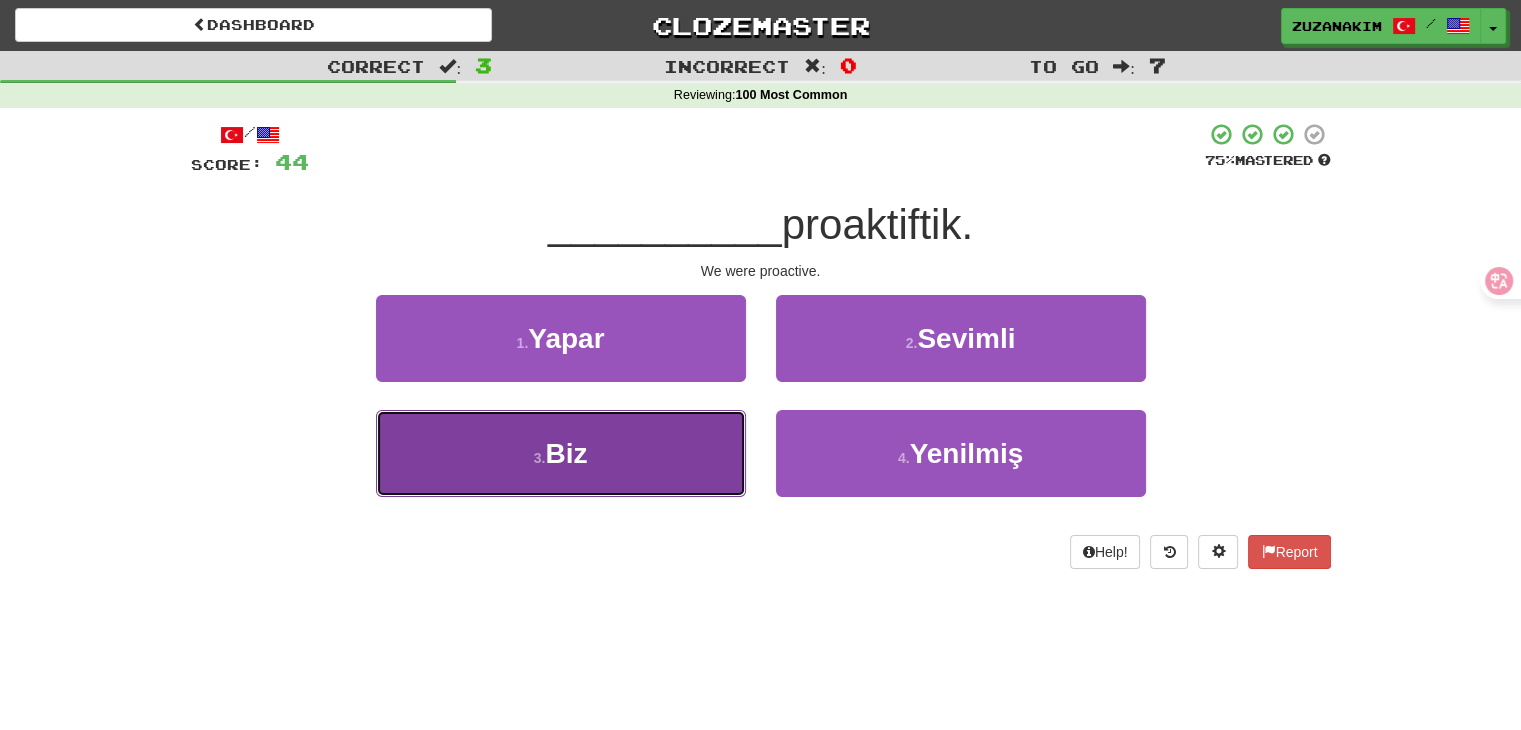 click on "Biz" at bounding box center (566, 453) 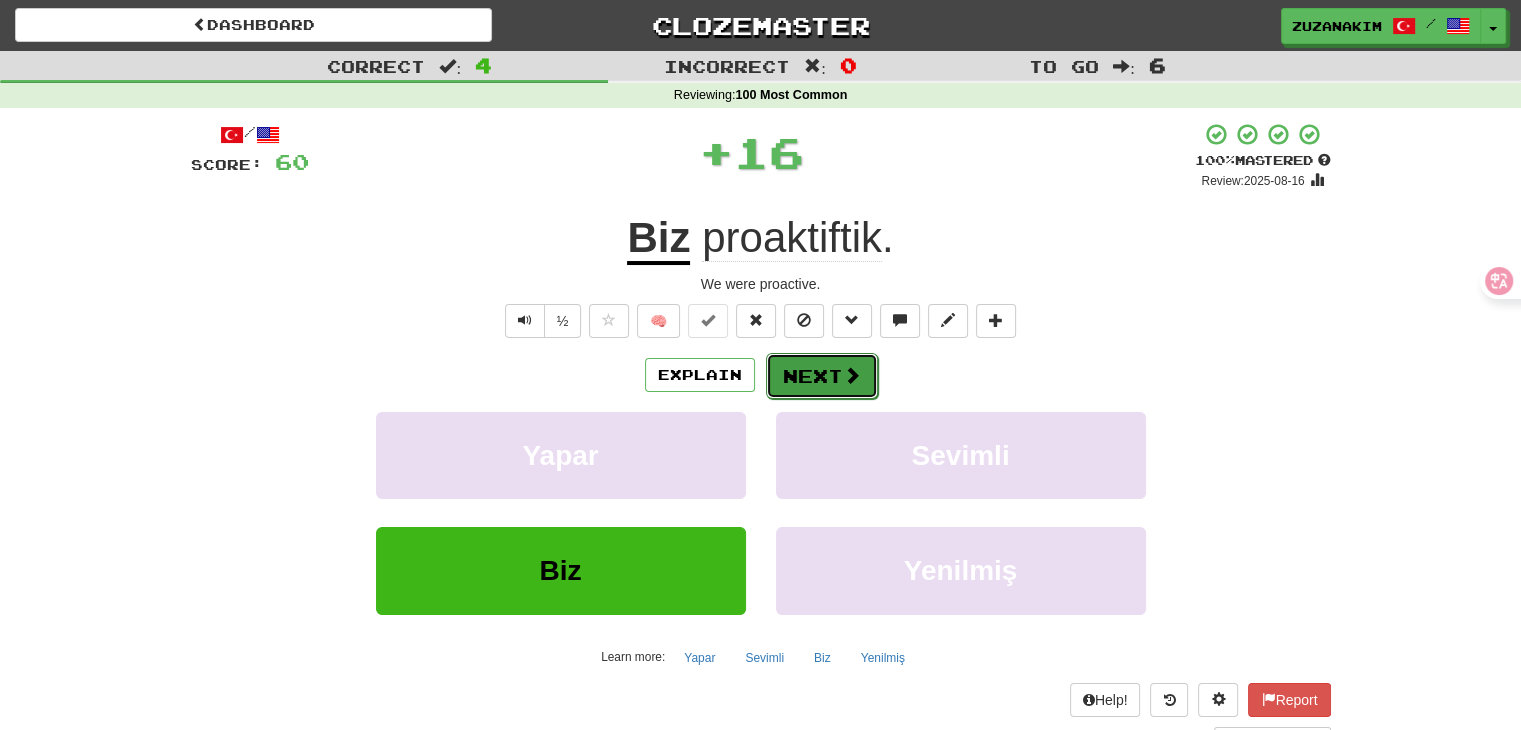 click on "Next" at bounding box center (822, 376) 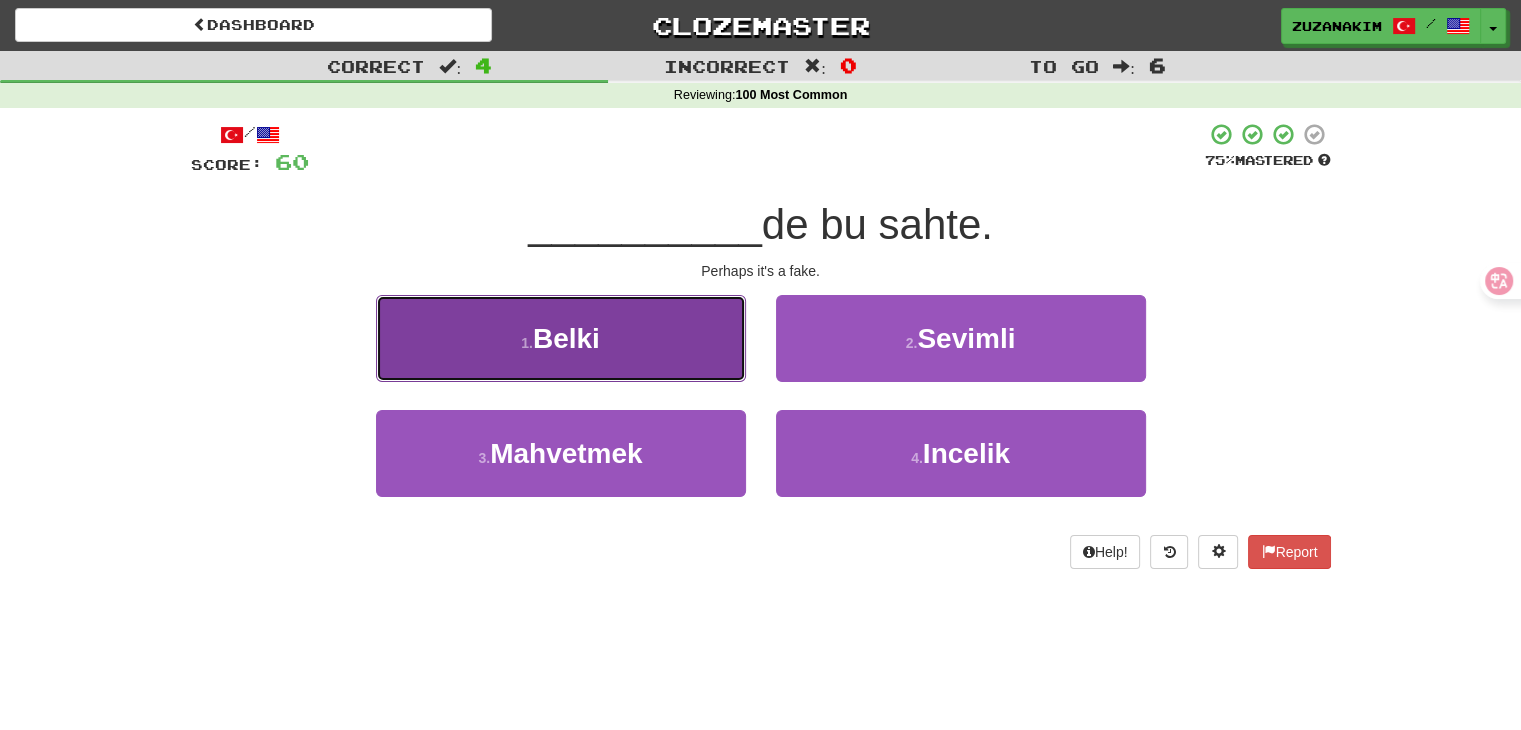 click on "Belki" at bounding box center [566, 338] 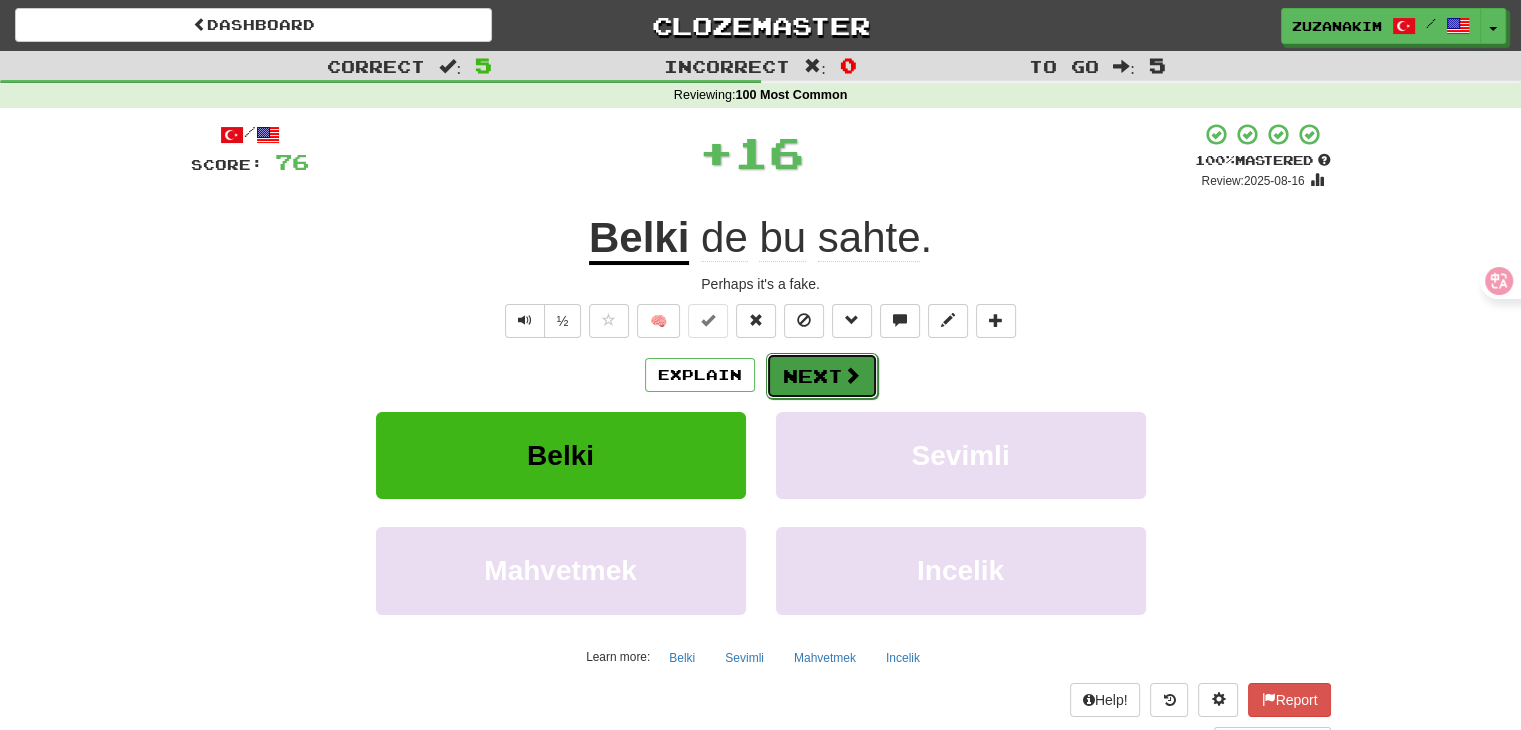click on "Next" at bounding box center [822, 376] 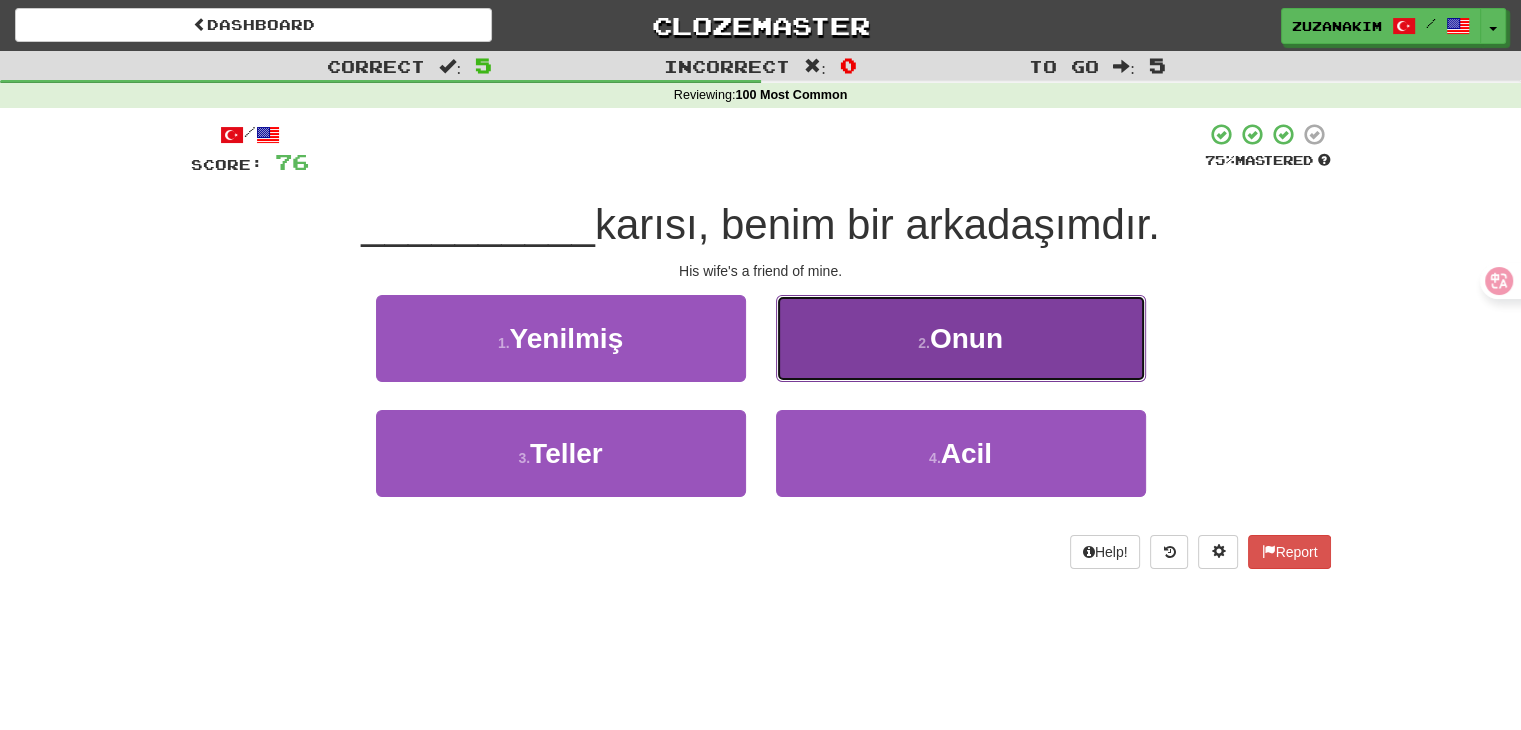 click on "2 .  Onun" at bounding box center [961, 338] 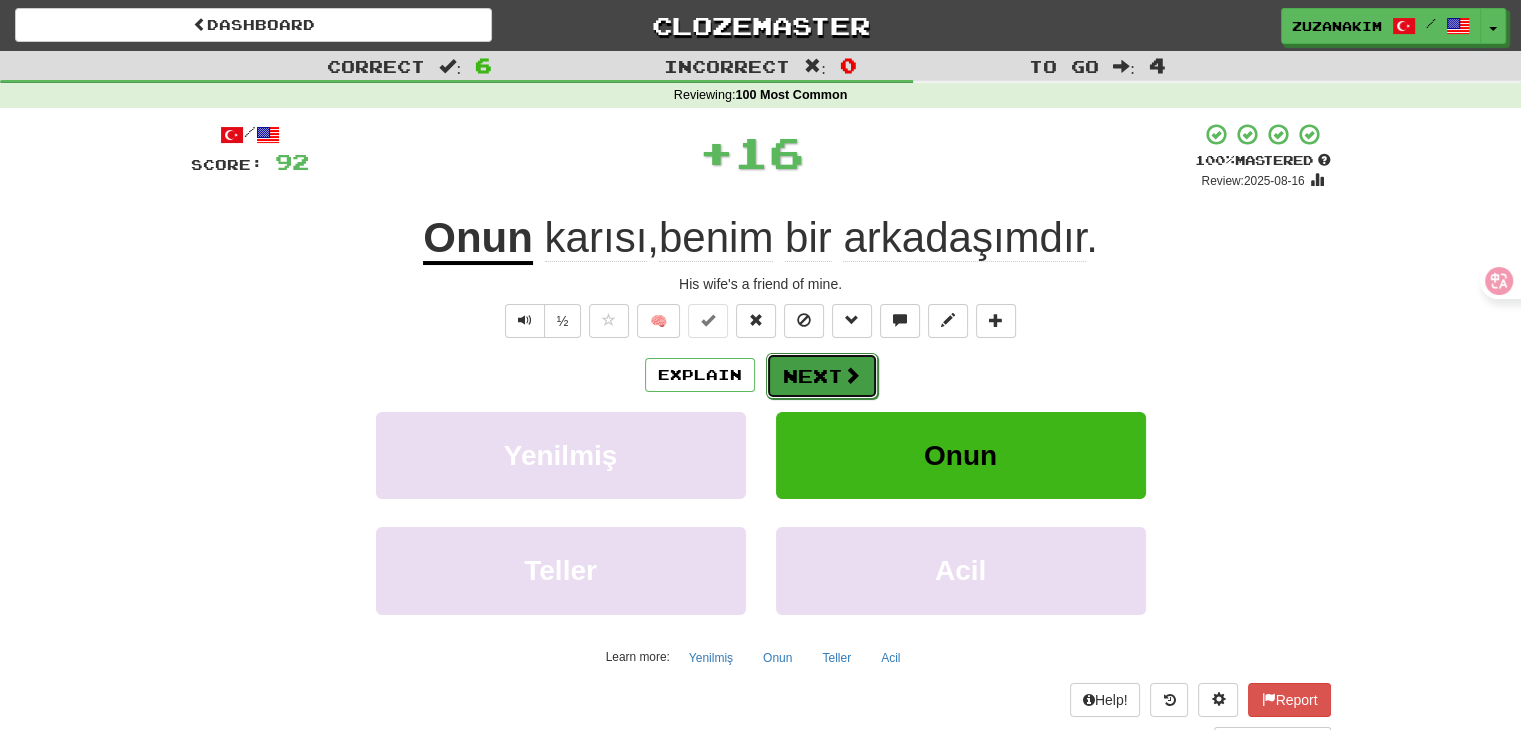 click at bounding box center [852, 375] 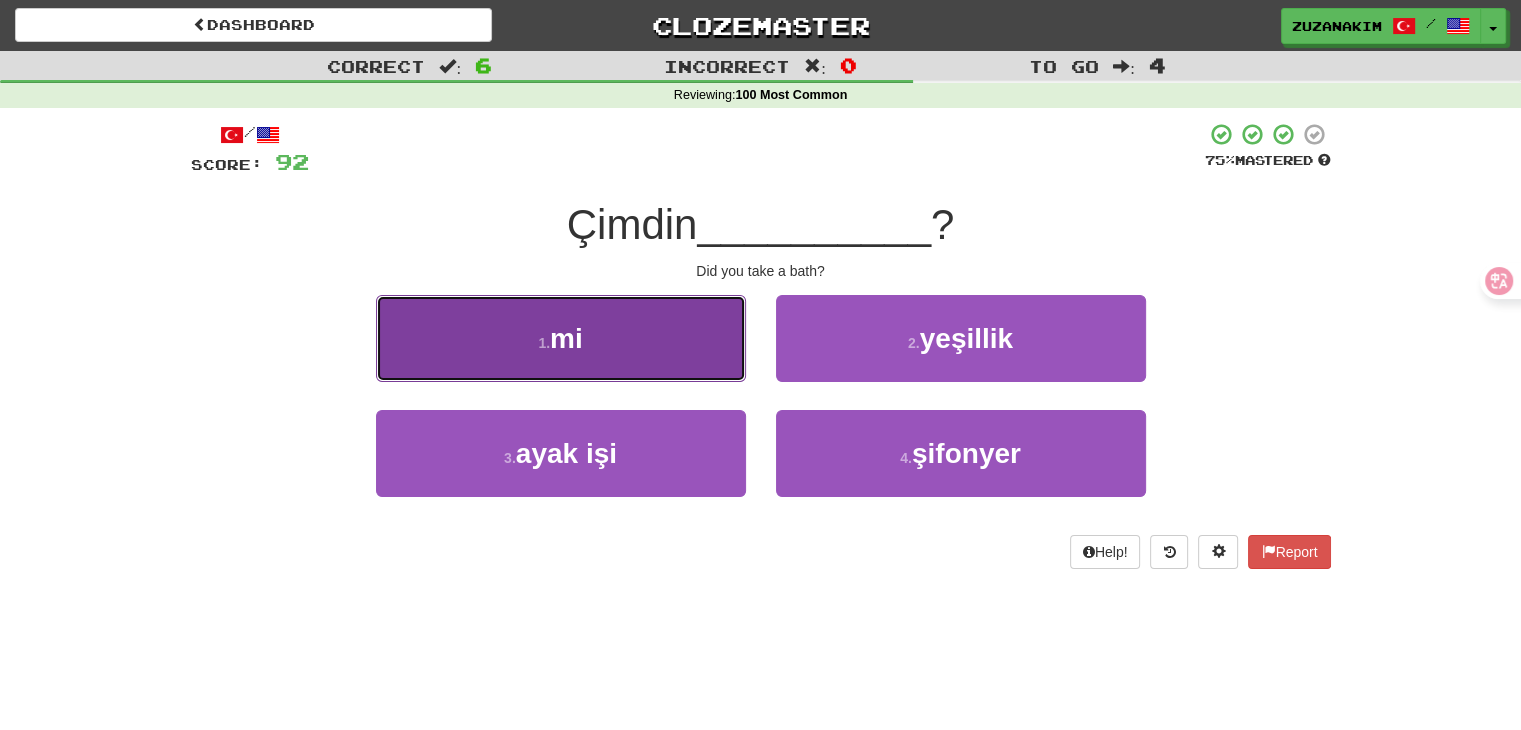 click on "1 .  mi" at bounding box center (561, 338) 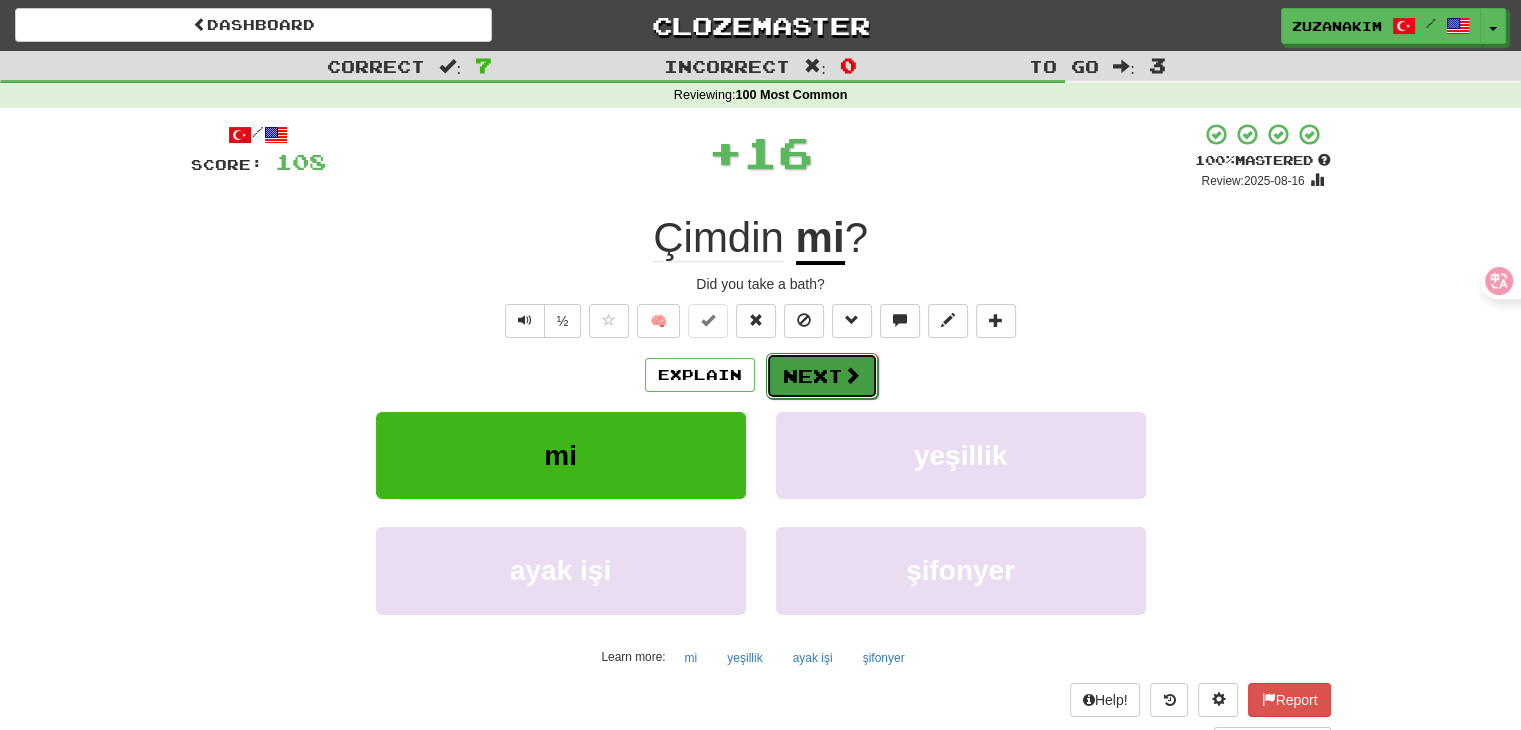 click on "Next" at bounding box center (822, 376) 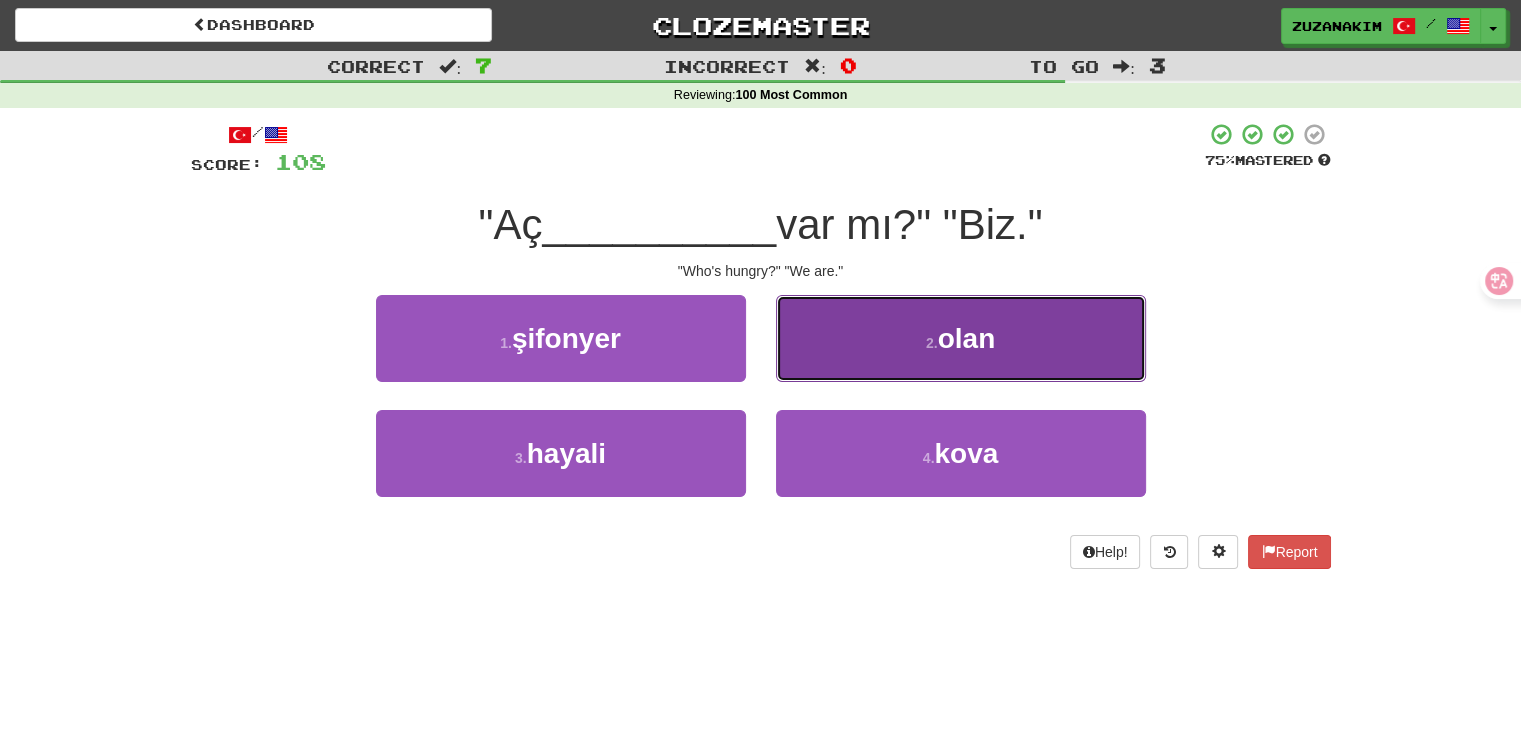 click on "2 .  olan" at bounding box center (961, 338) 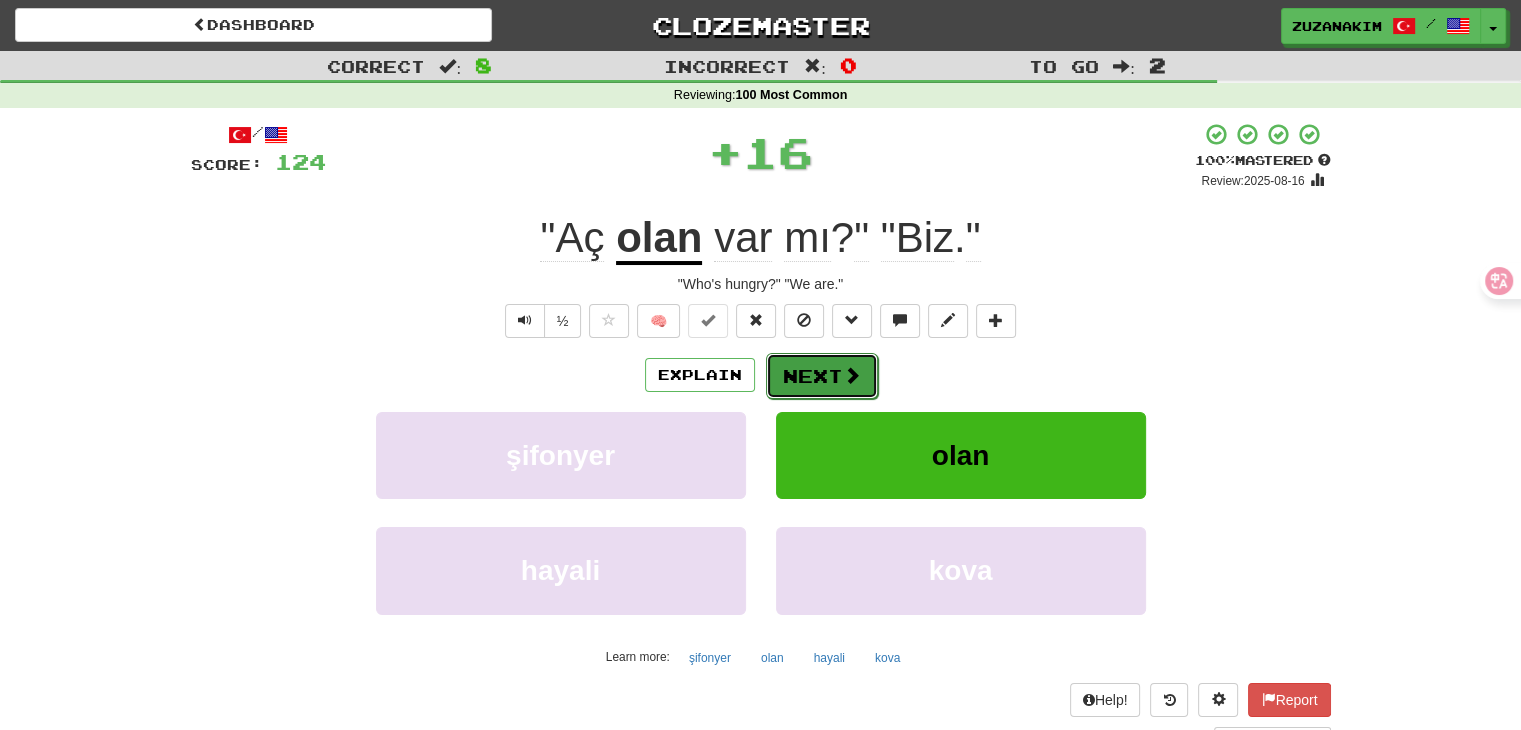 click on "Next" at bounding box center [822, 376] 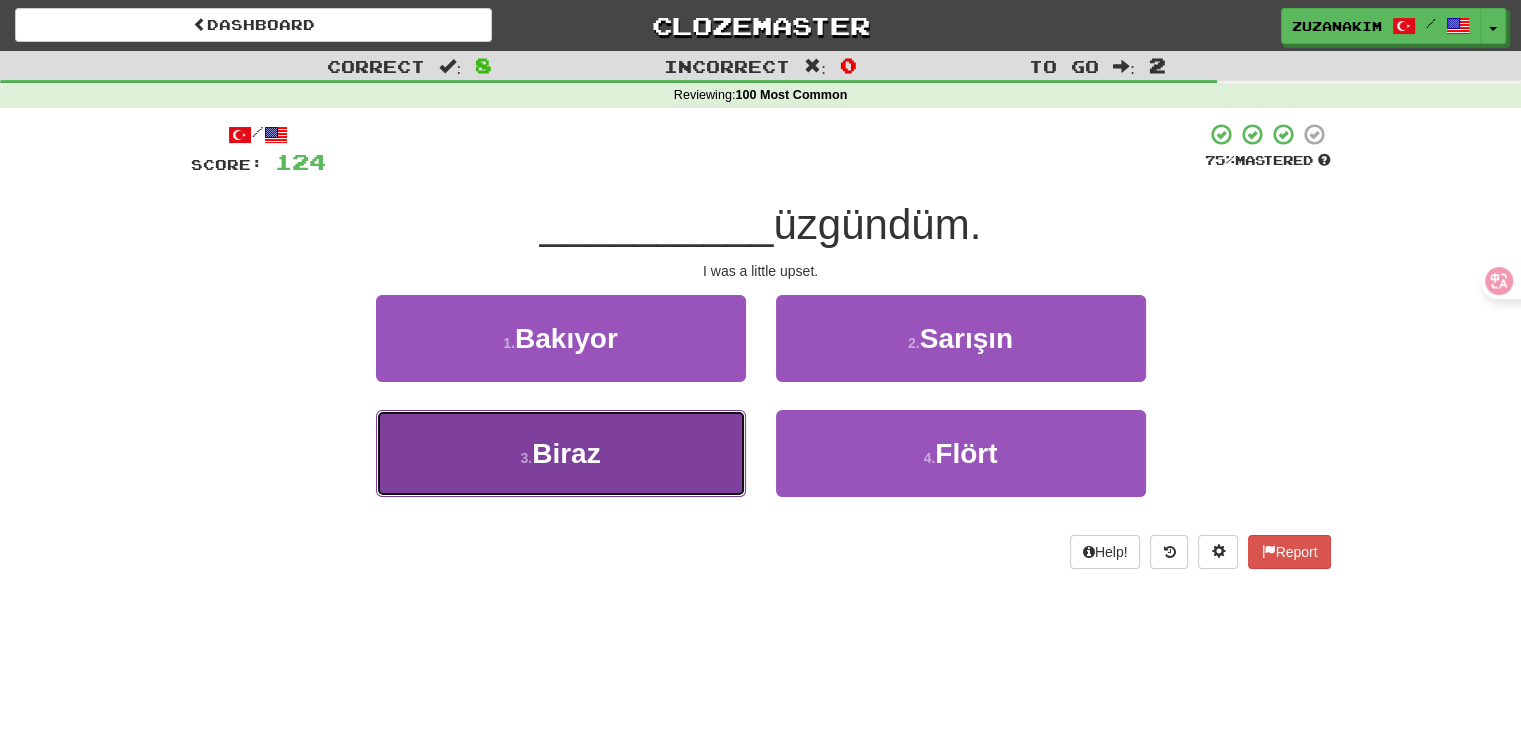 click on "3 .  Biraz" at bounding box center [561, 453] 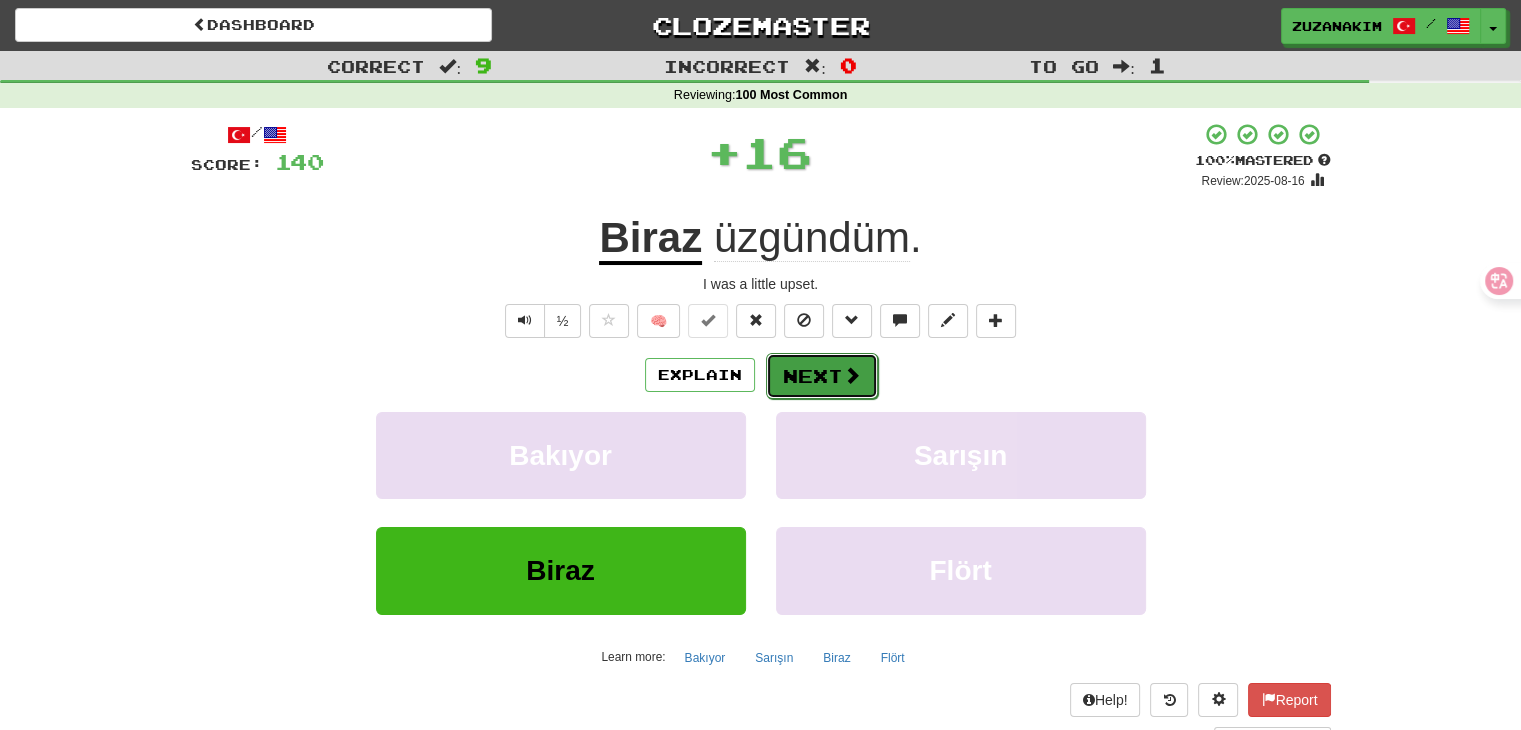 click on "Next" at bounding box center [822, 376] 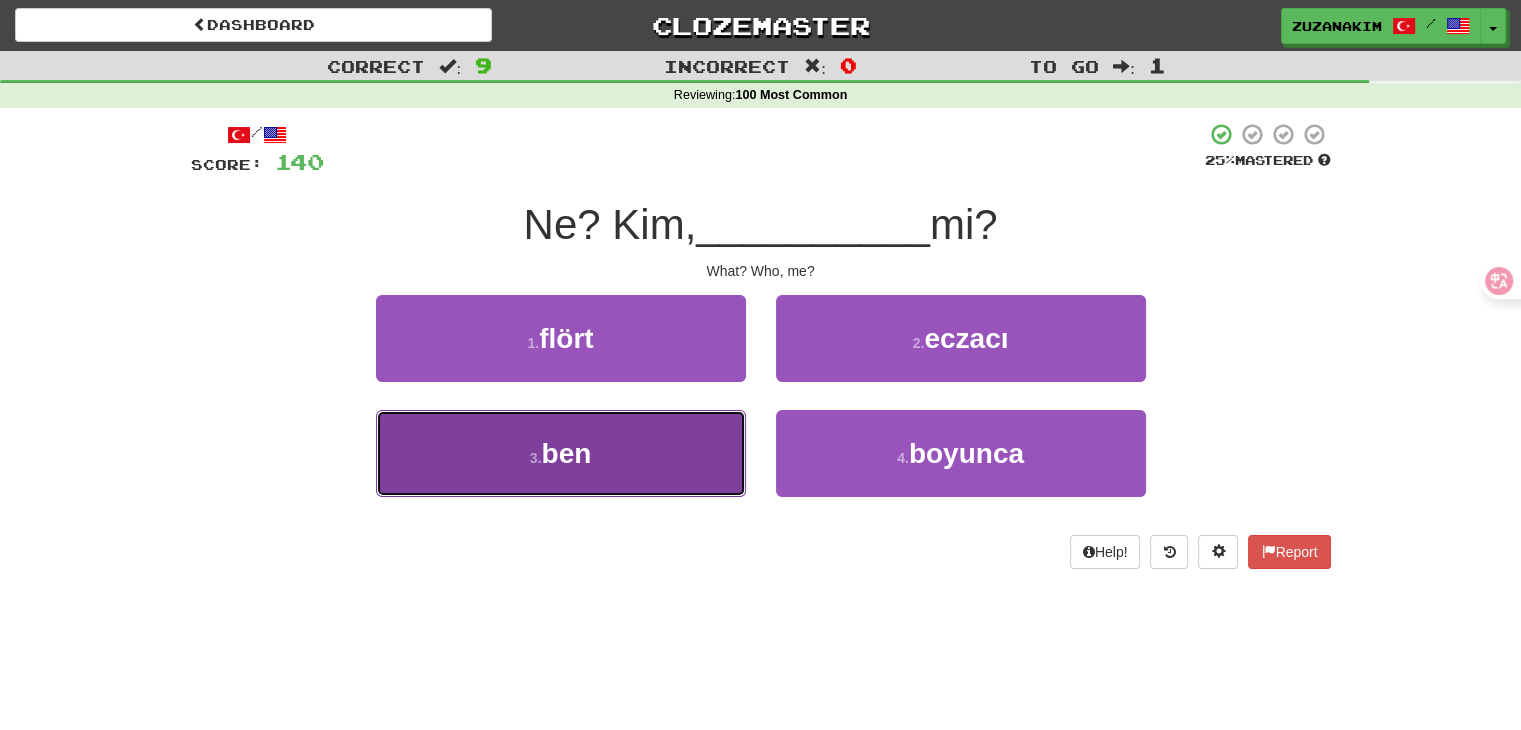 click on "3 .  ben" at bounding box center [561, 453] 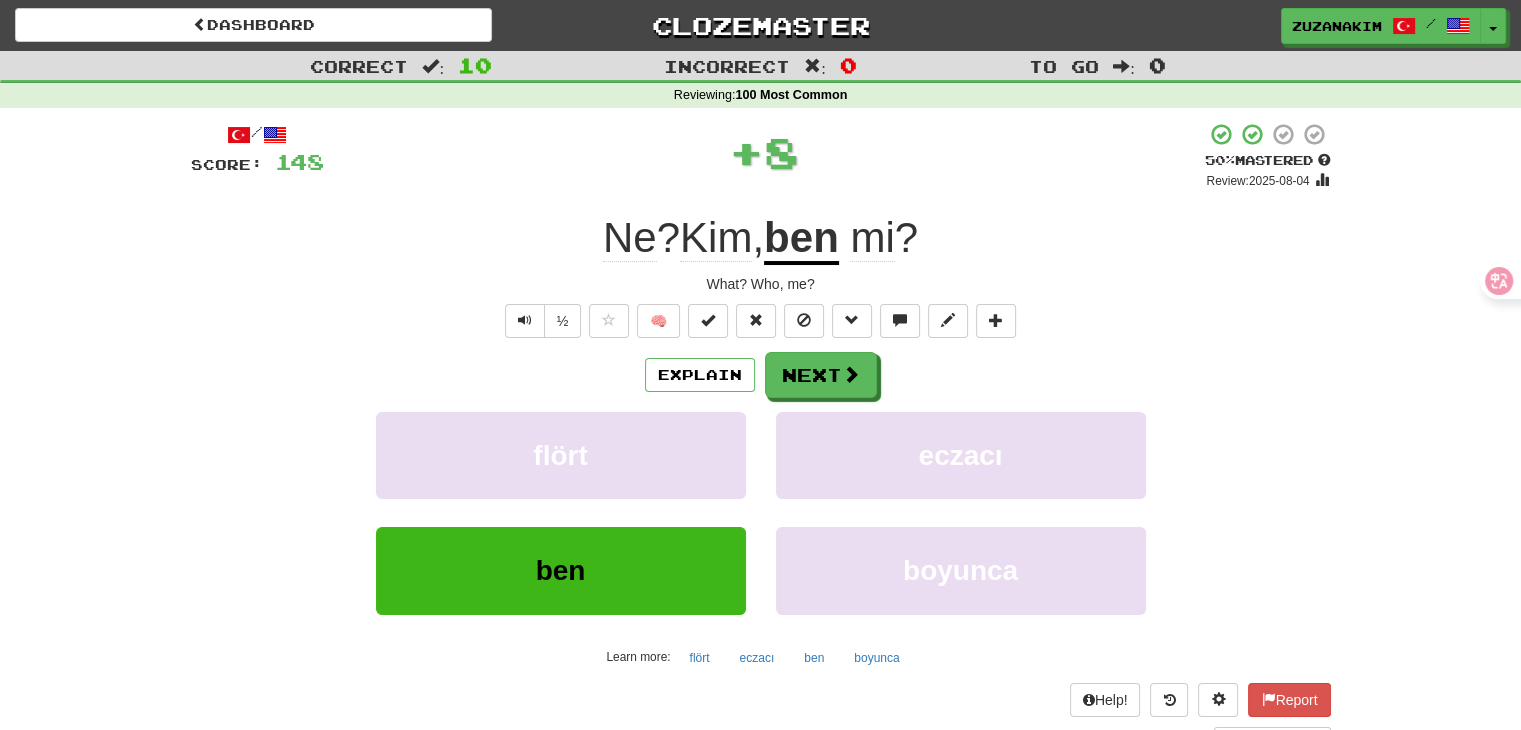 click on "Next" at bounding box center [821, 375] 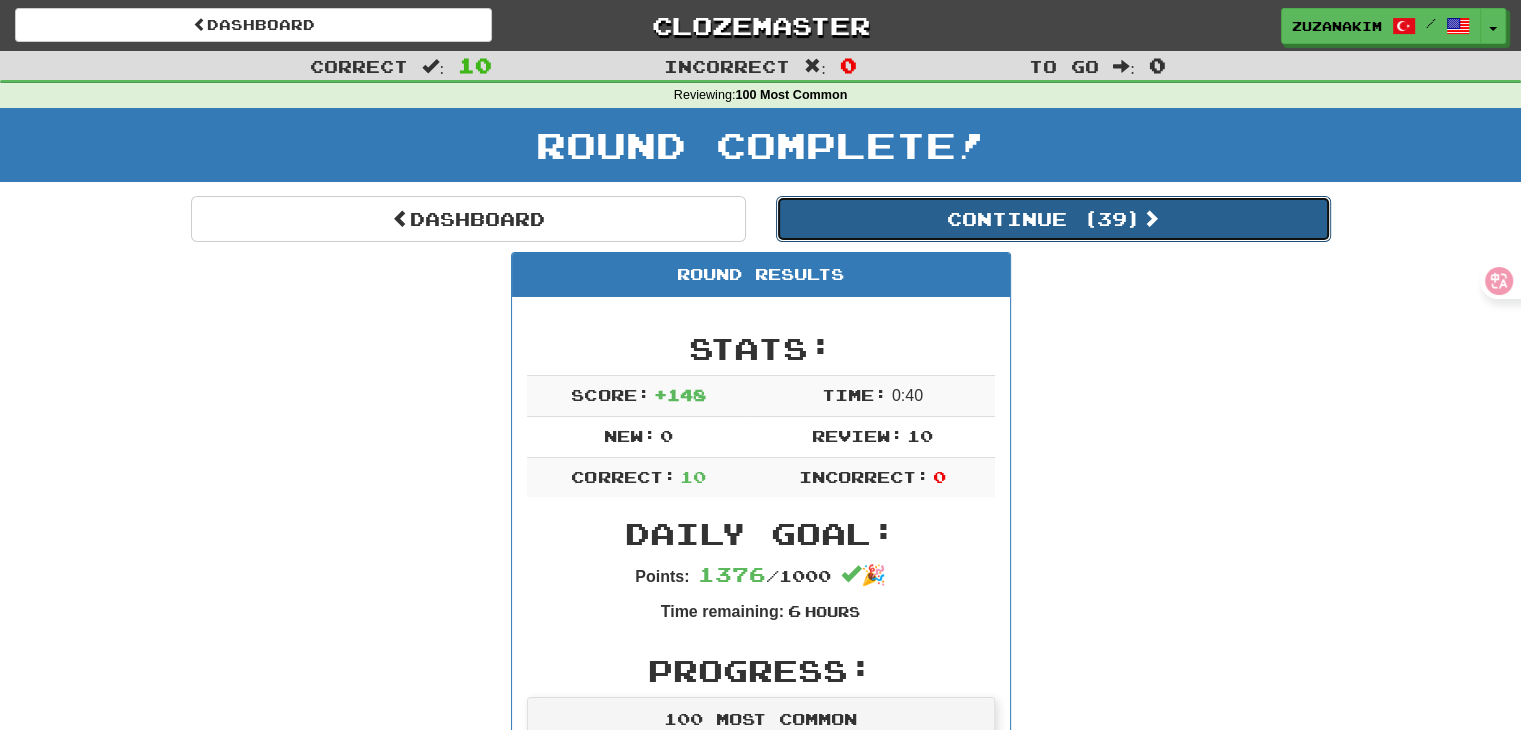 click on "Continue ( 39 )" at bounding box center [1053, 219] 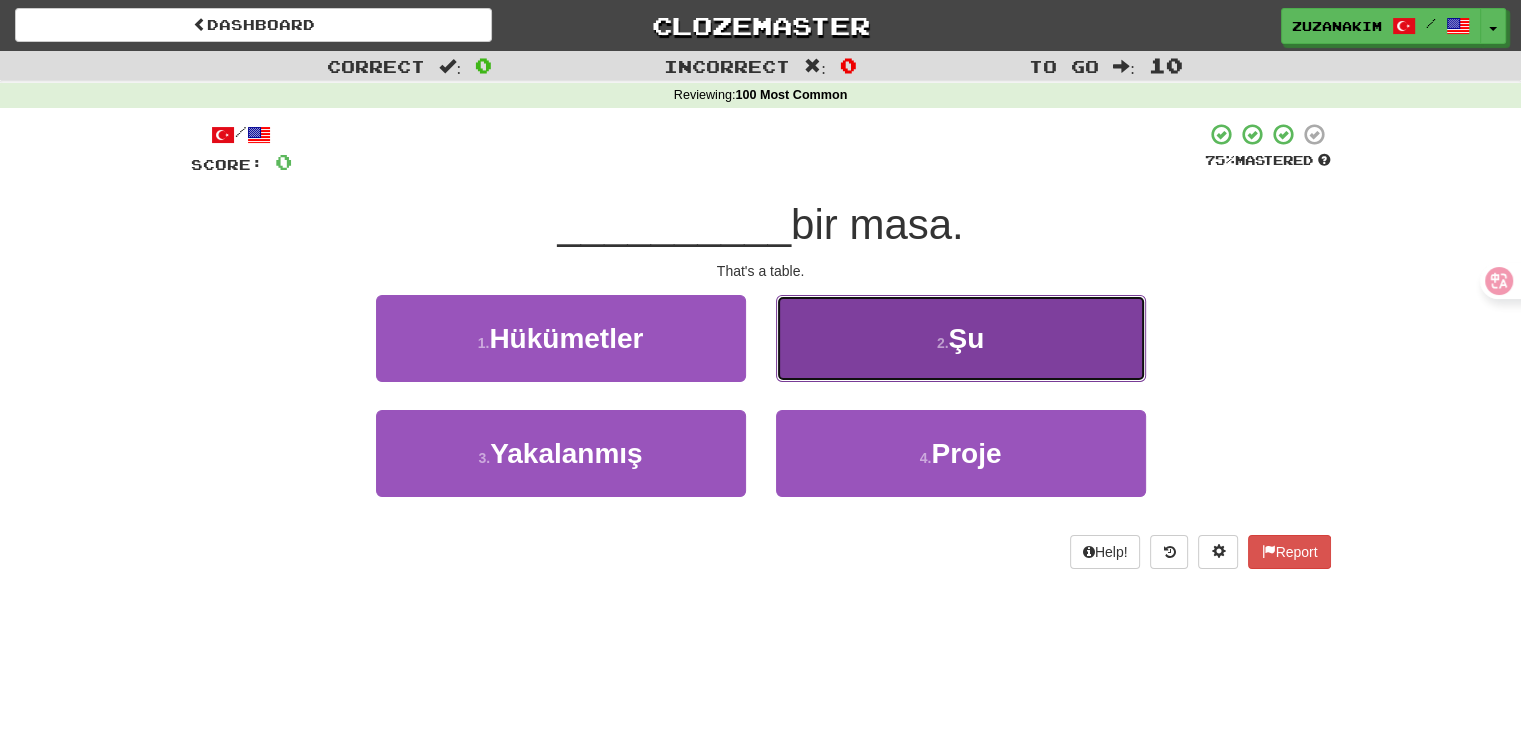 click on "2 .  Şu" at bounding box center (961, 338) 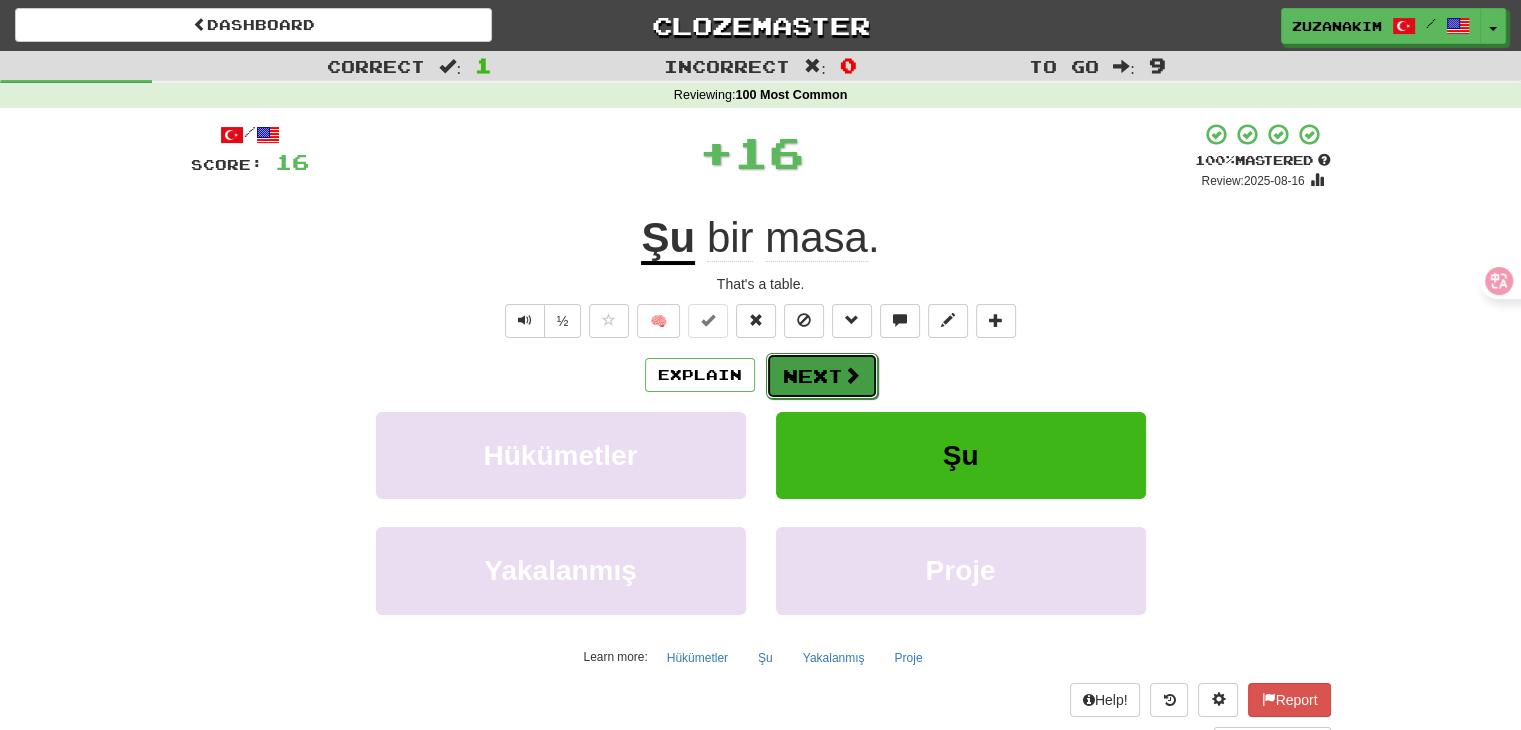 click on "Next" at bounding box center [822, 376] 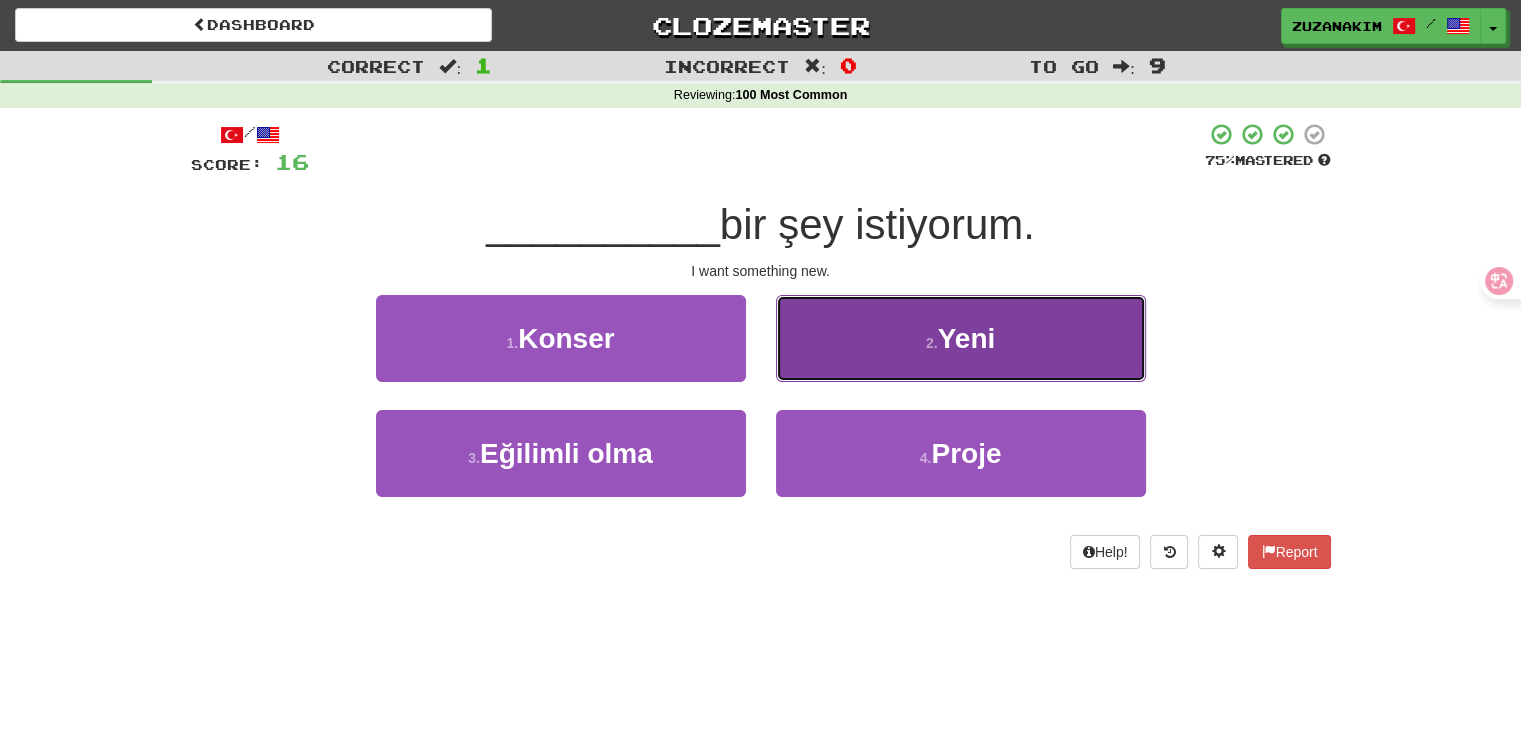 click on "[NUMBER] .  Yeni" at bounding box center (961, 338) 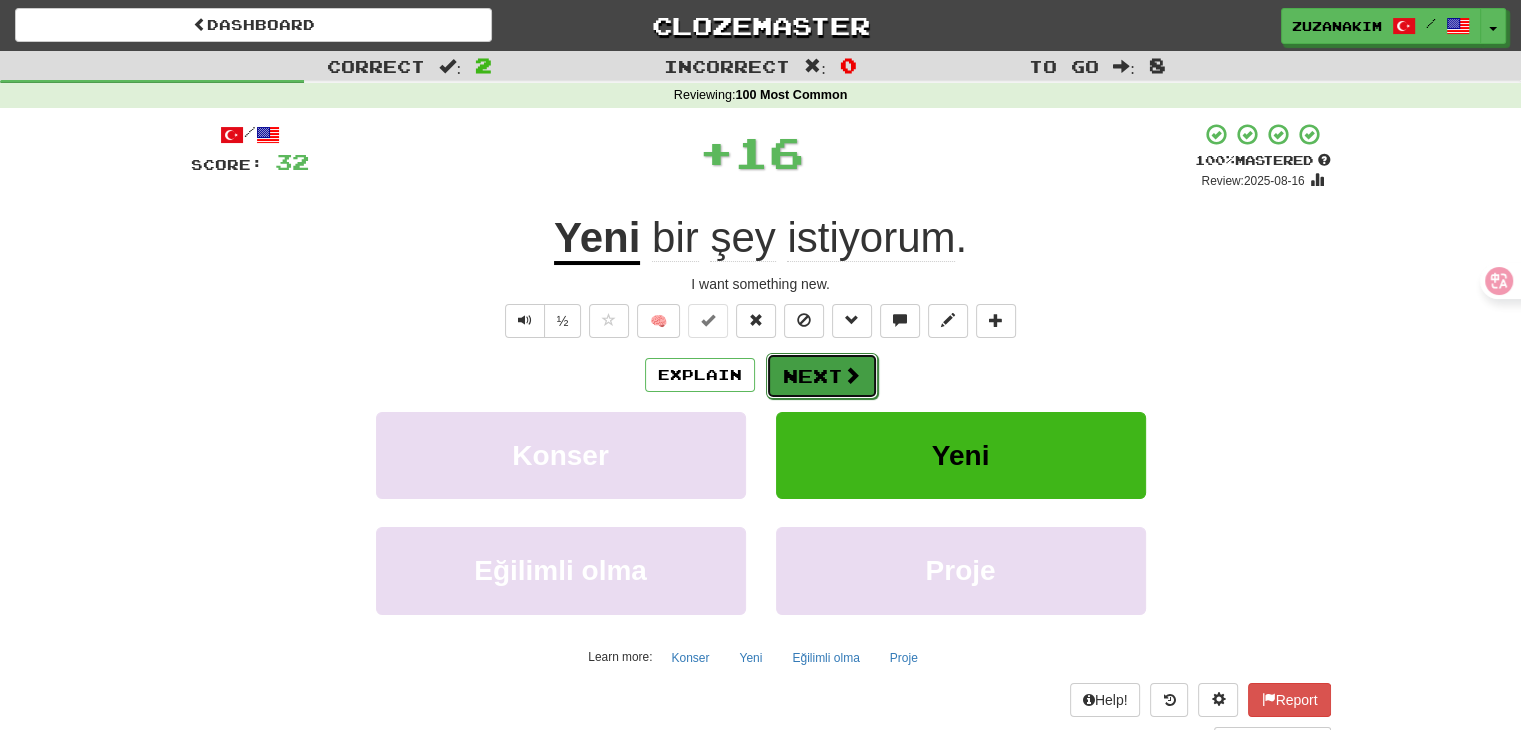 click on "Next" at bounding box center [822, 376] 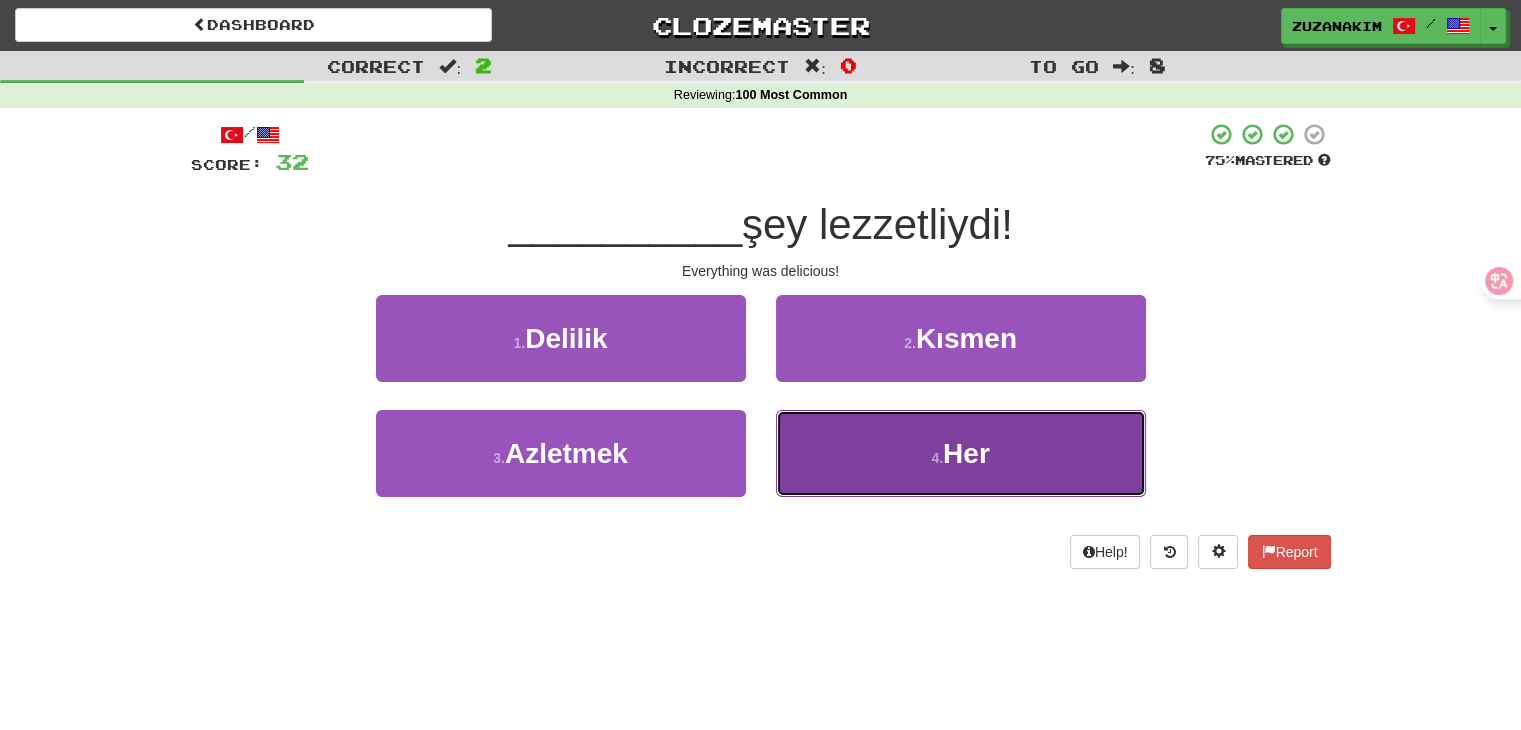 click on "4 ." at bounding box center [937, 458] 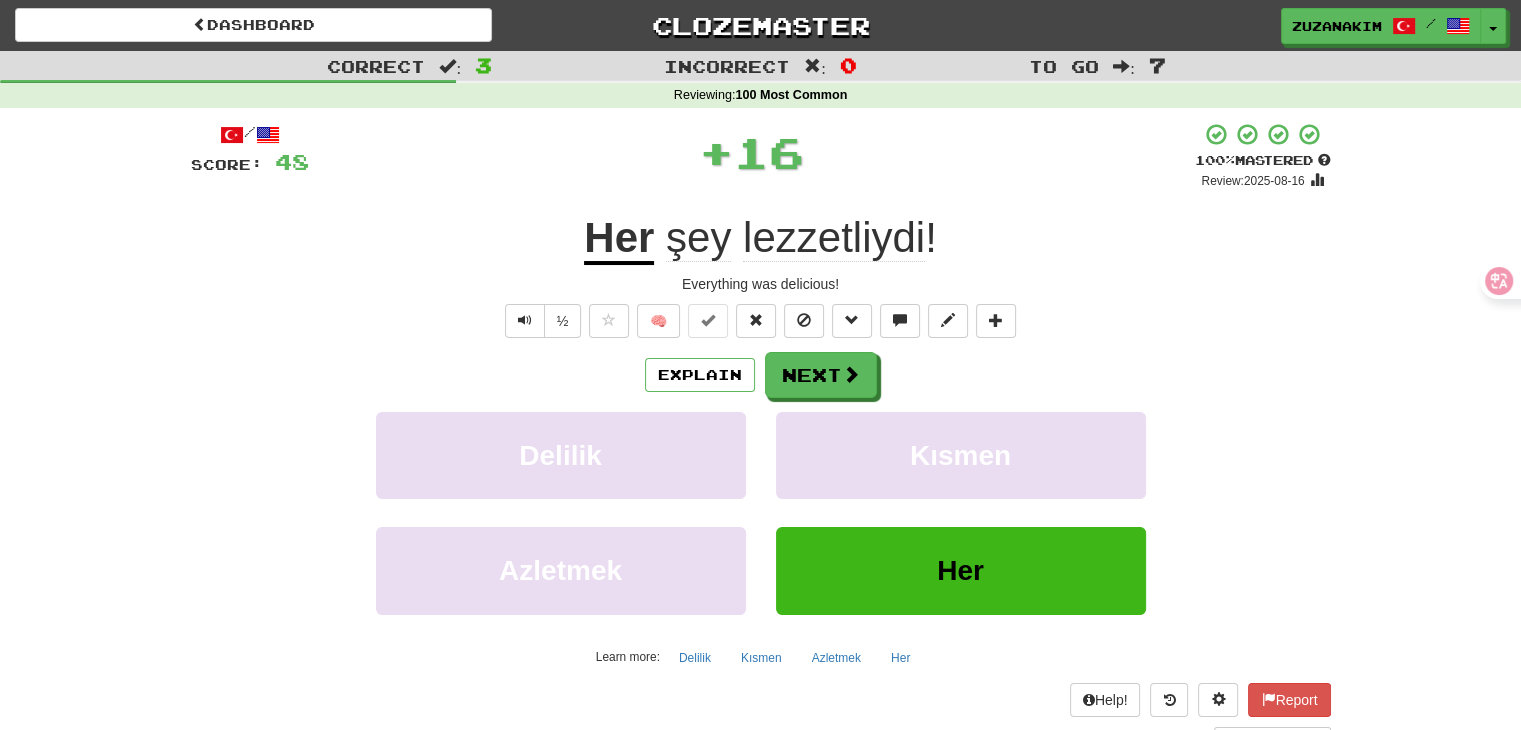 click on "Explain Next Delilik Kısmen Azletmek Her Learn more: Delilik Kısmen Azletmek Her" at bounding box center (761, 512) 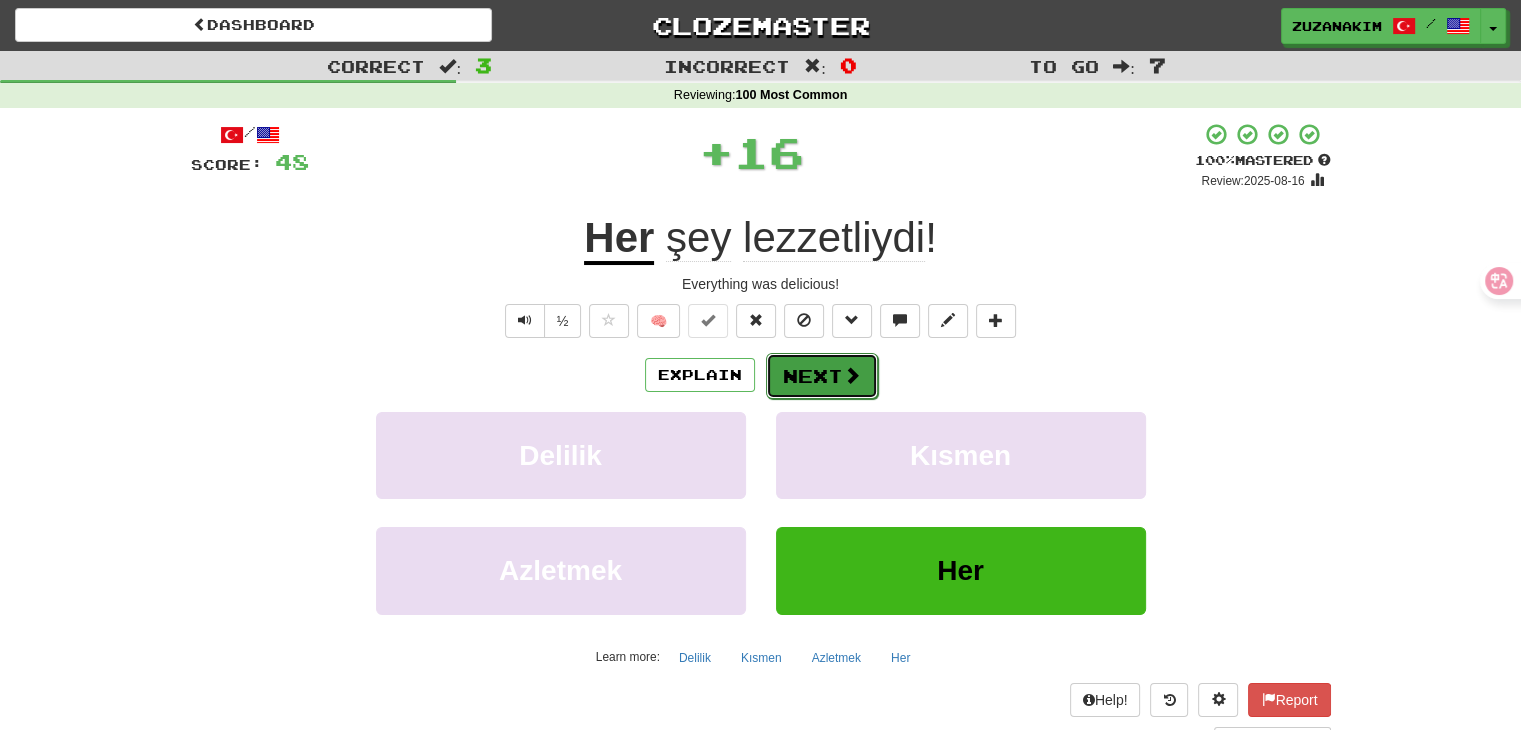click on "Next" at bounding box center [822, 376] 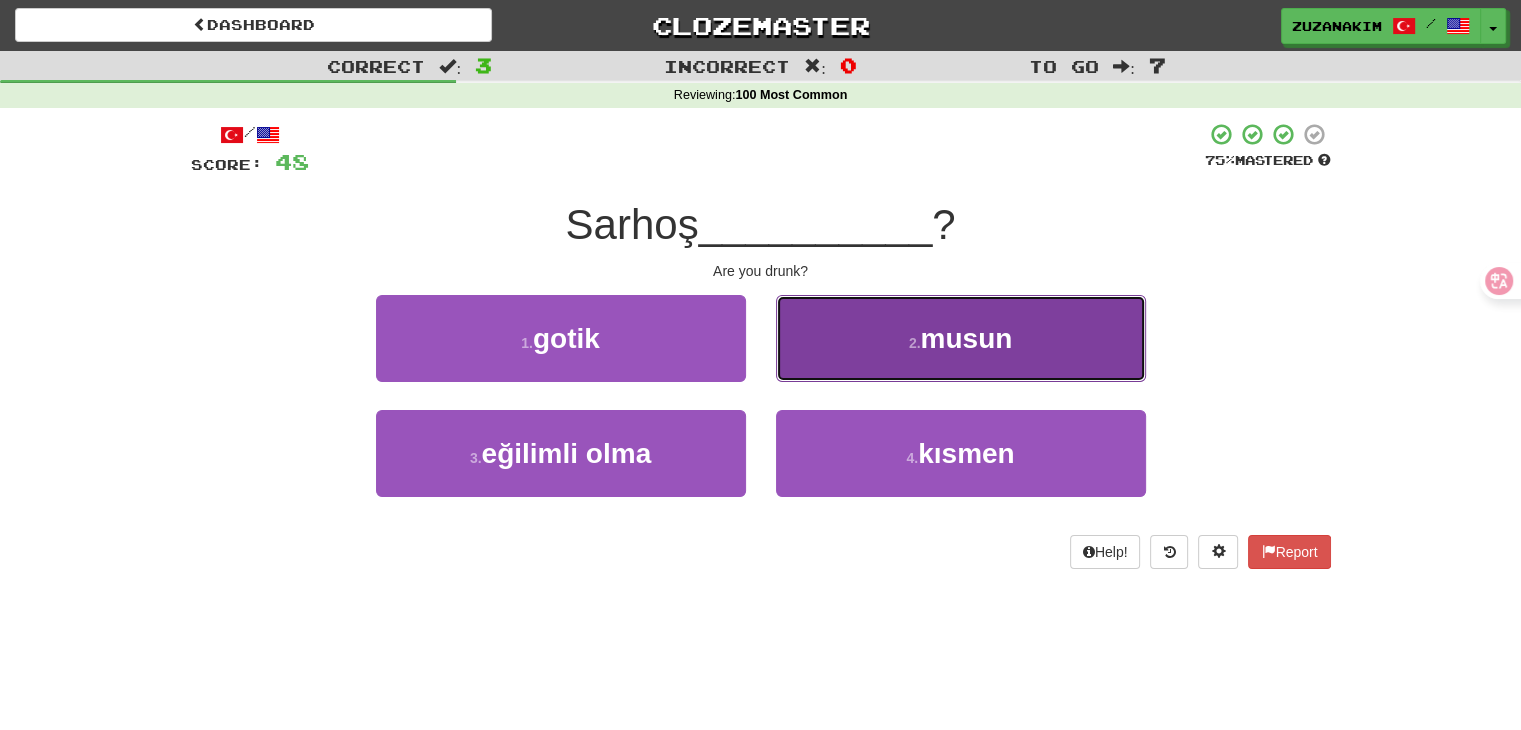 click on "2 .  musun" at bounding box center [961, 338] 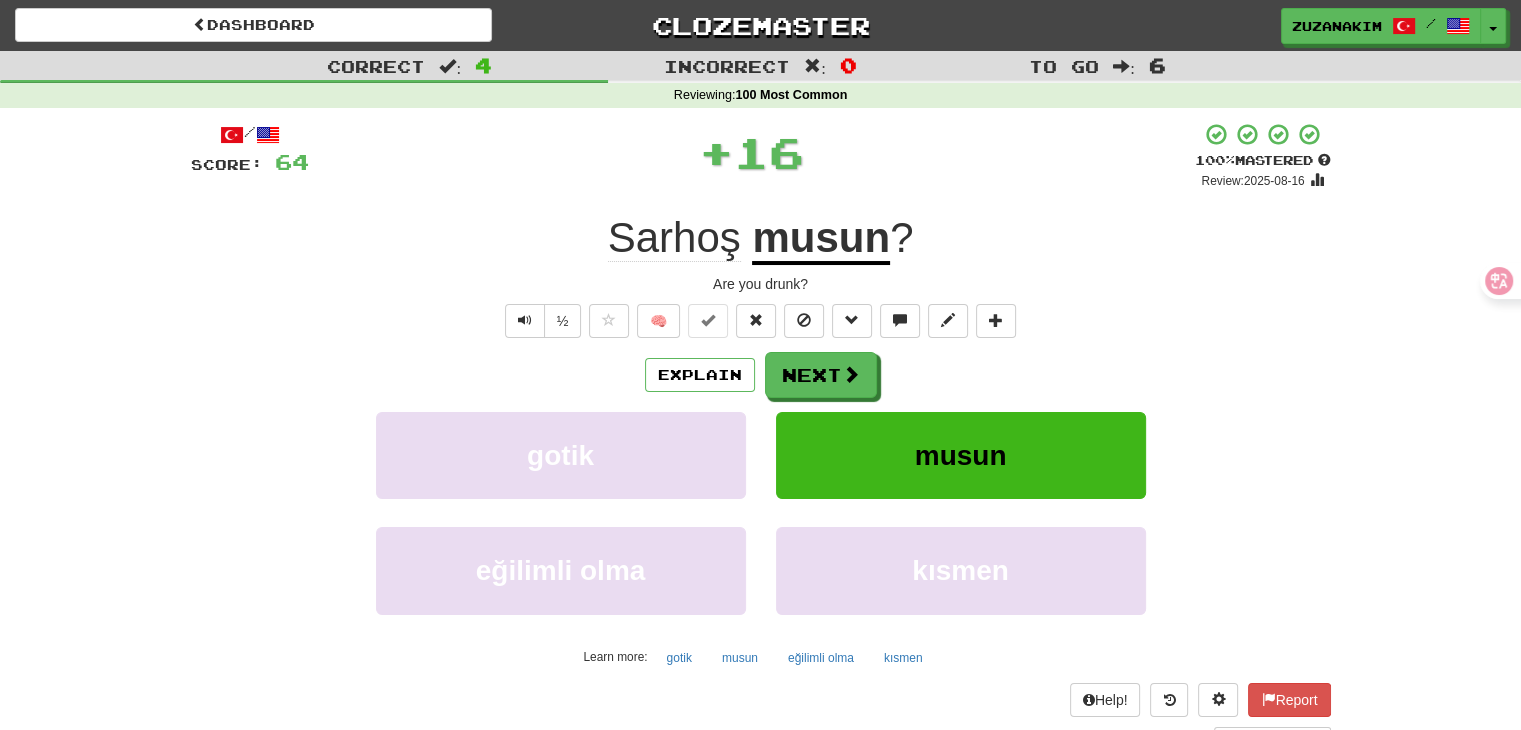 click on "Next" at bounding box center (821, 375) 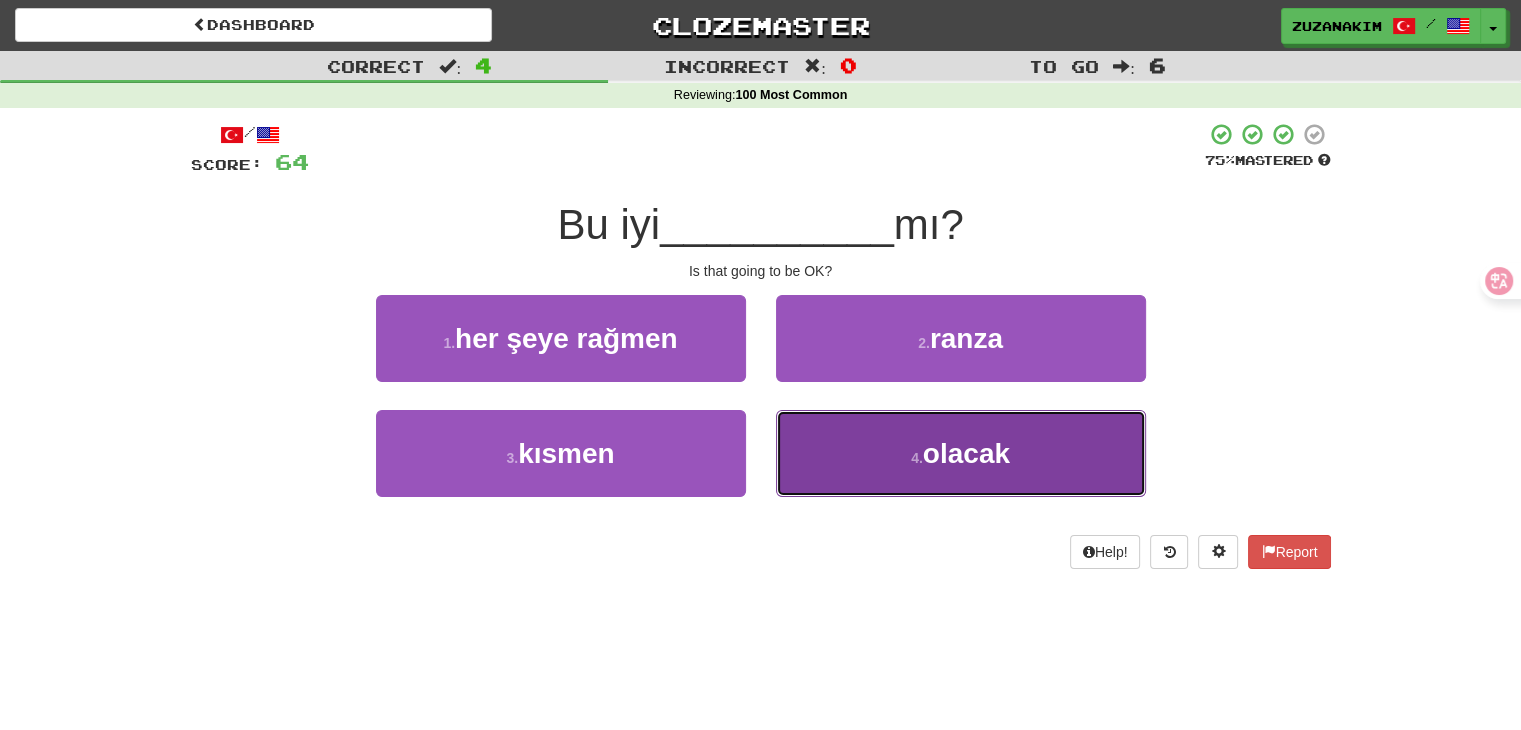 click on "4 .  olacak" at bounding box center (961, 453) 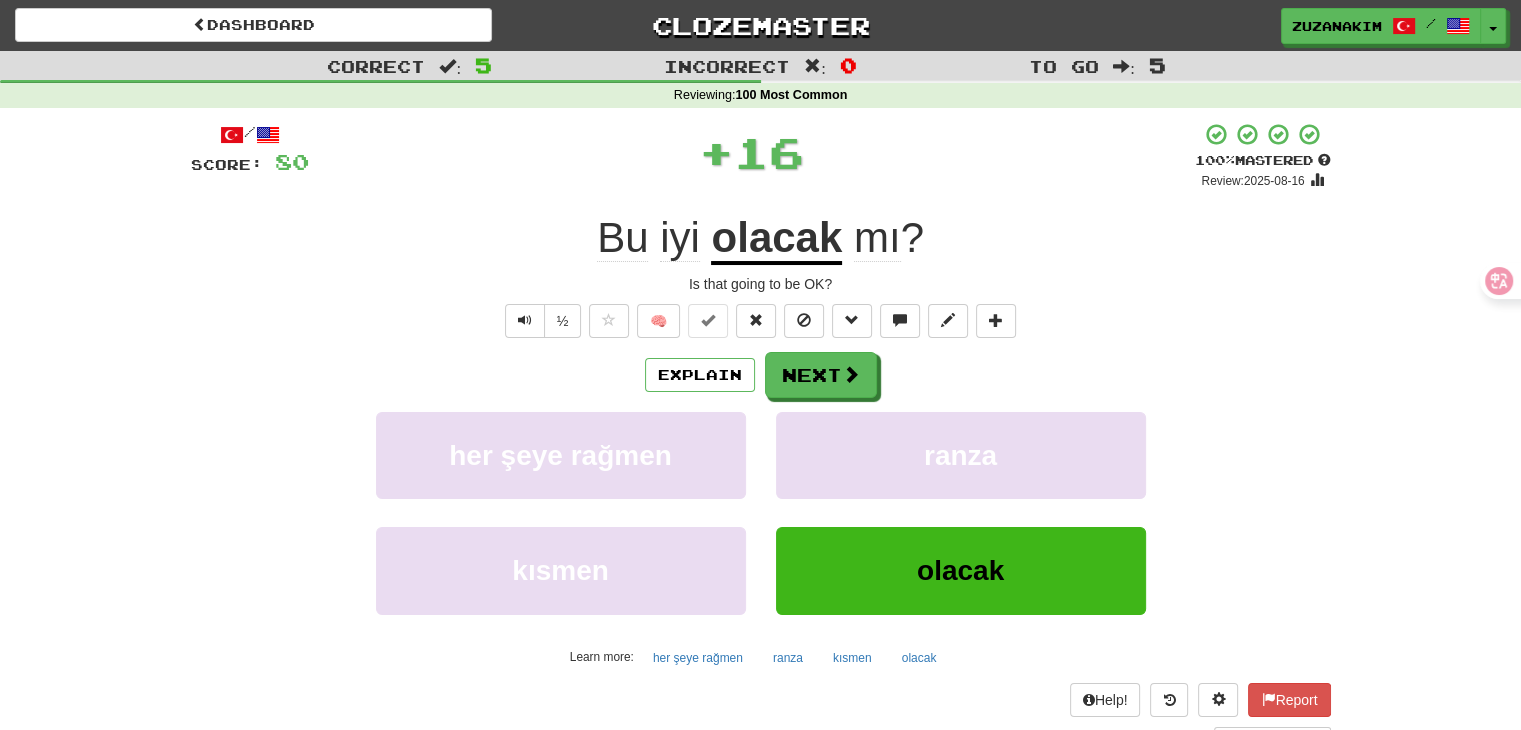 click on "Next" at bounding box center (821, 375) 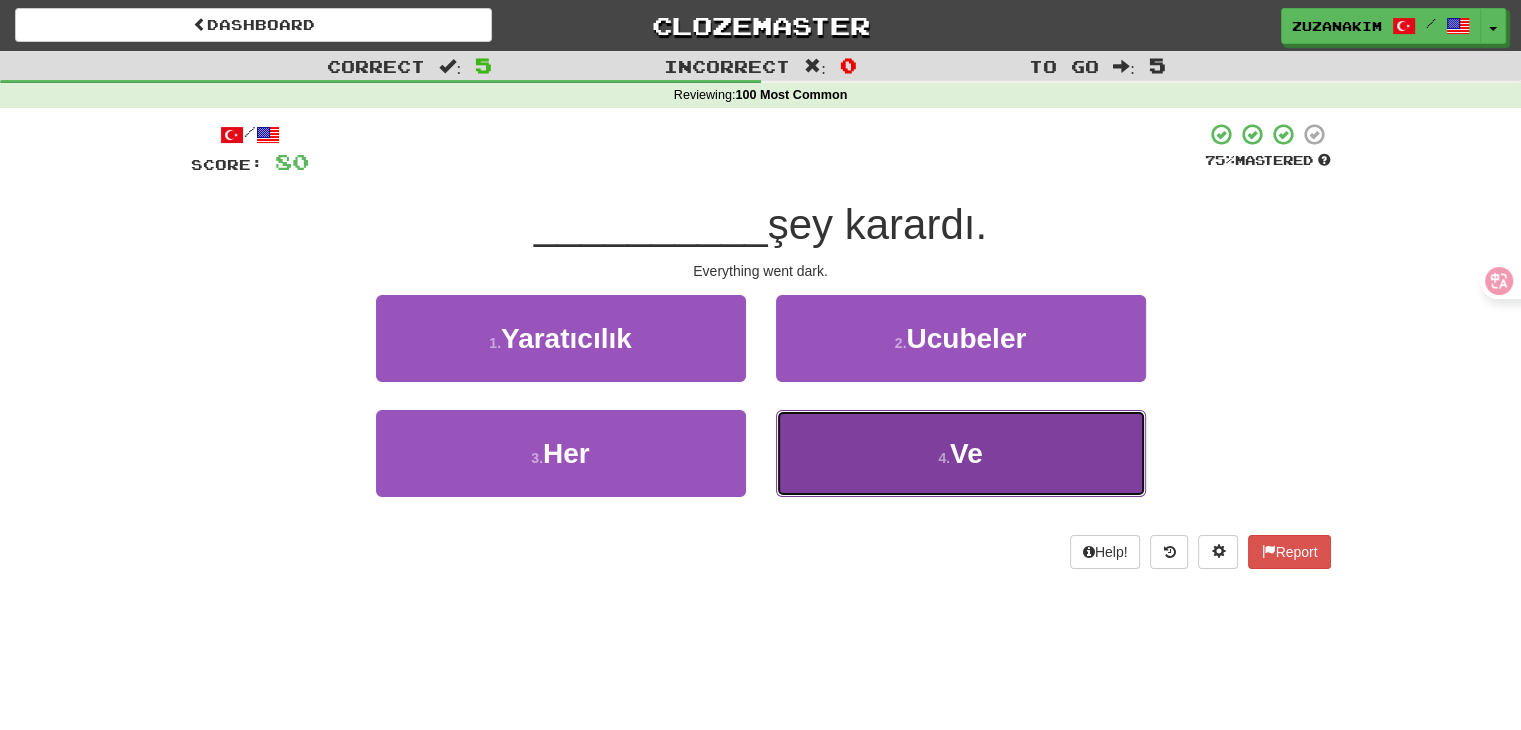 click on "4 .  Ve" at bounding box center [961, 453] 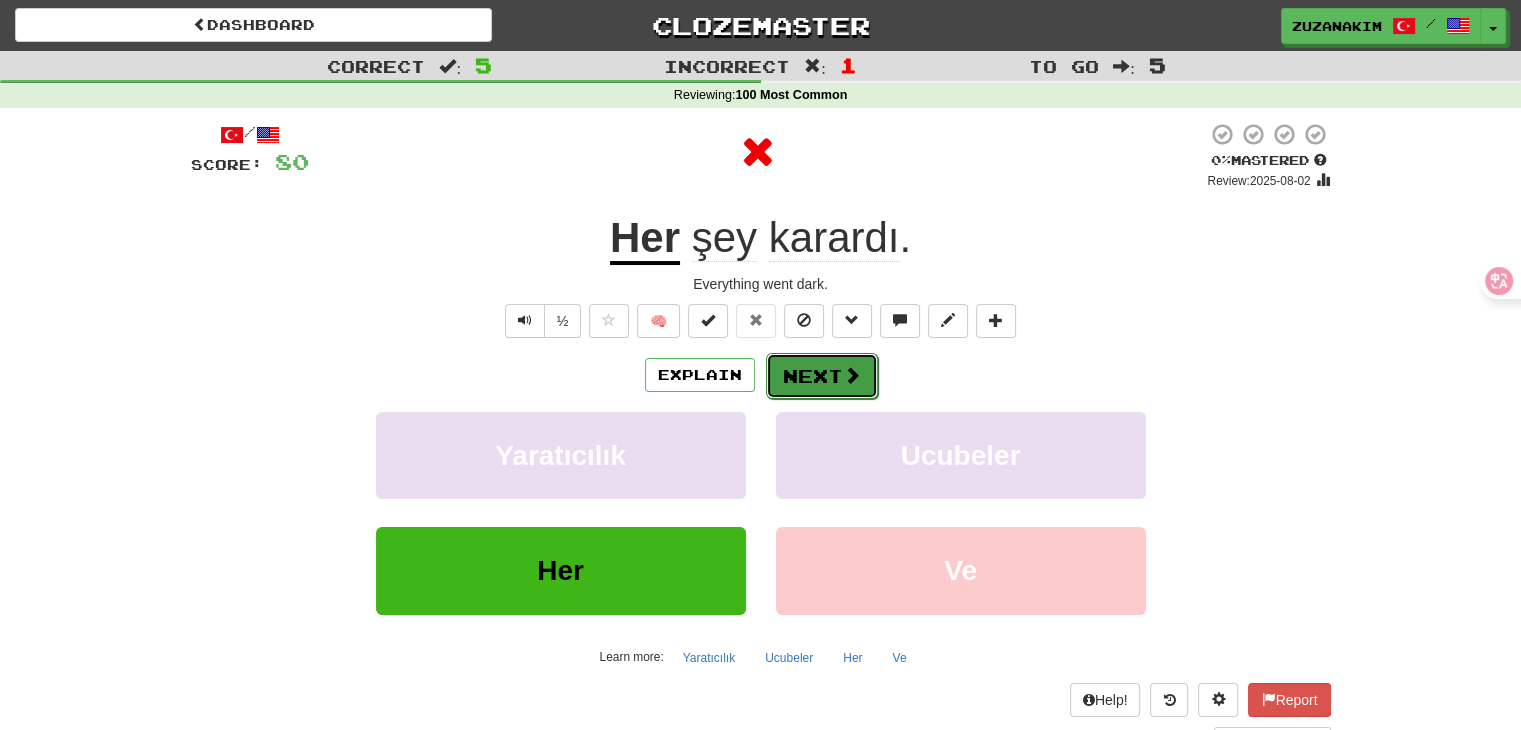 click at bounding box center (852, 375) 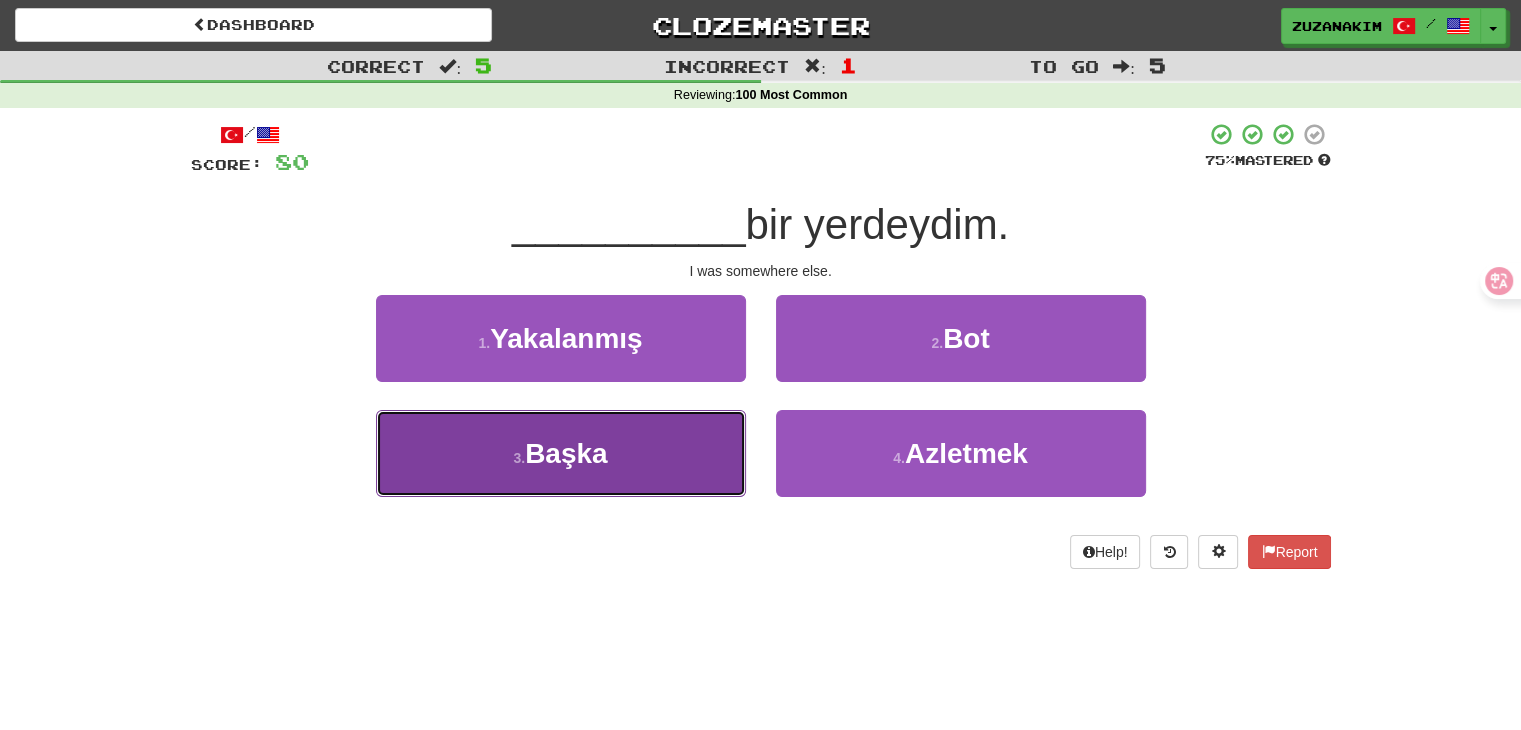 click on "[NUMBER] .  Başka" at bounding box center (561, 453) 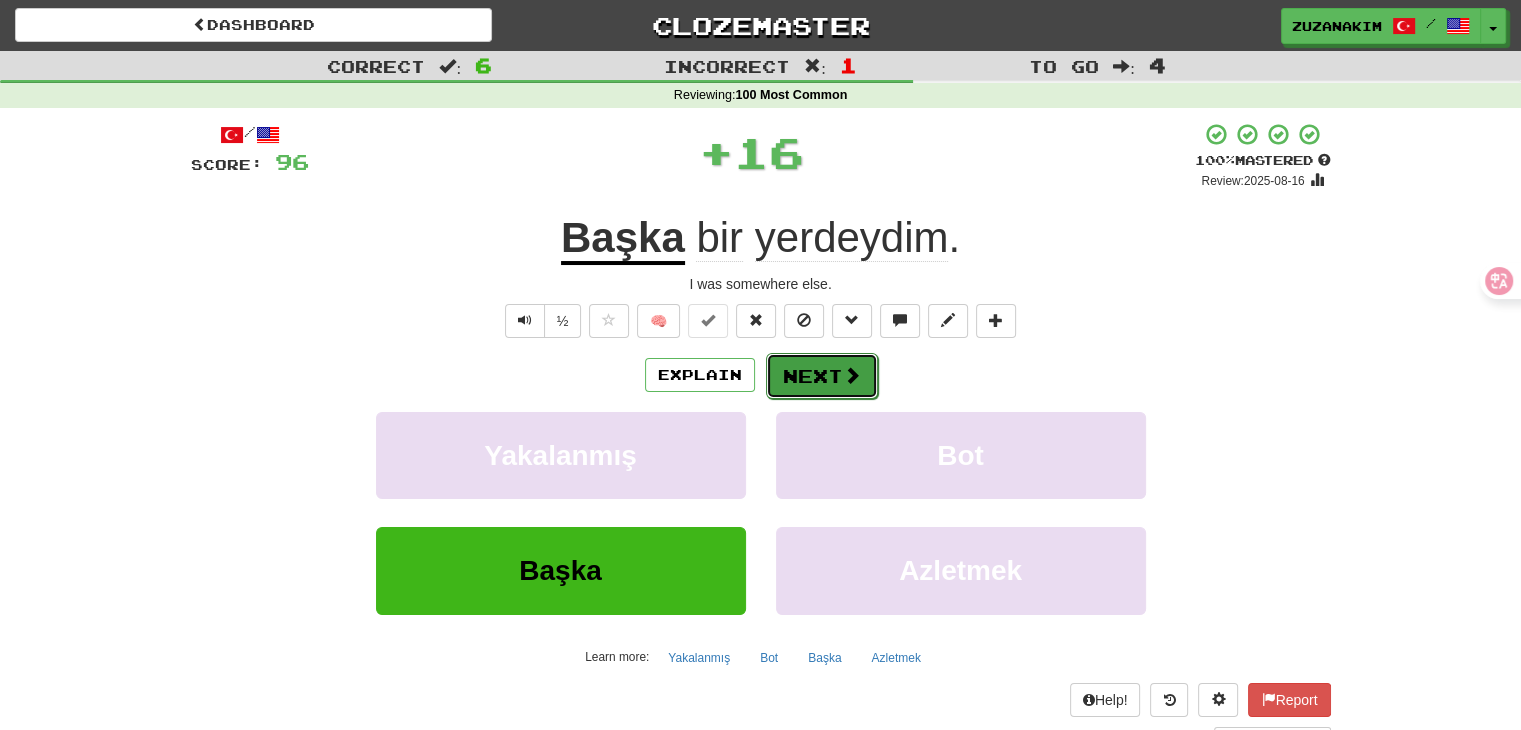 click on "Next" at bounding box center (822, 376) 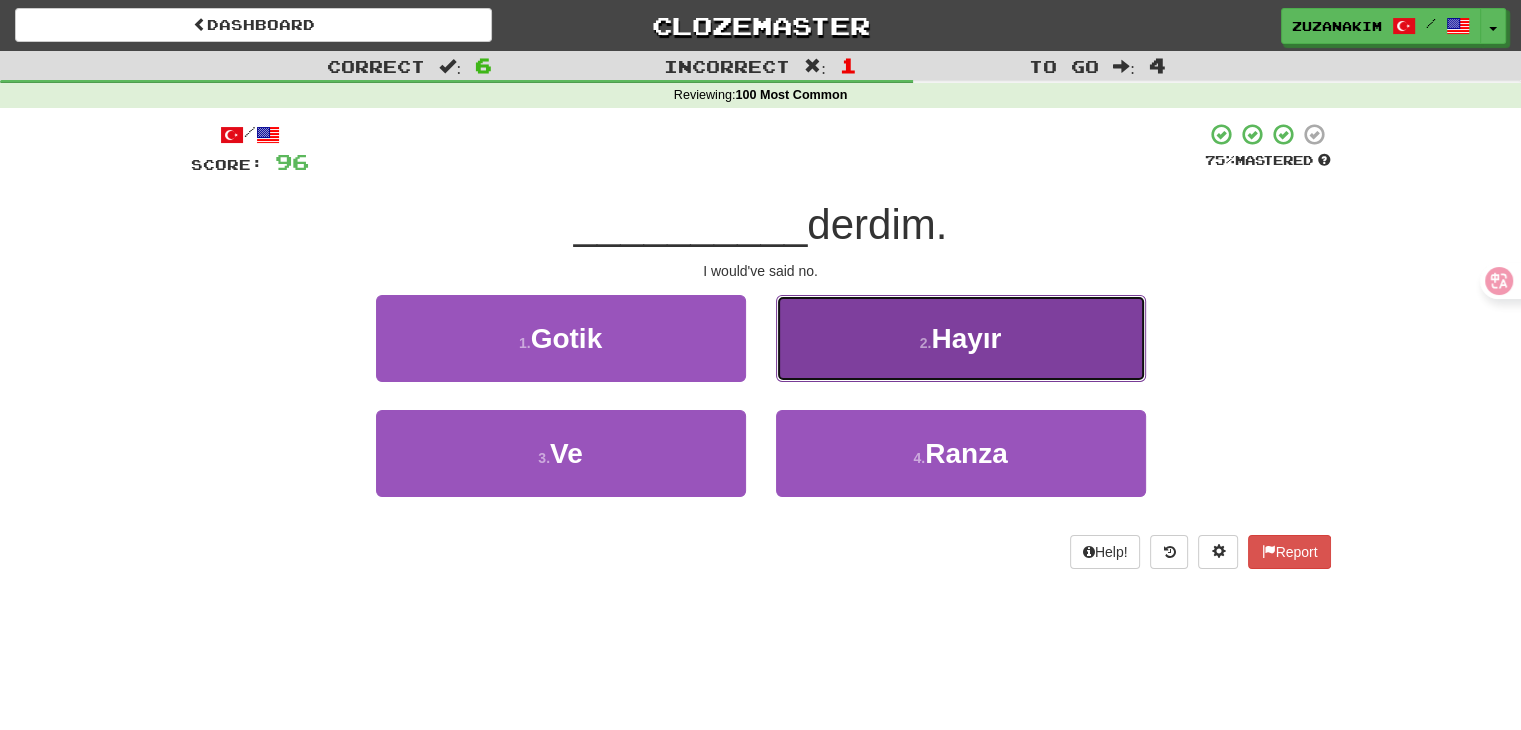 click on "[NUMBER] .  Hayır" at bounding box center [961, 338] 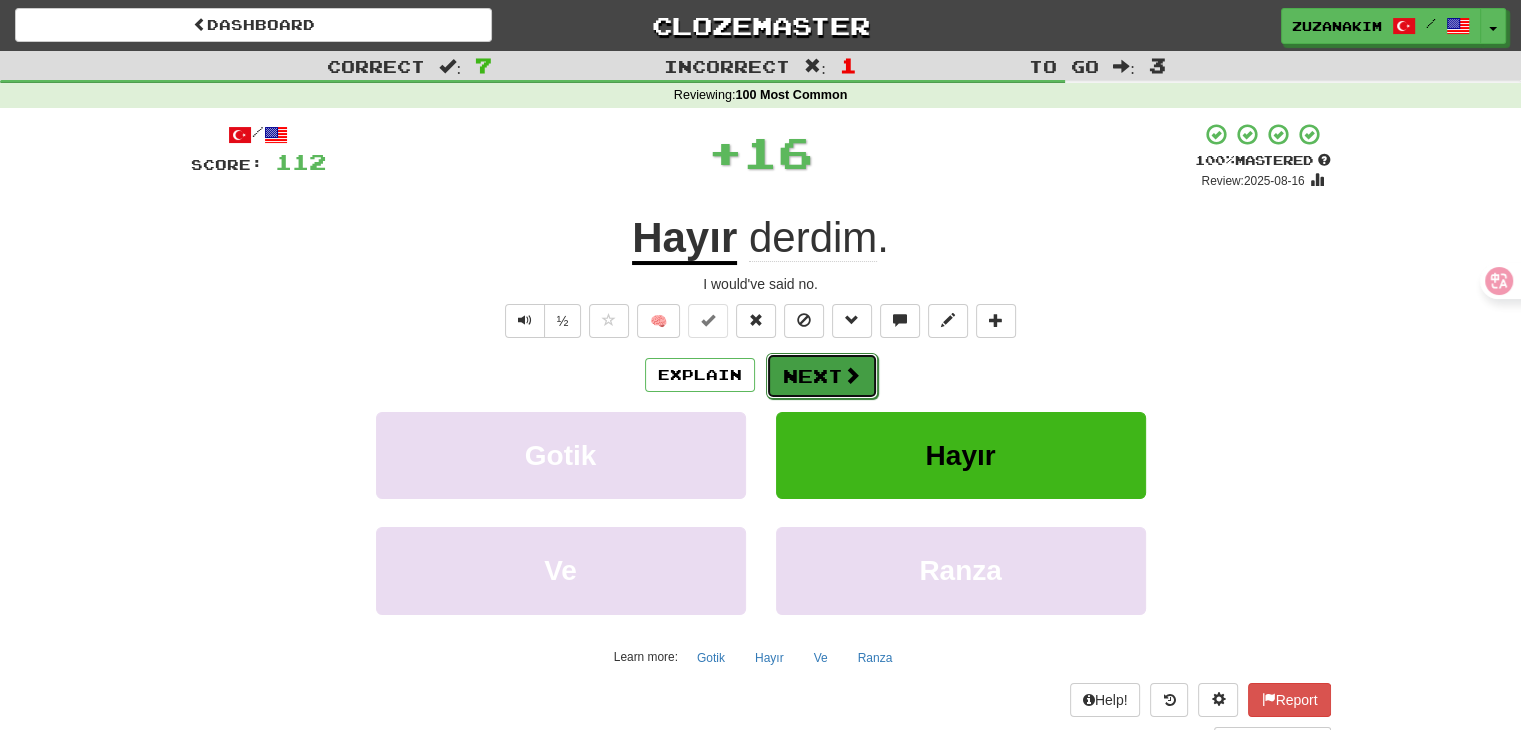 click on "Next" at bounding box center (822, 376) 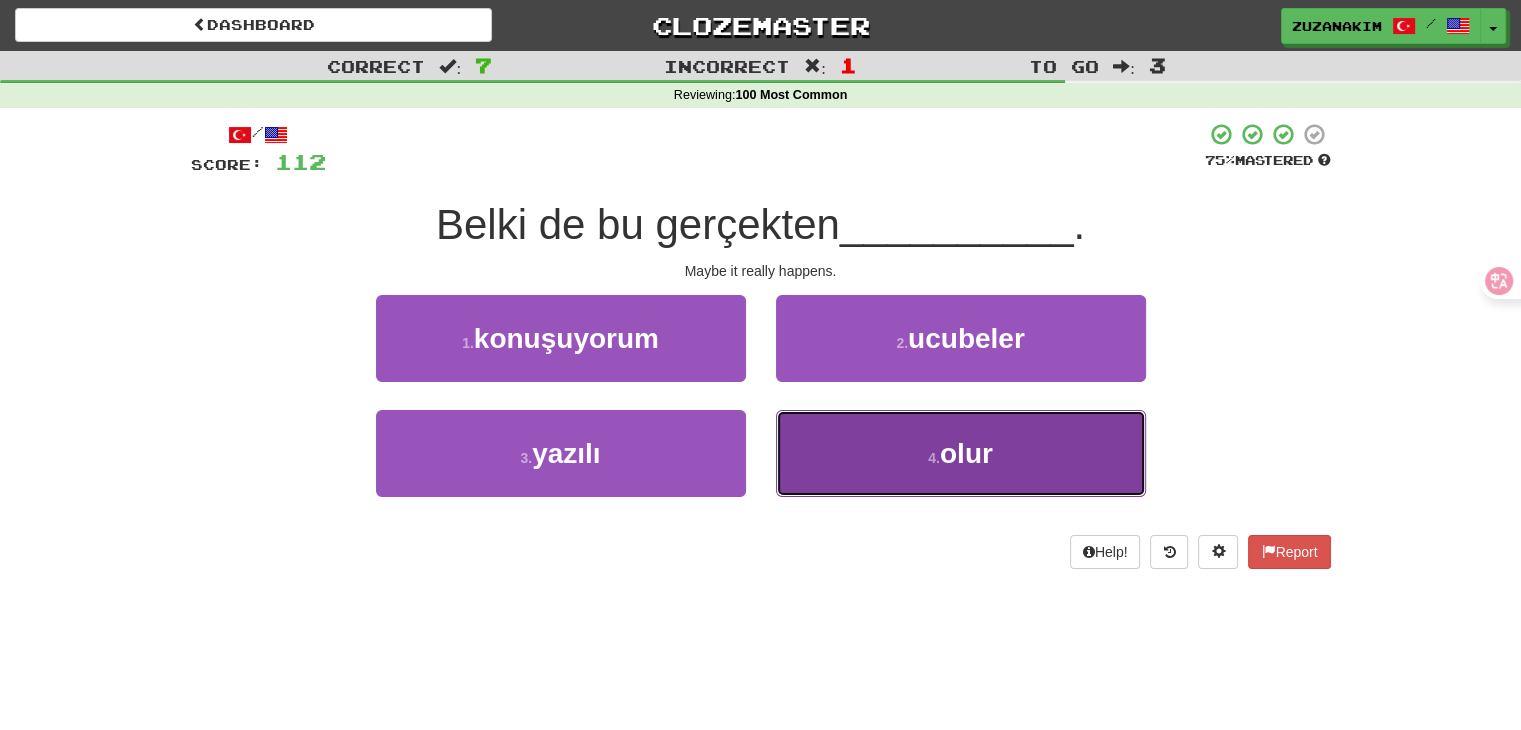 click on "4 .  olur" at bounding box center [961, 453] 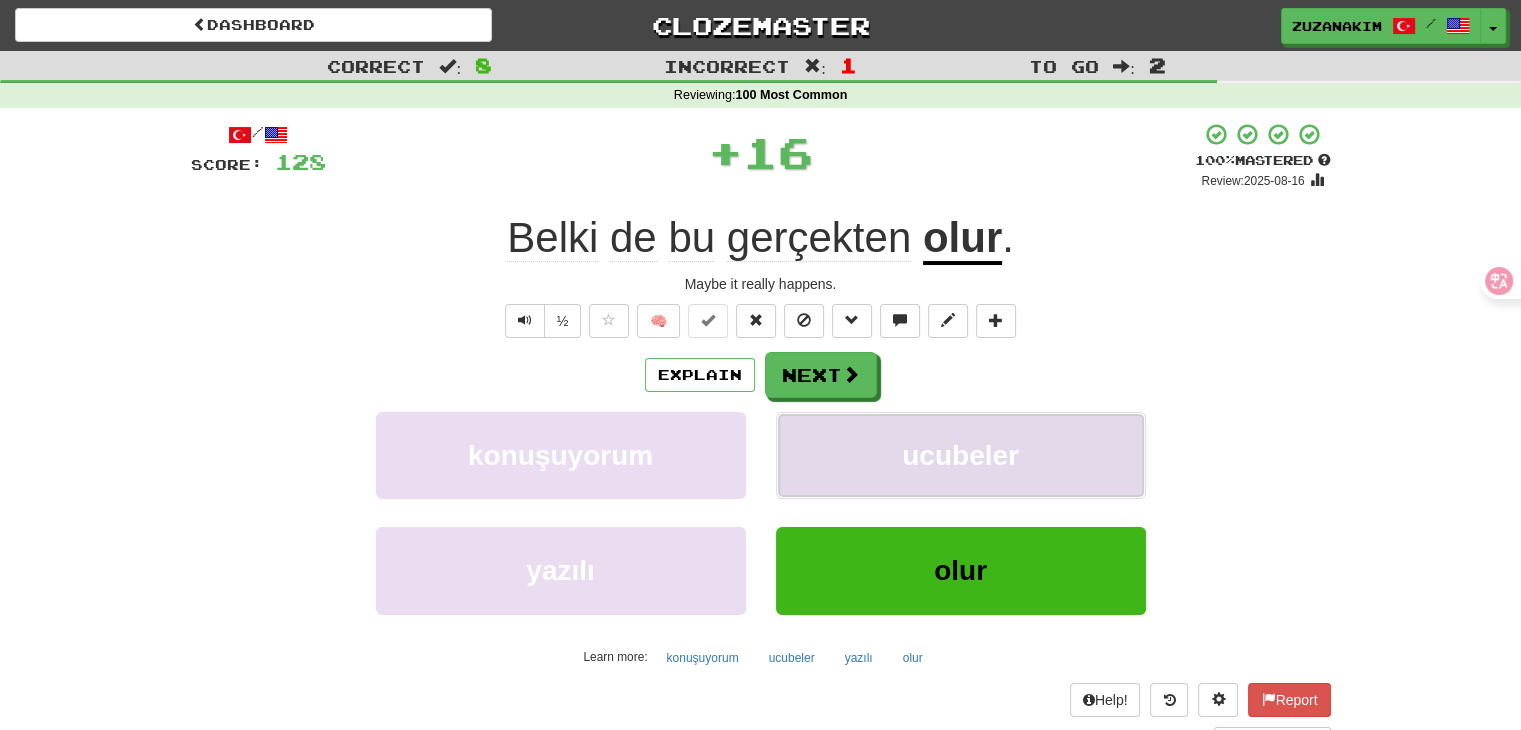 click on "ucubeler" at bounding box center (961, 455) 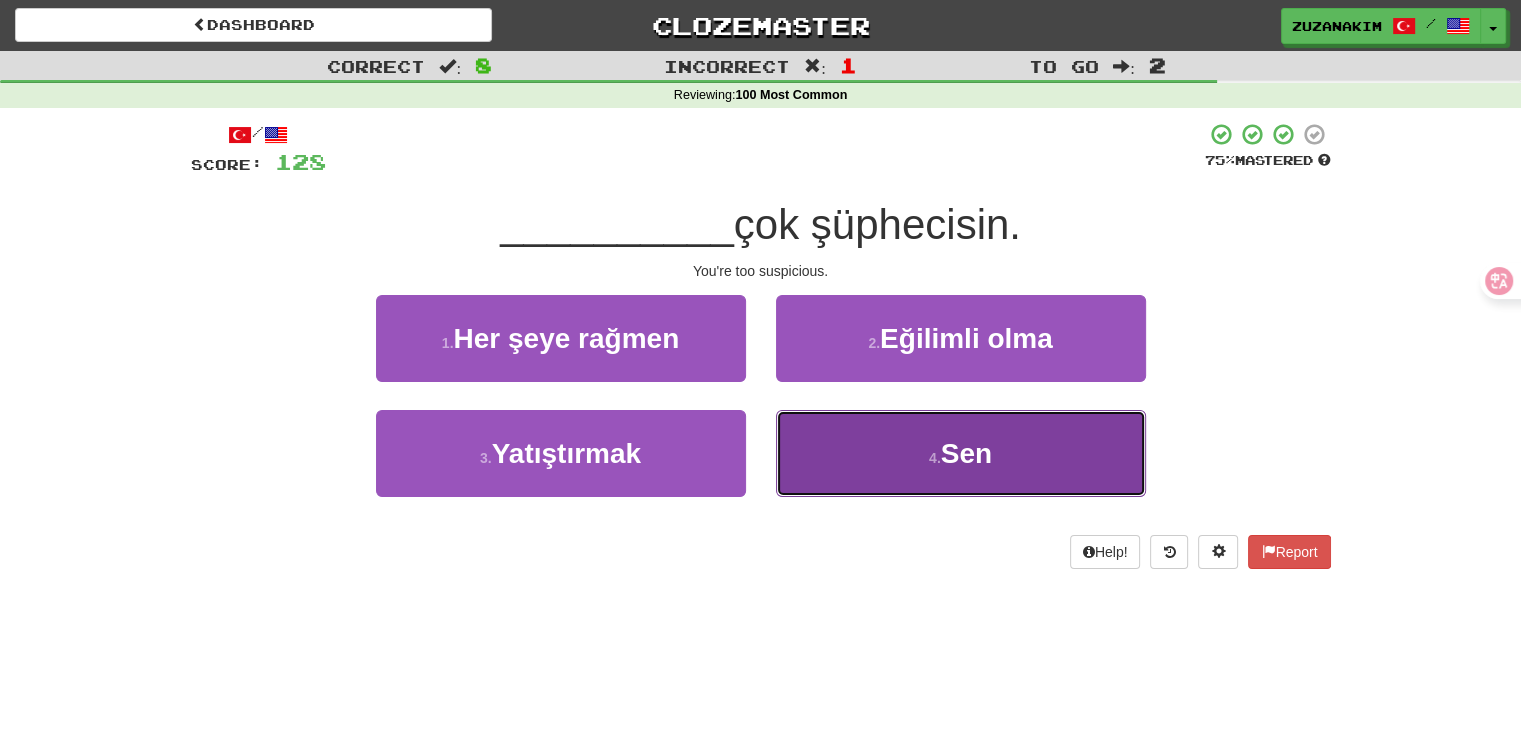 click on "Sen" at bounding box center [966, 453] 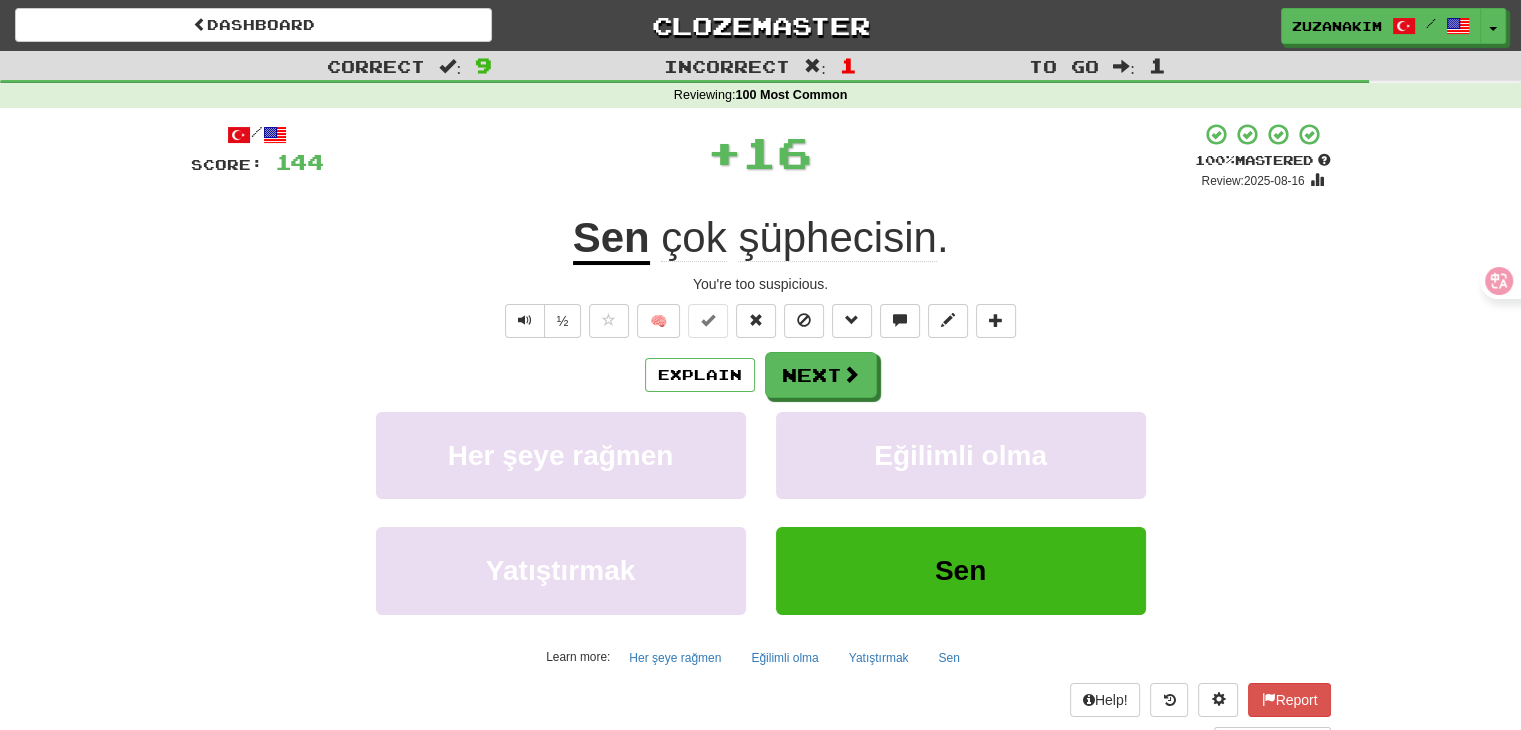 click on "Explain Next Her şeye rağmen Eğilimli olma Yatıştırmak Sen Learn more: Her şeye rağmen Eğilimli olma Yatıştırmak Sen" at bounding box center (761, 512) 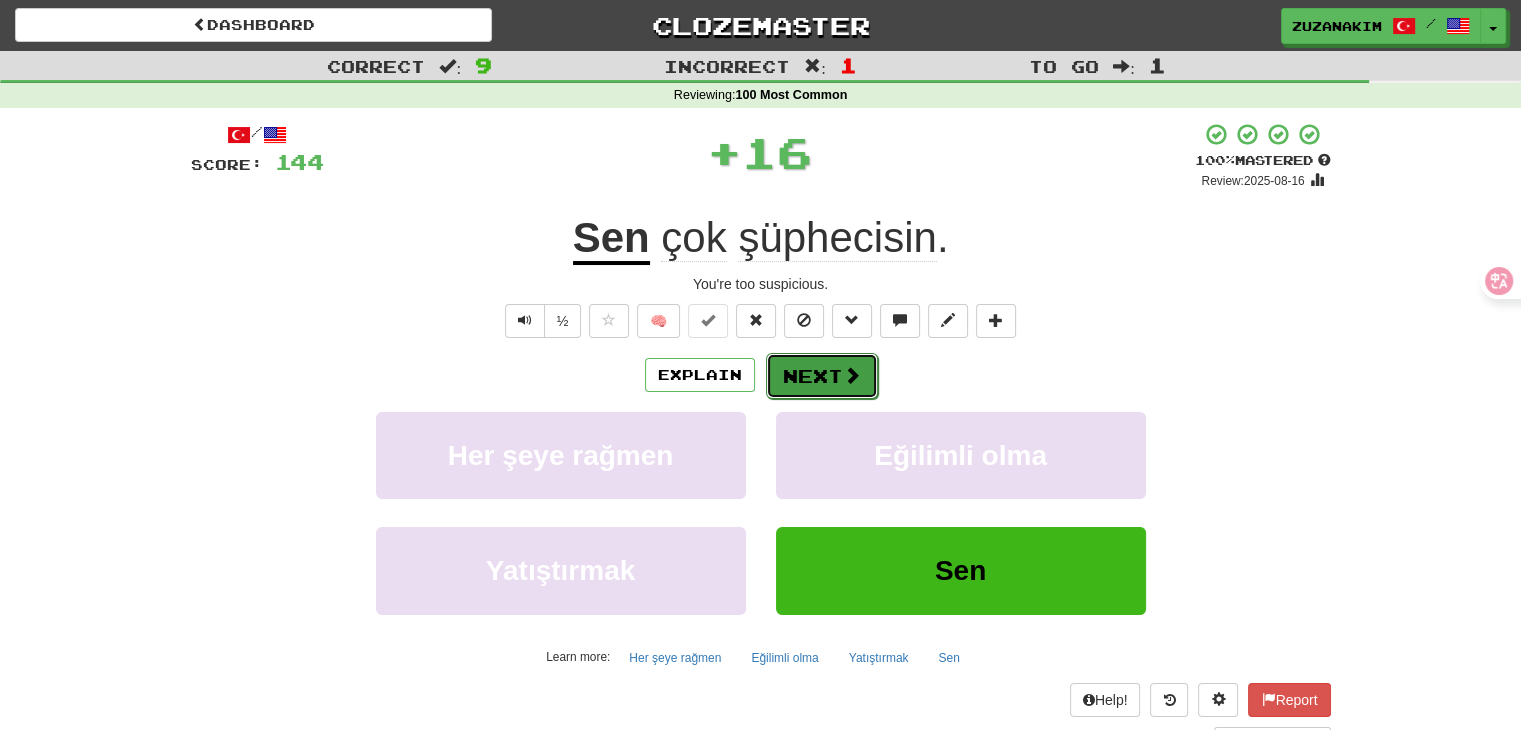 click on "Next" at bounding box center (822, 376) 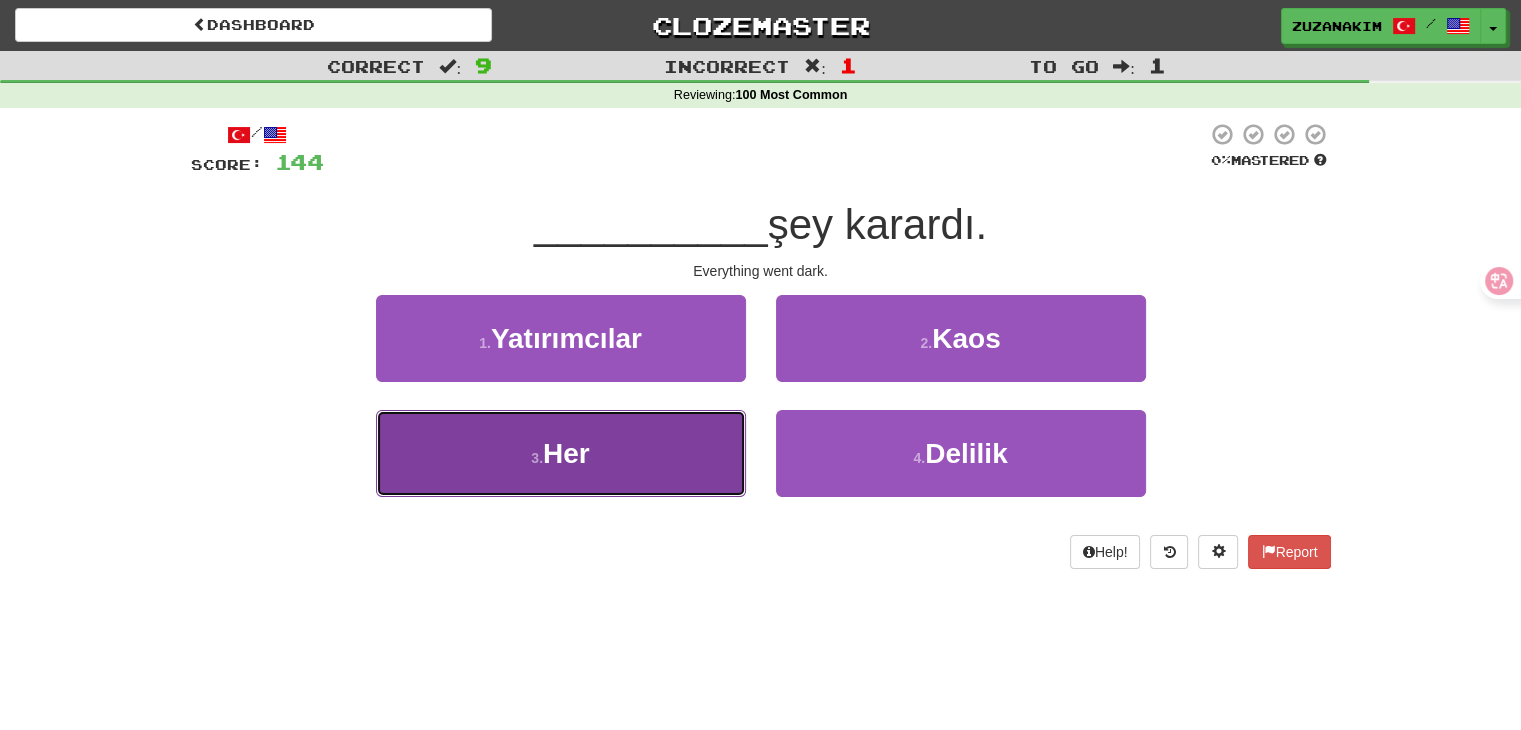 click on "[NUMBER] .  Her" at bounding box center (561, 453) 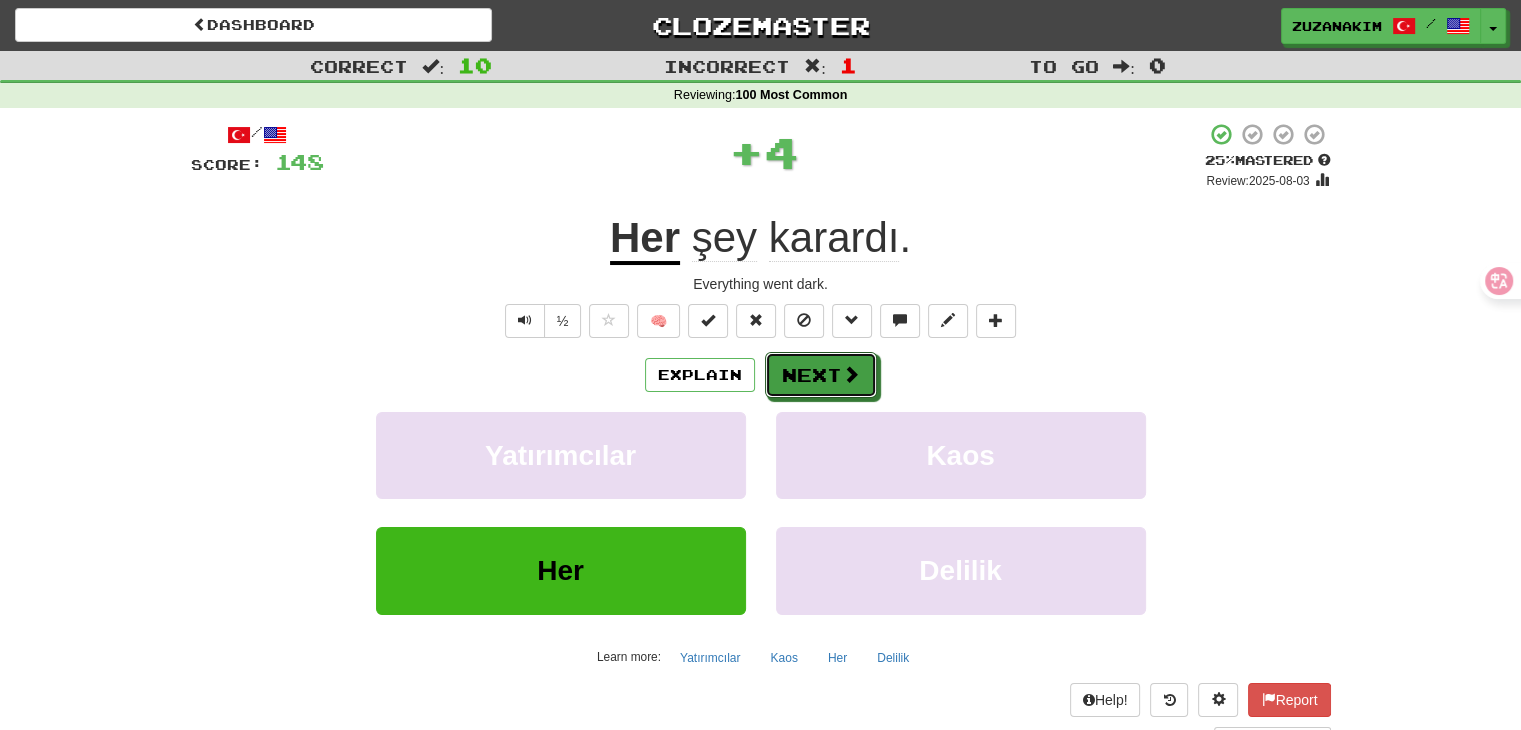 click on "Next" at bounding box center (821, 375) 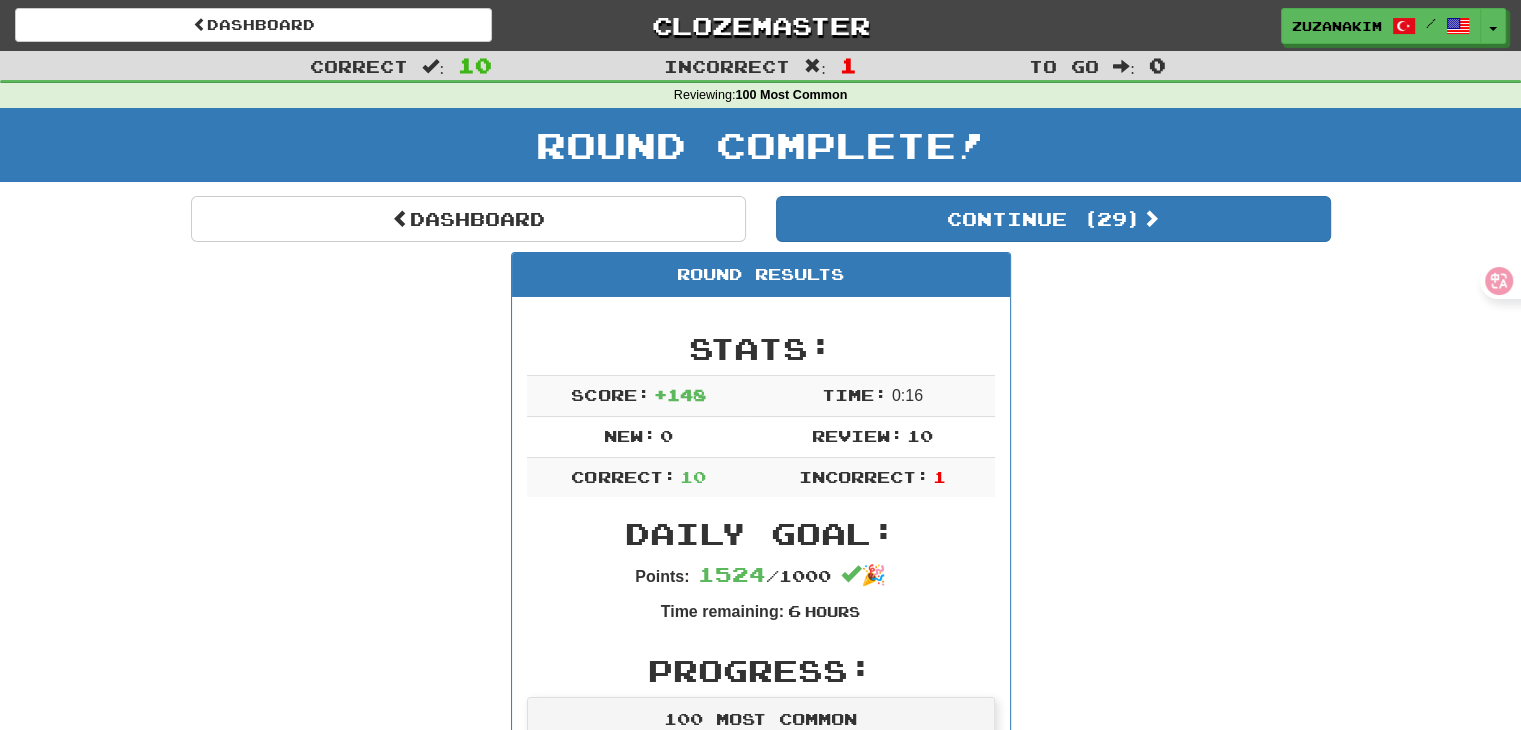 click on "Round Complete!" at bounding box center [760, 152] 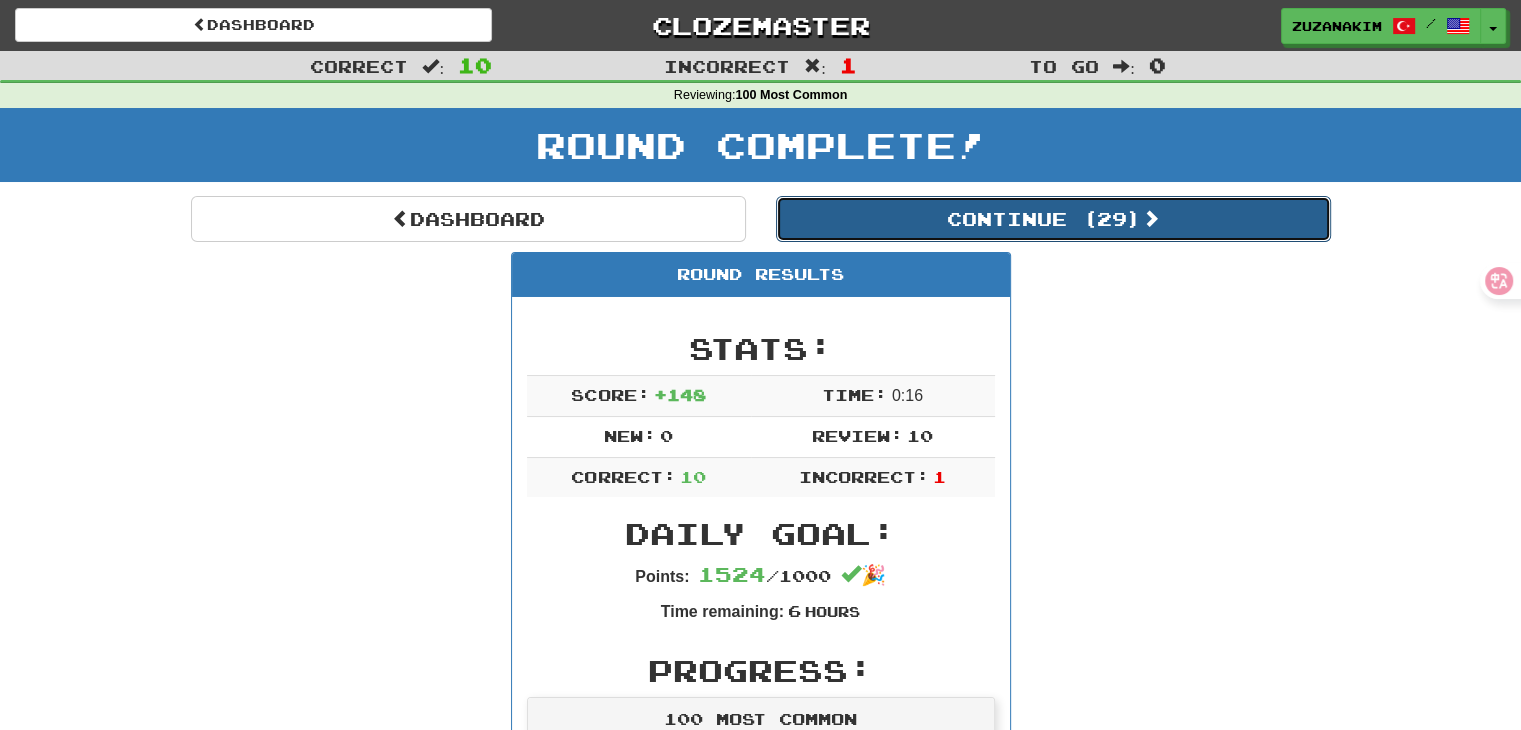click on "Continue ( 29 )" at bounding box center (1053, 219) 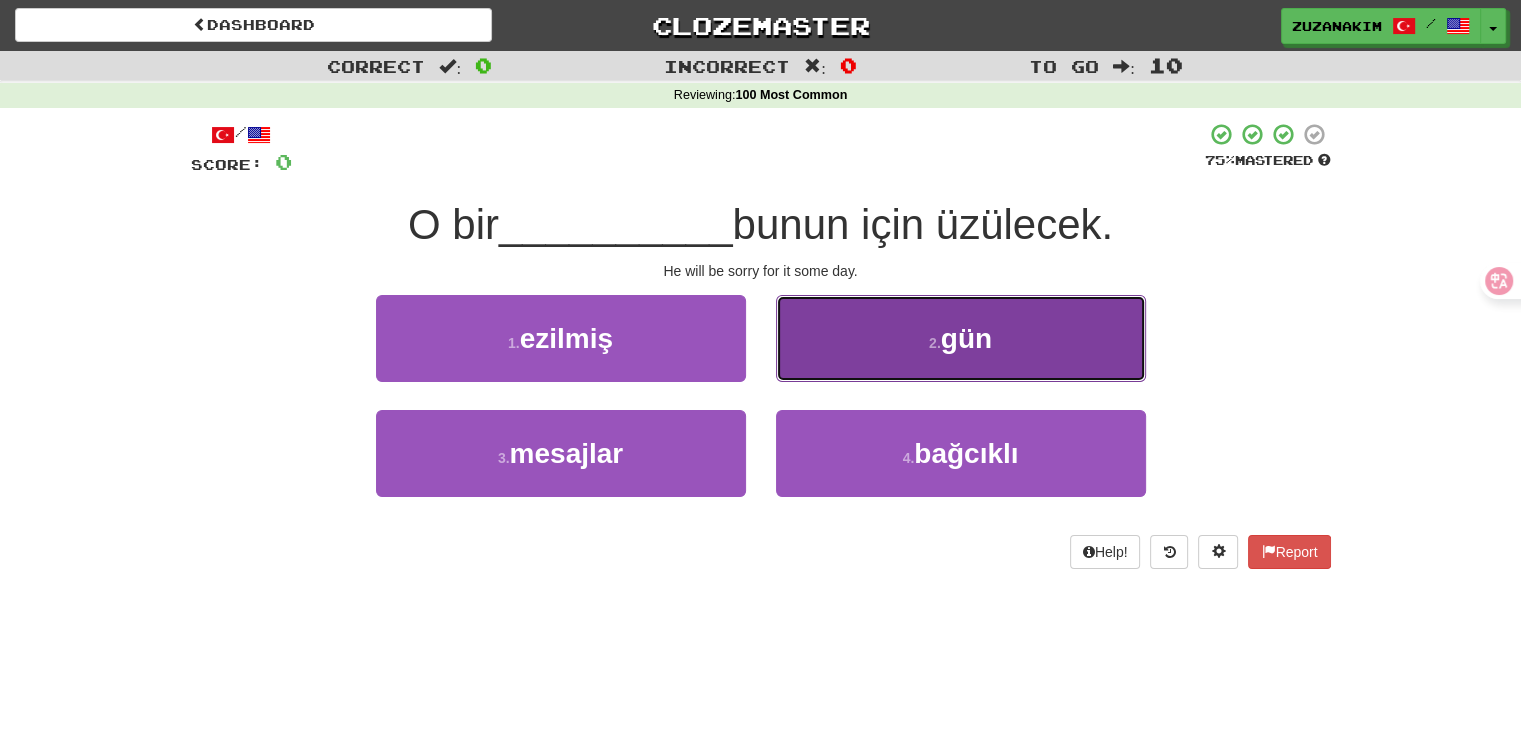 click on "2 .  gün" at bounding box center (961, 338) 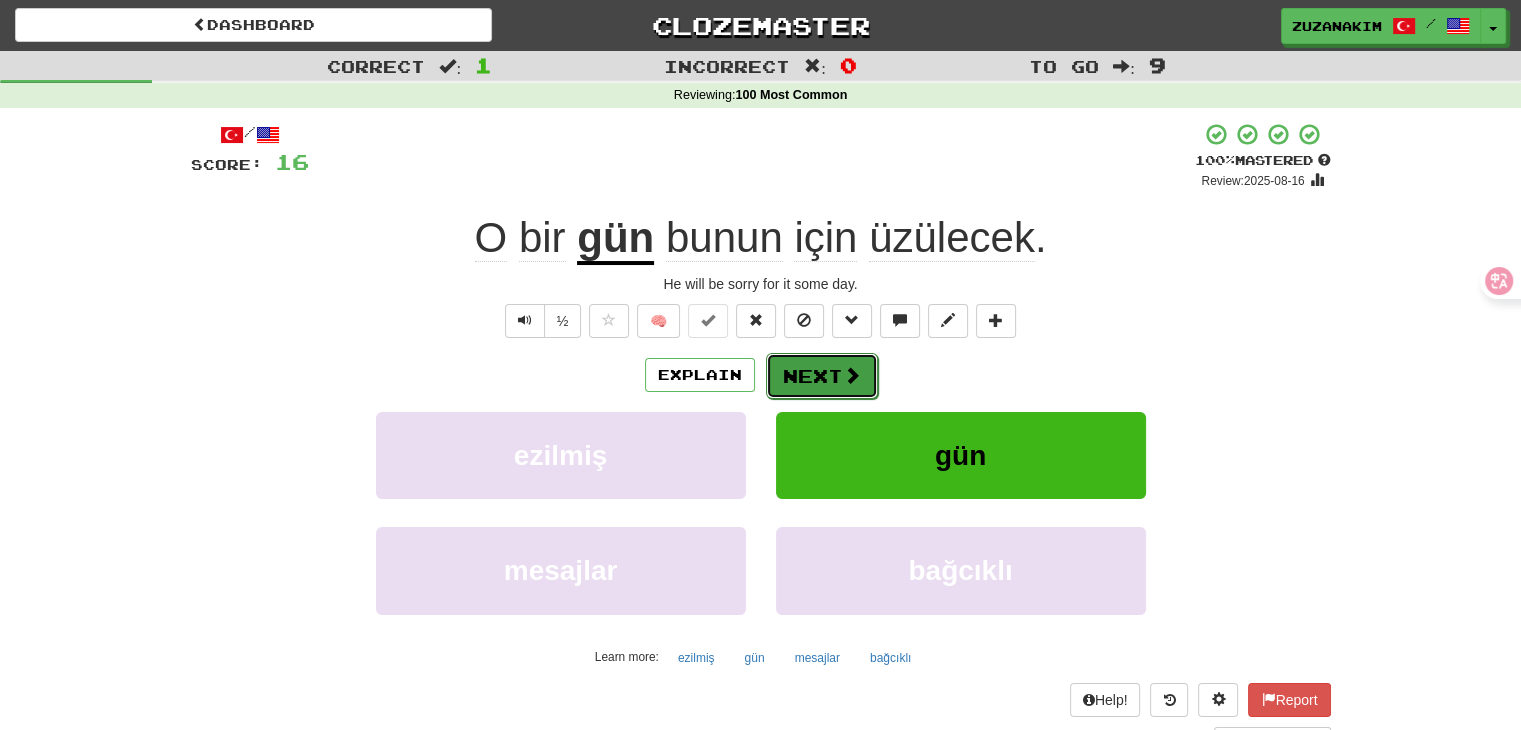 click on "Next" at bounding box center [822, 376] 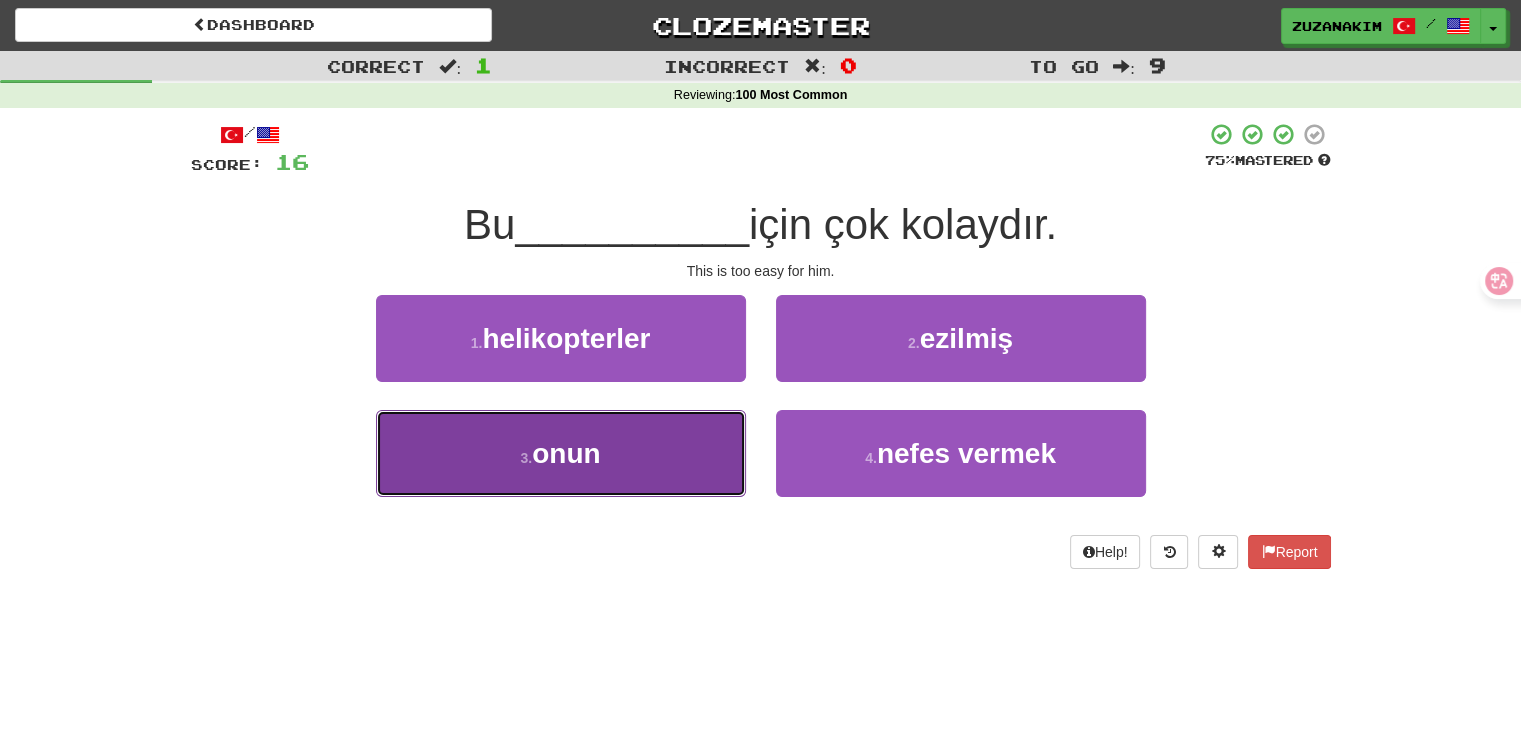 click on "3 .  onun" at bounding box center [561, 453] 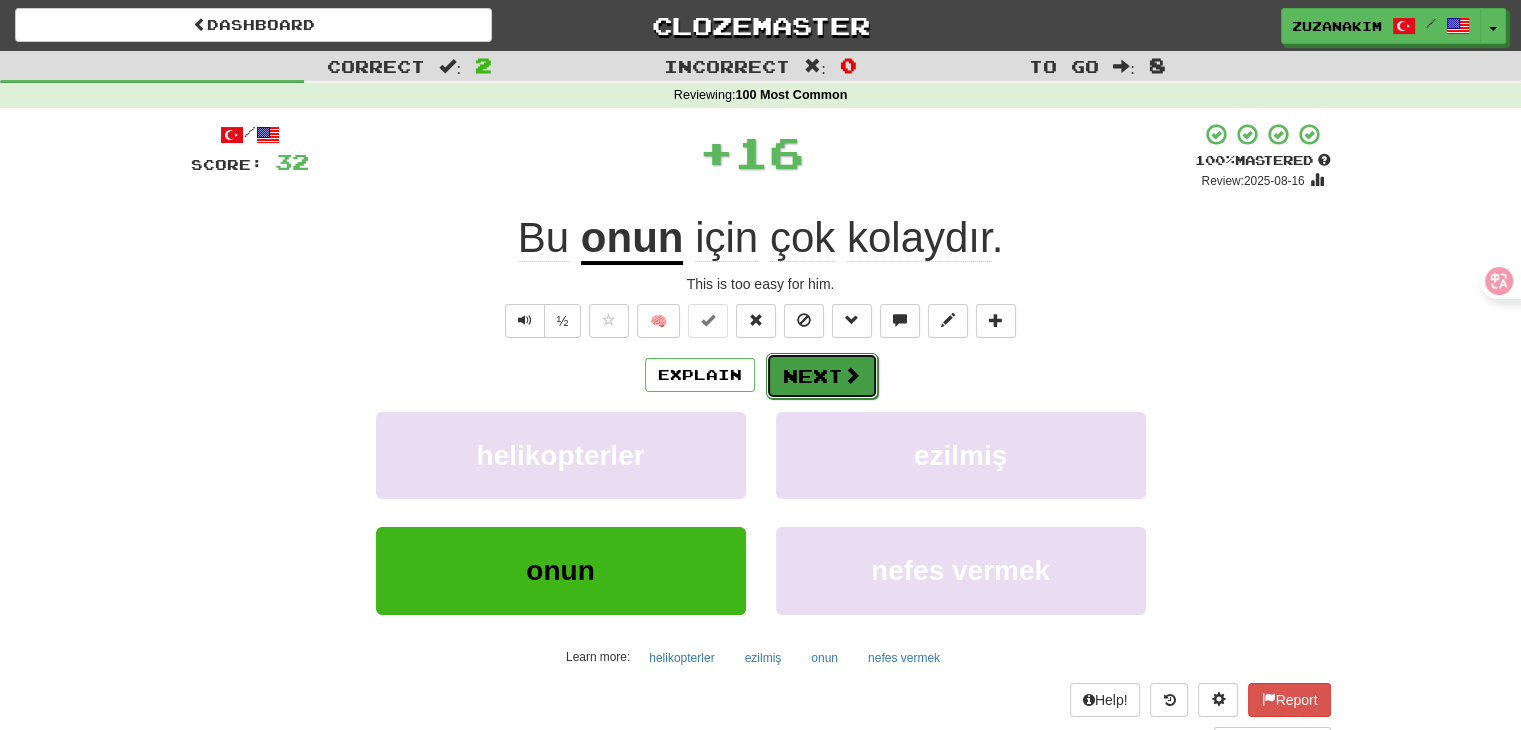 click at bounding box center [852, 375] 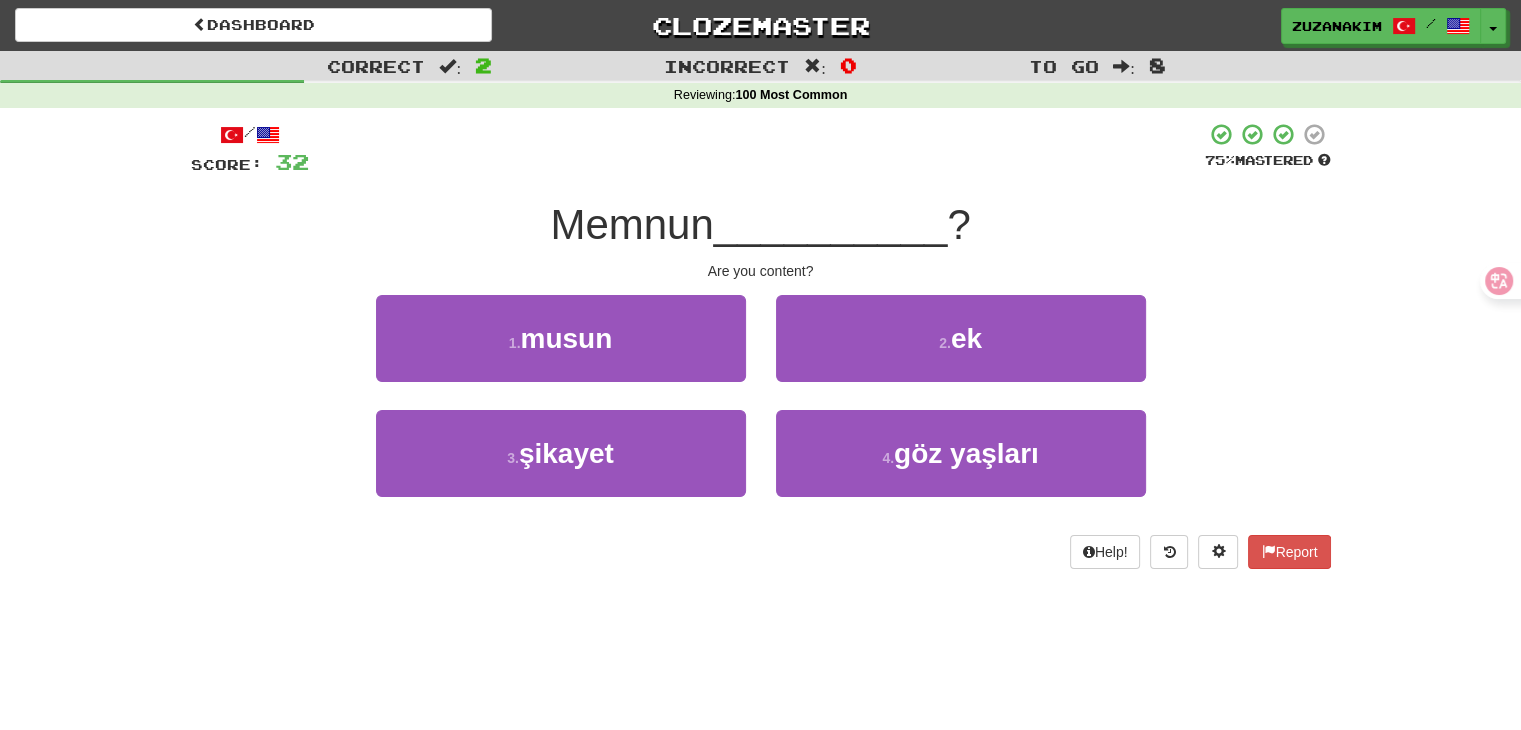 drag, startPoint x: 1396, startPoint y: 255, endPoint x: 1314, endPoint y: 206, distance: 95.524864 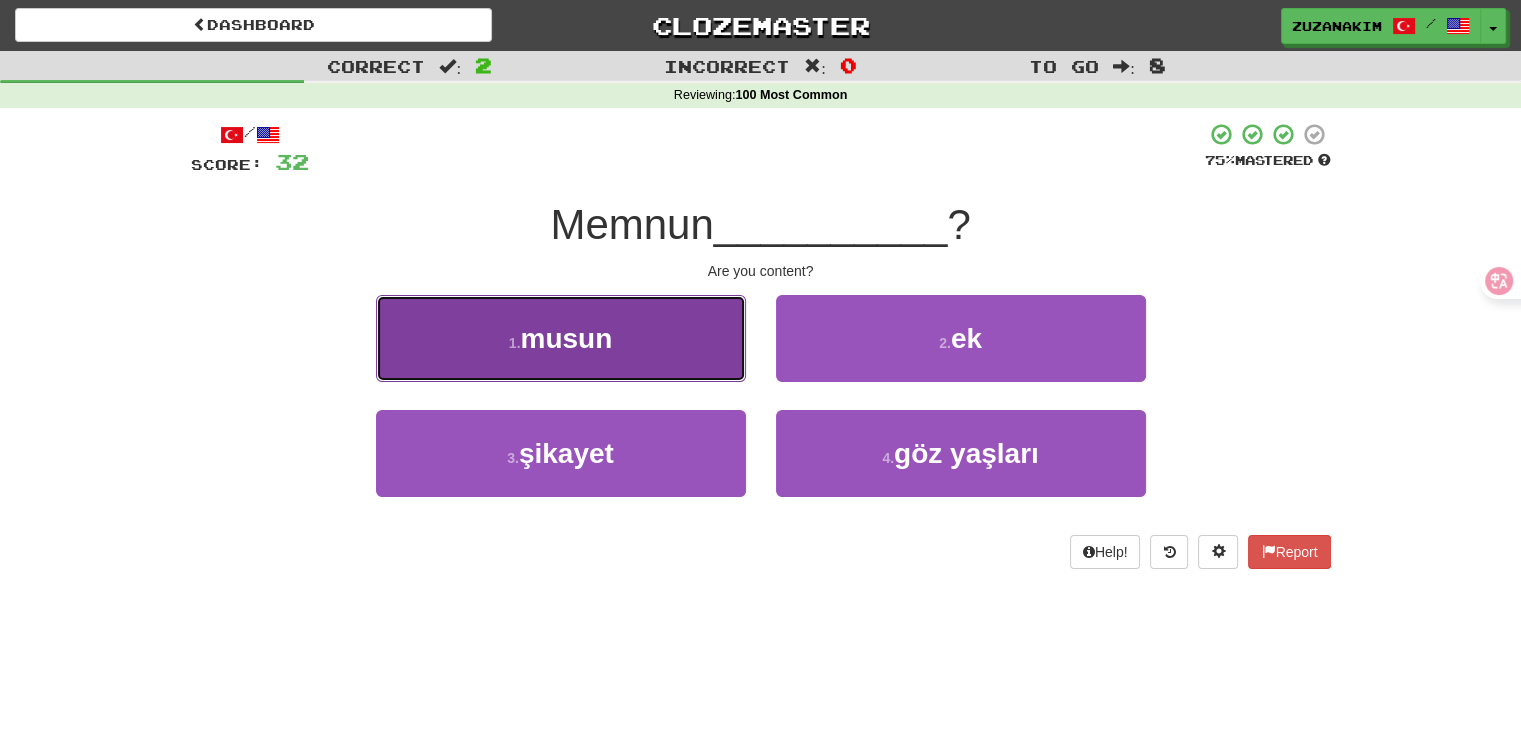 click on "1 .  musun" at bounding box center [561, 338] 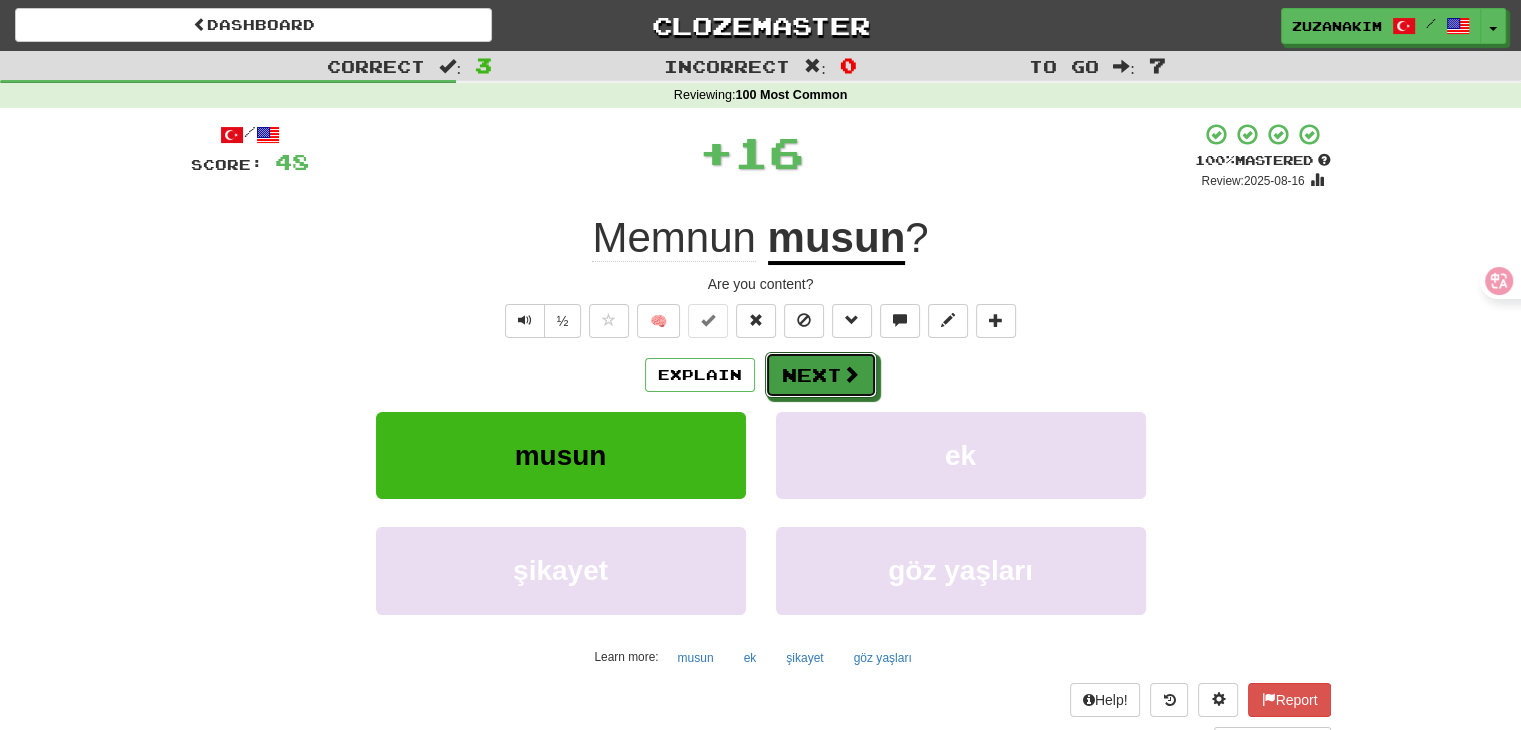 click on "Next" at bounding box center (821, 375) 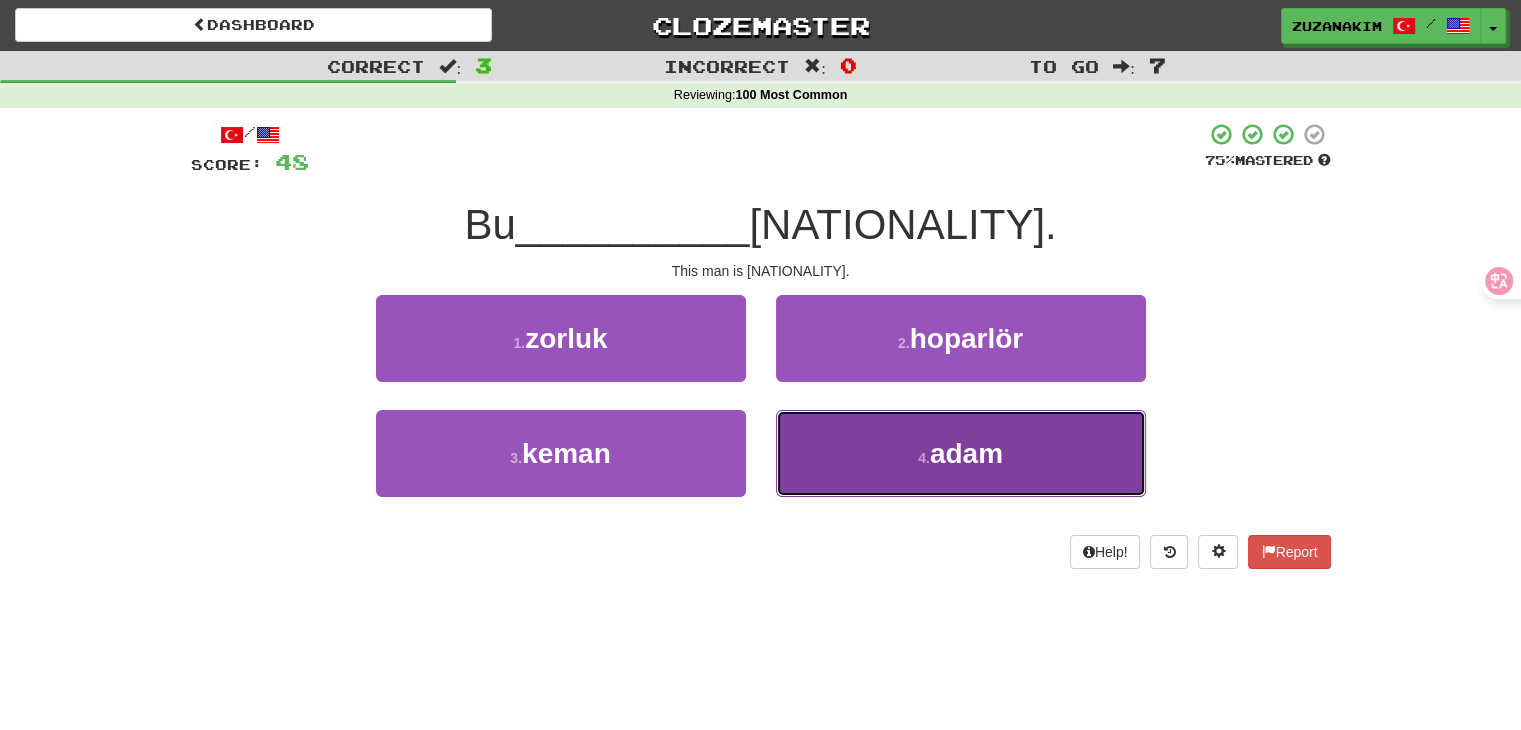 click on "4 ." at bounding box center [924, 458] 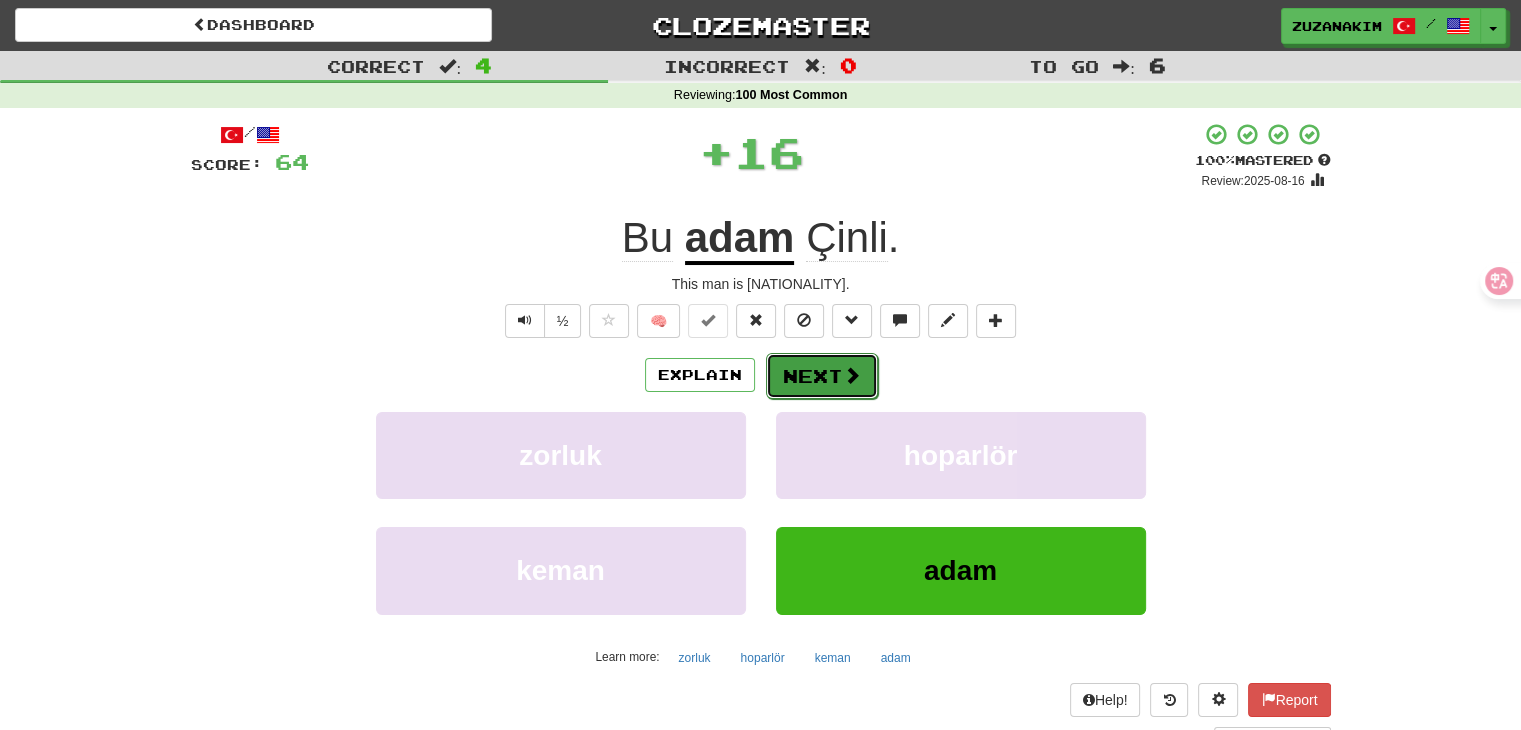 click on "Next" at bounding box center (822, 376) 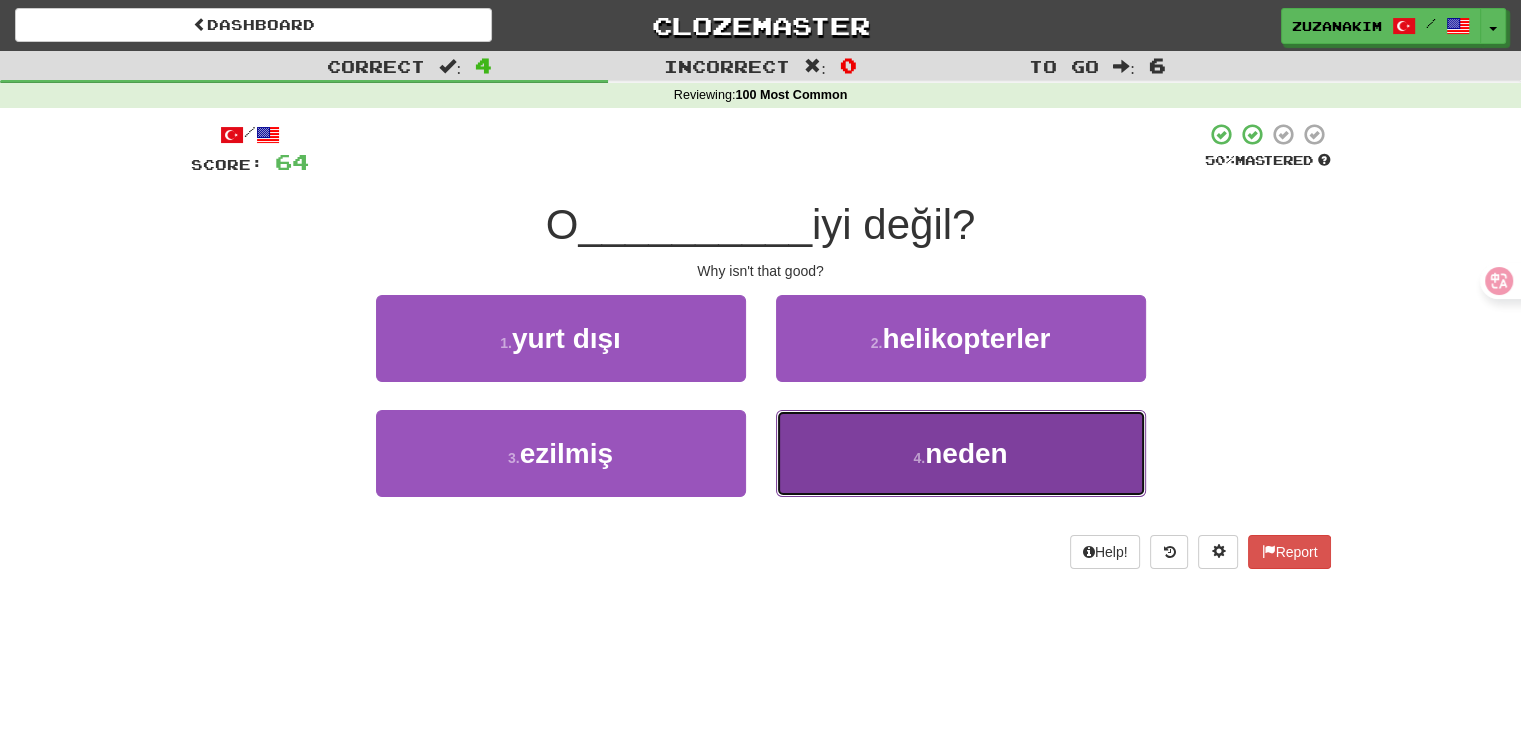 click on "4 .  neden" at bounding box center [961, 453] 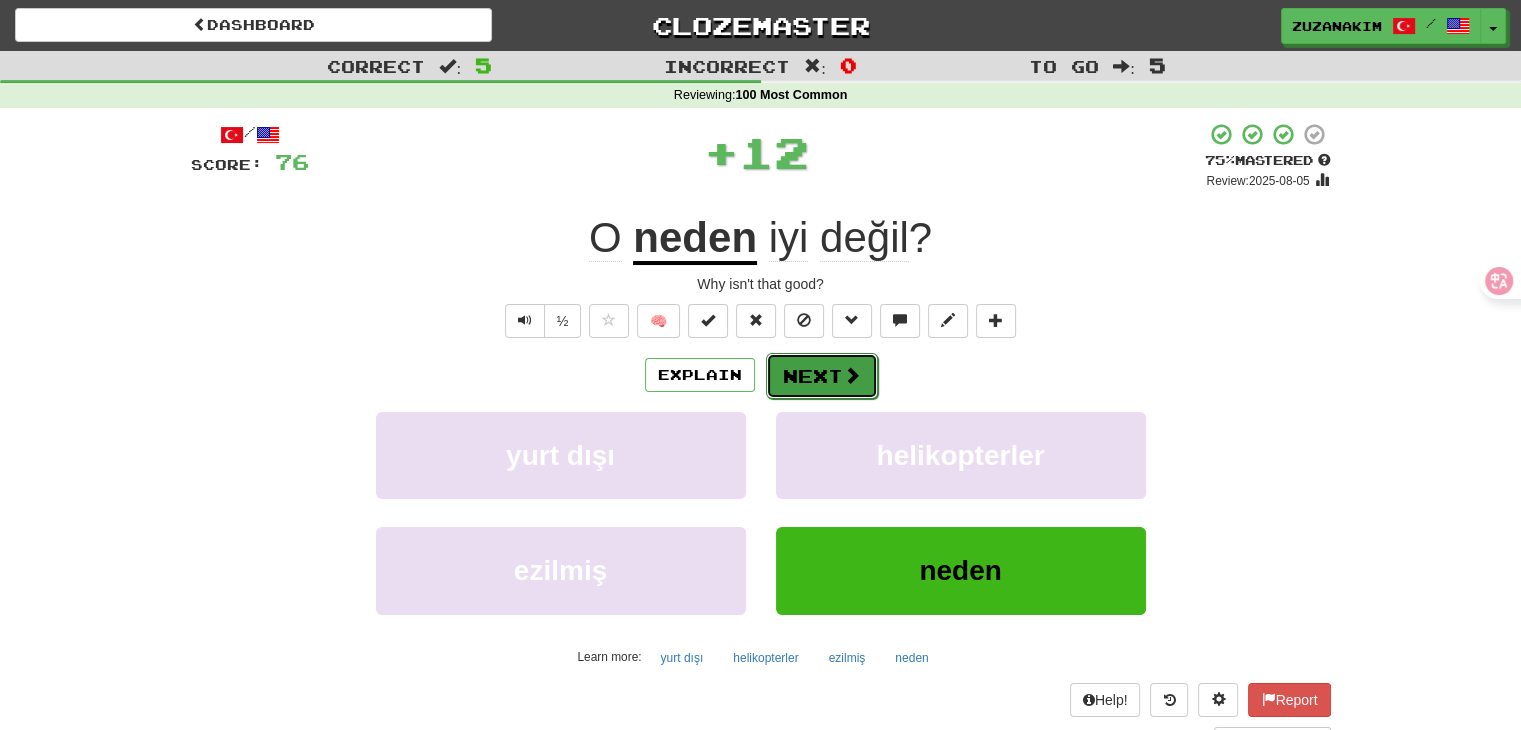click on "Next" at bounding box center [822, 376] 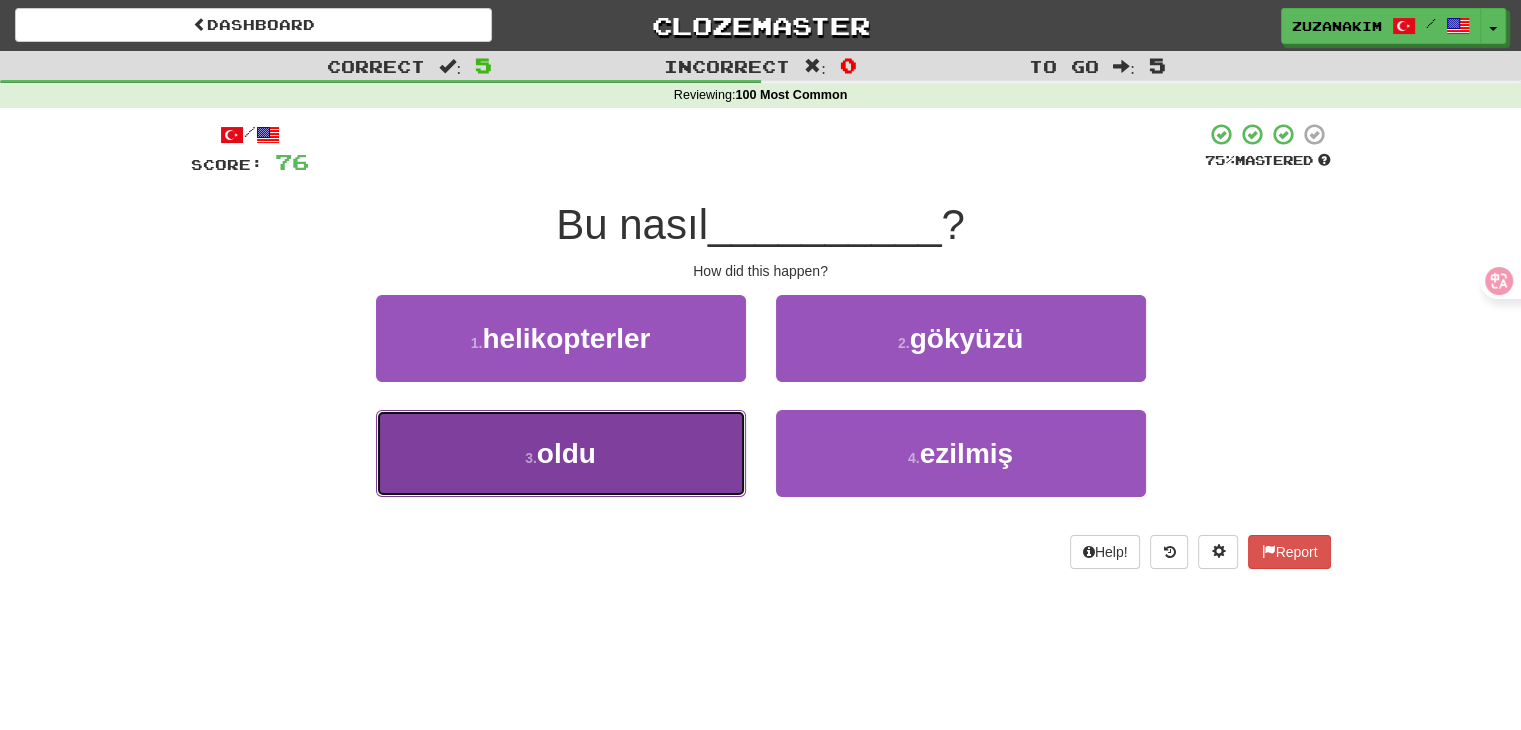 drag, startPoint x: 659, startPoint y: 449, endPoint x: 695, endPoint y: 421, distance: 45.607018 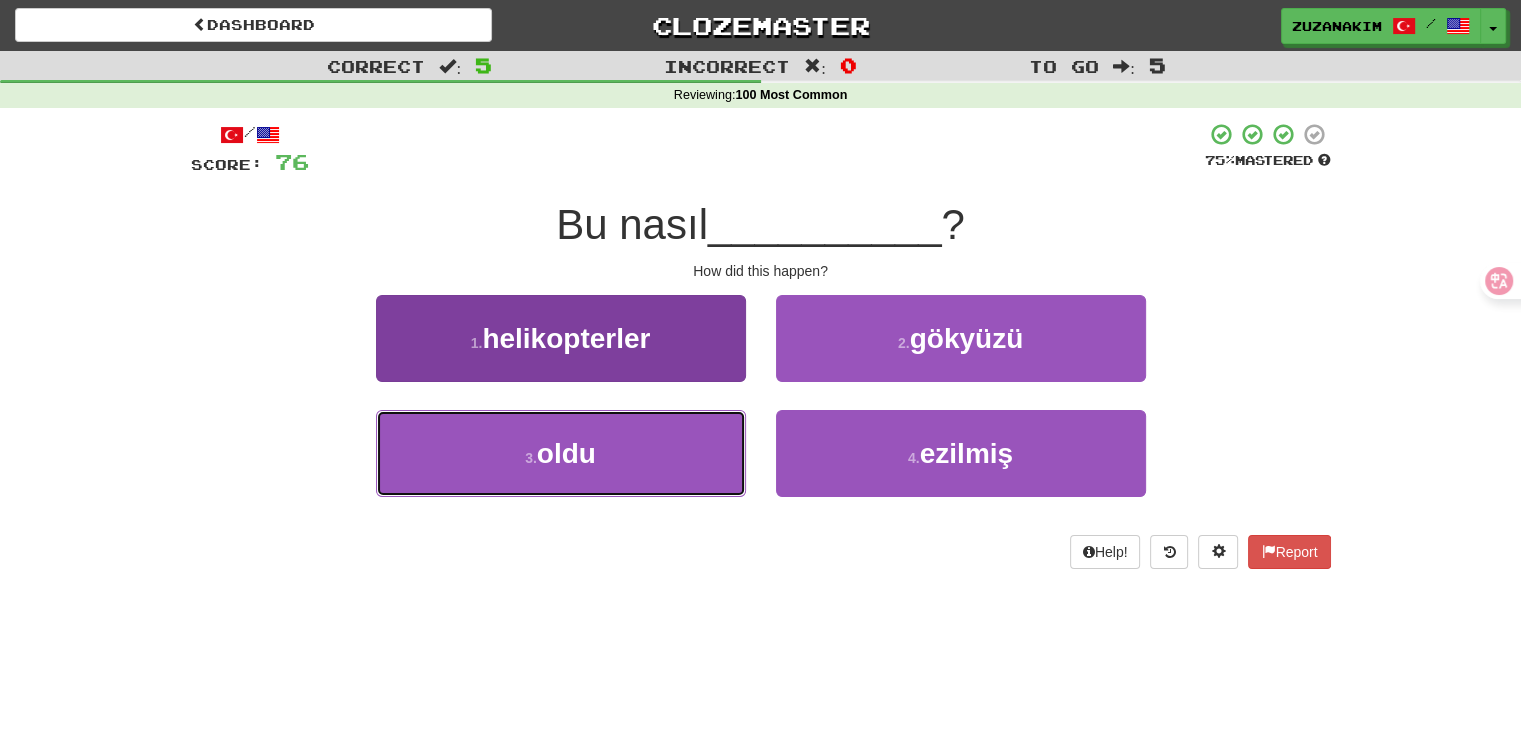 click on "[NUMBER] .  oldu" at bounding box center [561, 453] 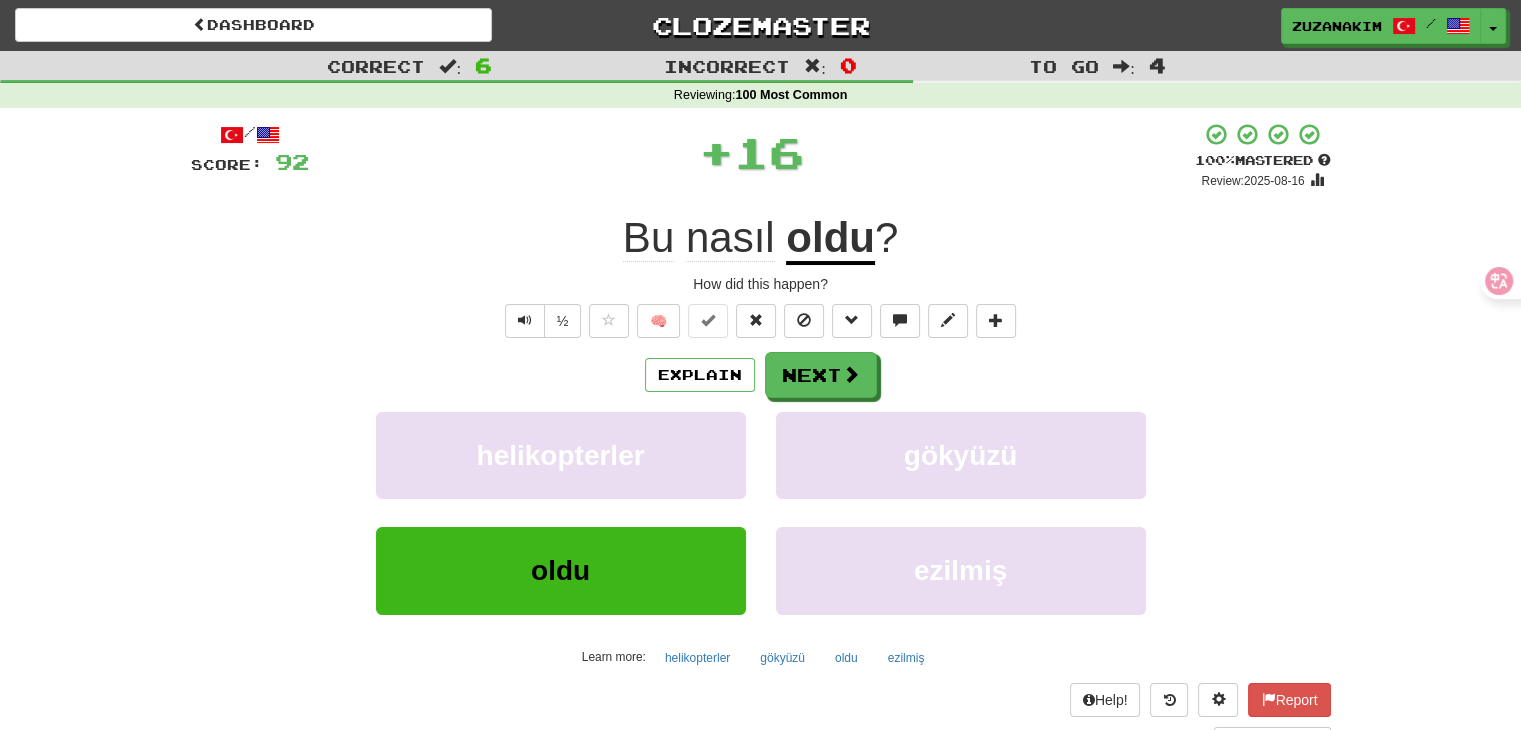 click on "/  Score:   [NUMBER] + [NUMBER] [PERCENTAGE]  Mastered Review:  2025-08-16 Bu   nasıl   oldu ? How did this happen? ½ 🧠 Explain Next helikopterler gökyüzü oldu ezilmiş Learn more: helikopterler gökyüzü oldu ezilmiş  Help!  Report Sentence Source" at bounding box center [761, 435] 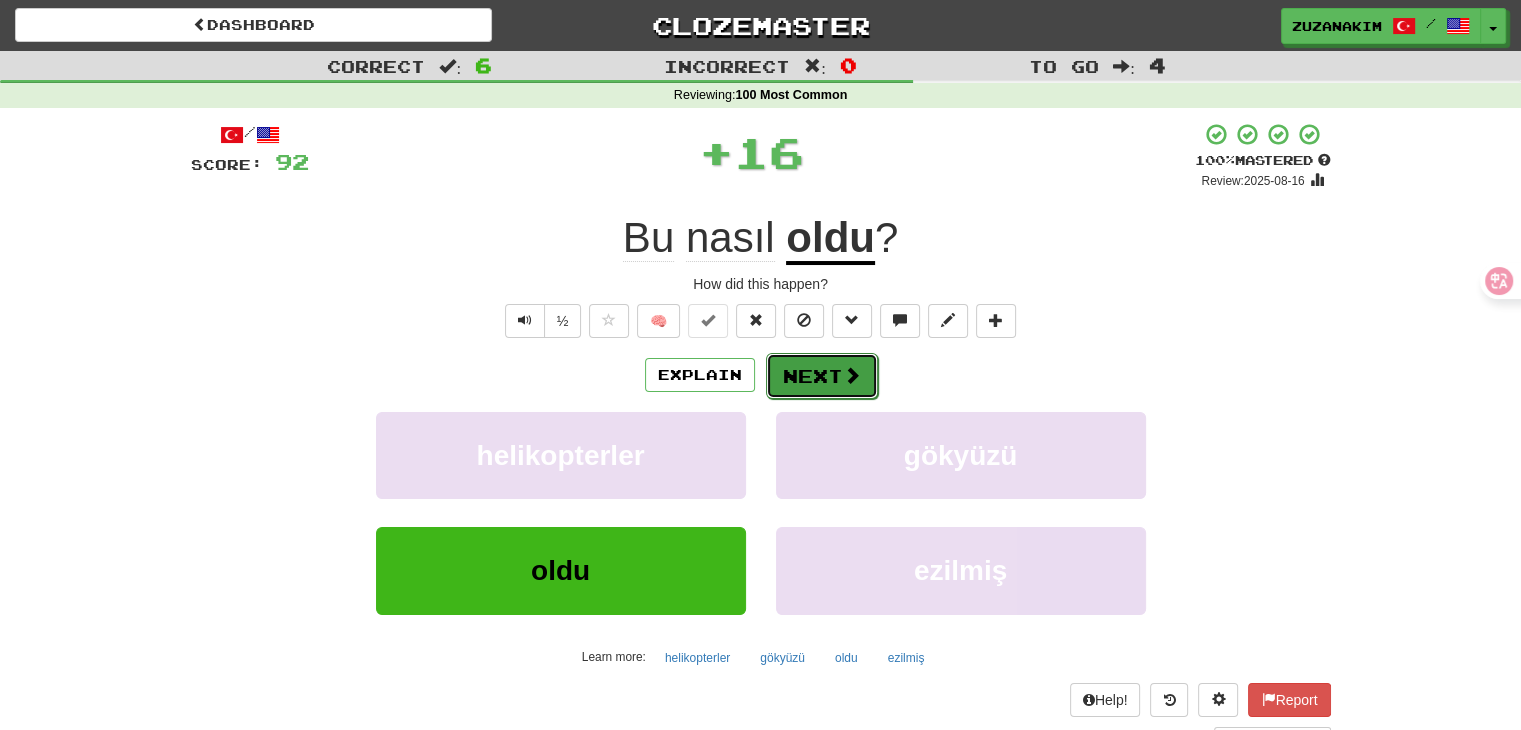 click on "Next" at bounding box center [822, 376] 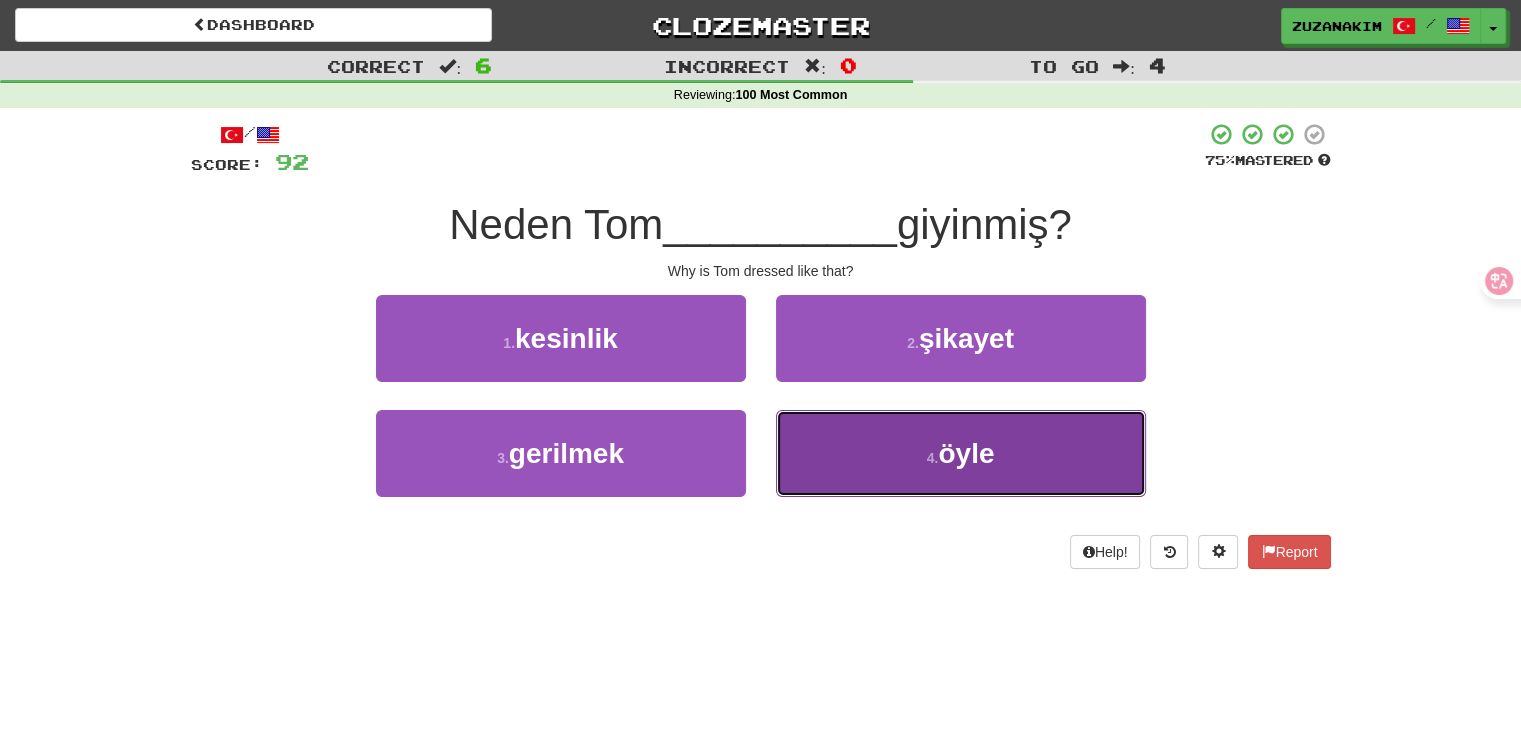 click on "4 .  öyle" at bounding box center [961, 453] 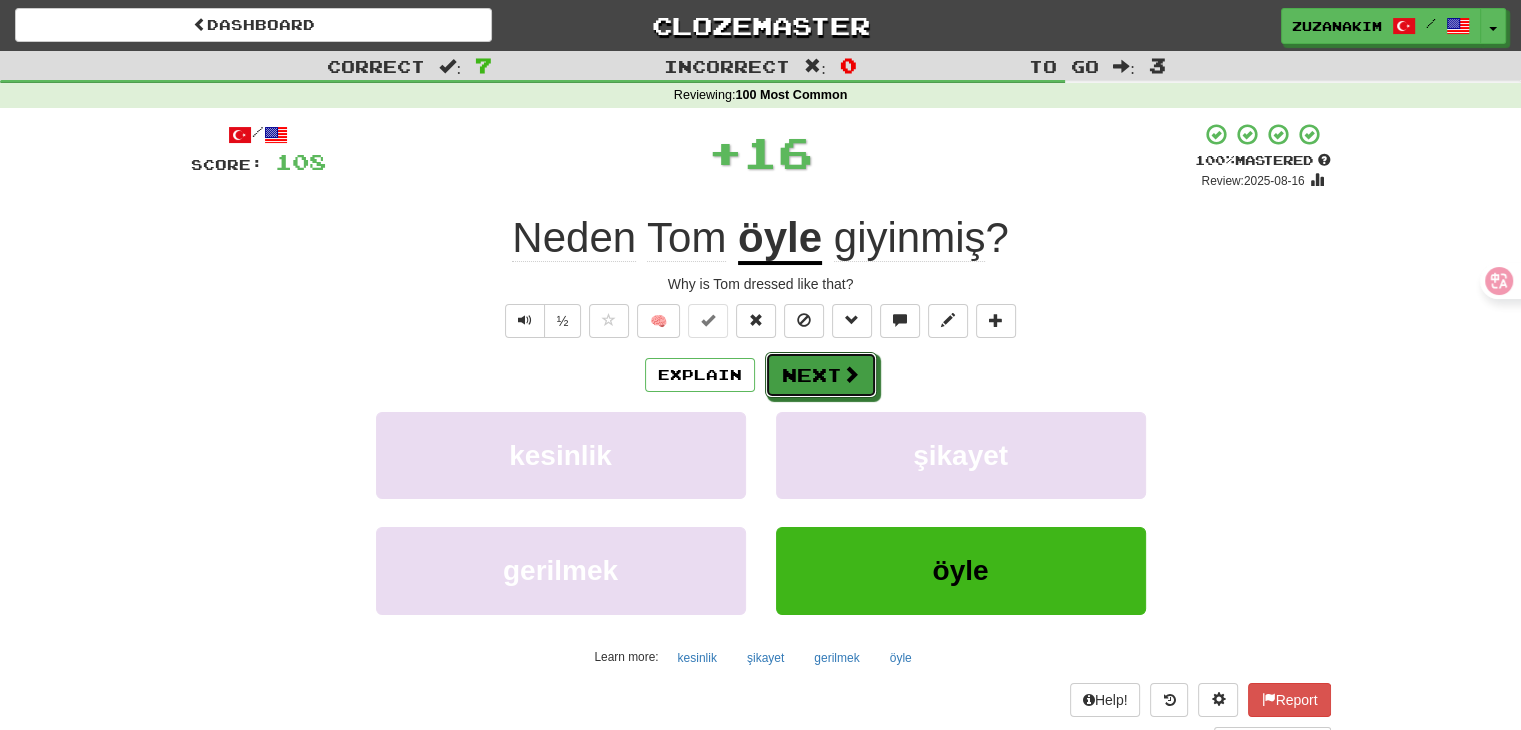 click on "Next" at bounding box center (821, 375) 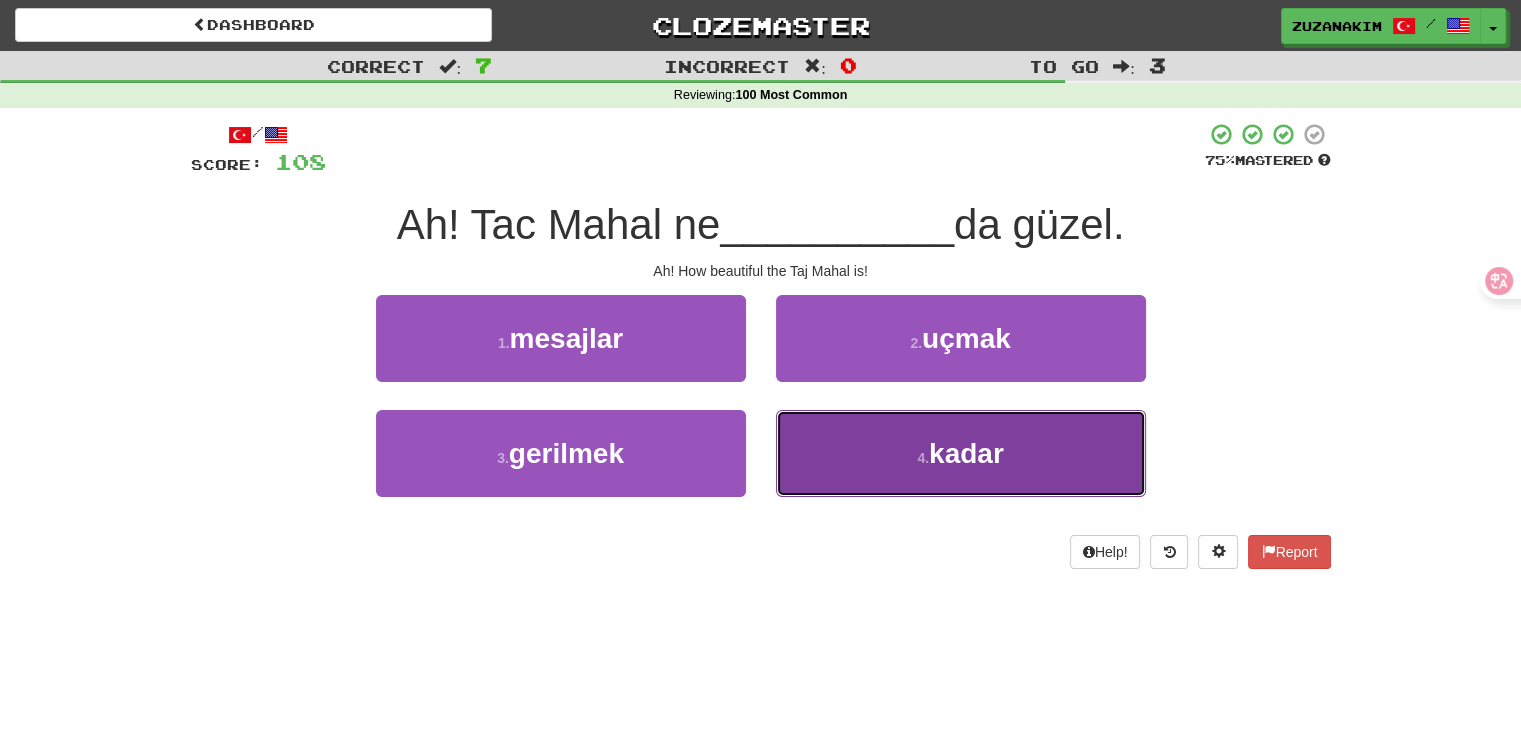 click on "4 .  kadar" at bounding box center [961, 453] 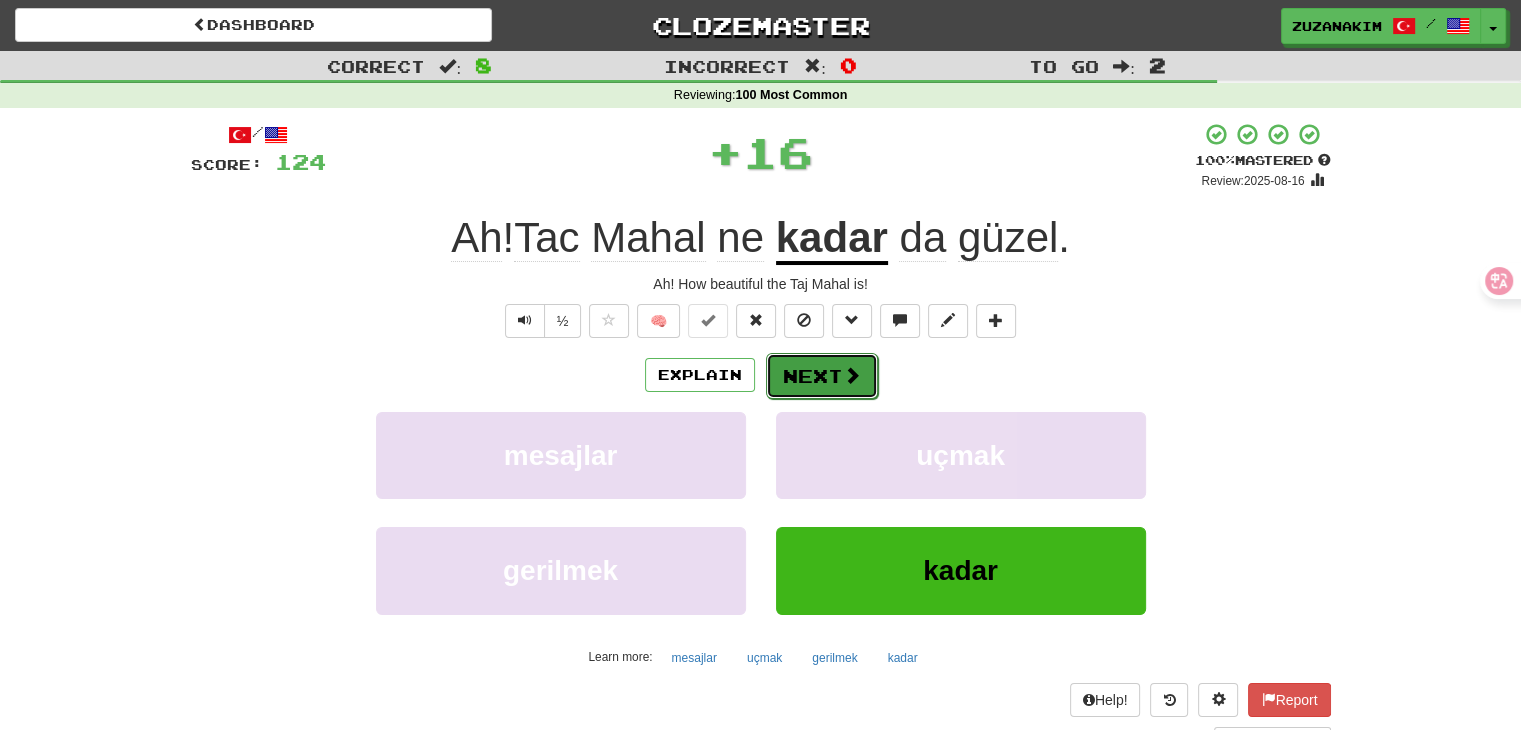 click on "Next" at bounding box center [822, 376] 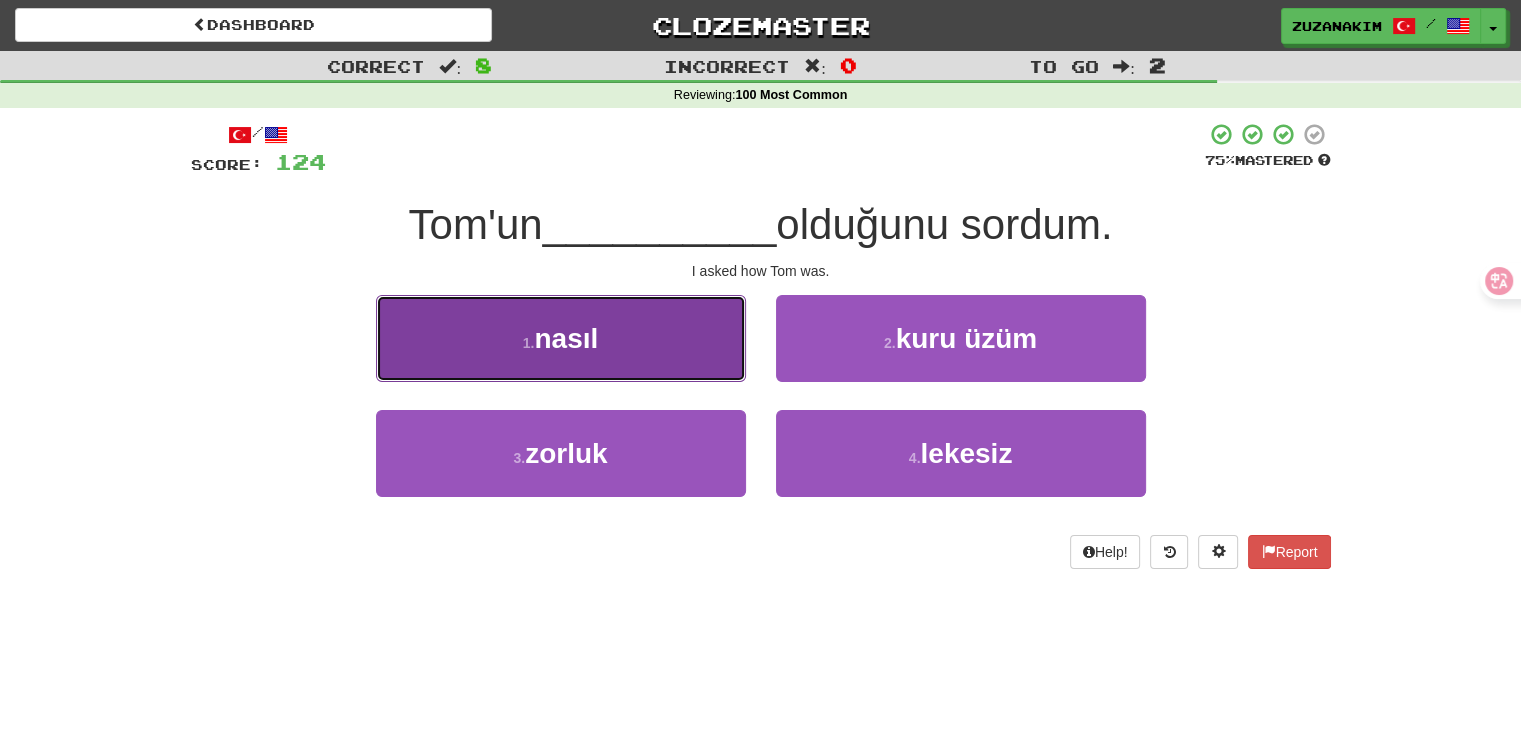 click on "1 .  nasıl" at bounding box center [561, 338] 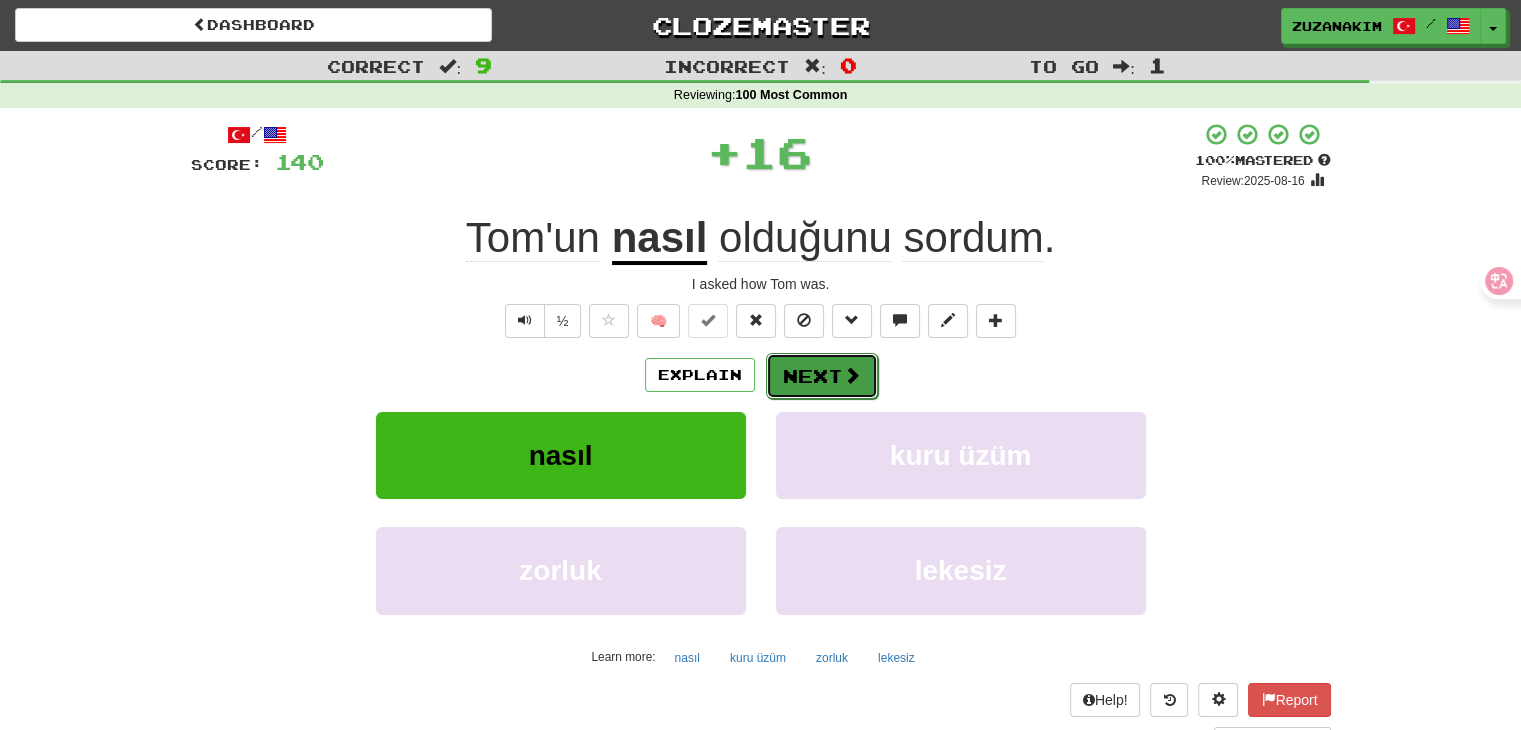 click on "Next" at bounding box center (822, 376) 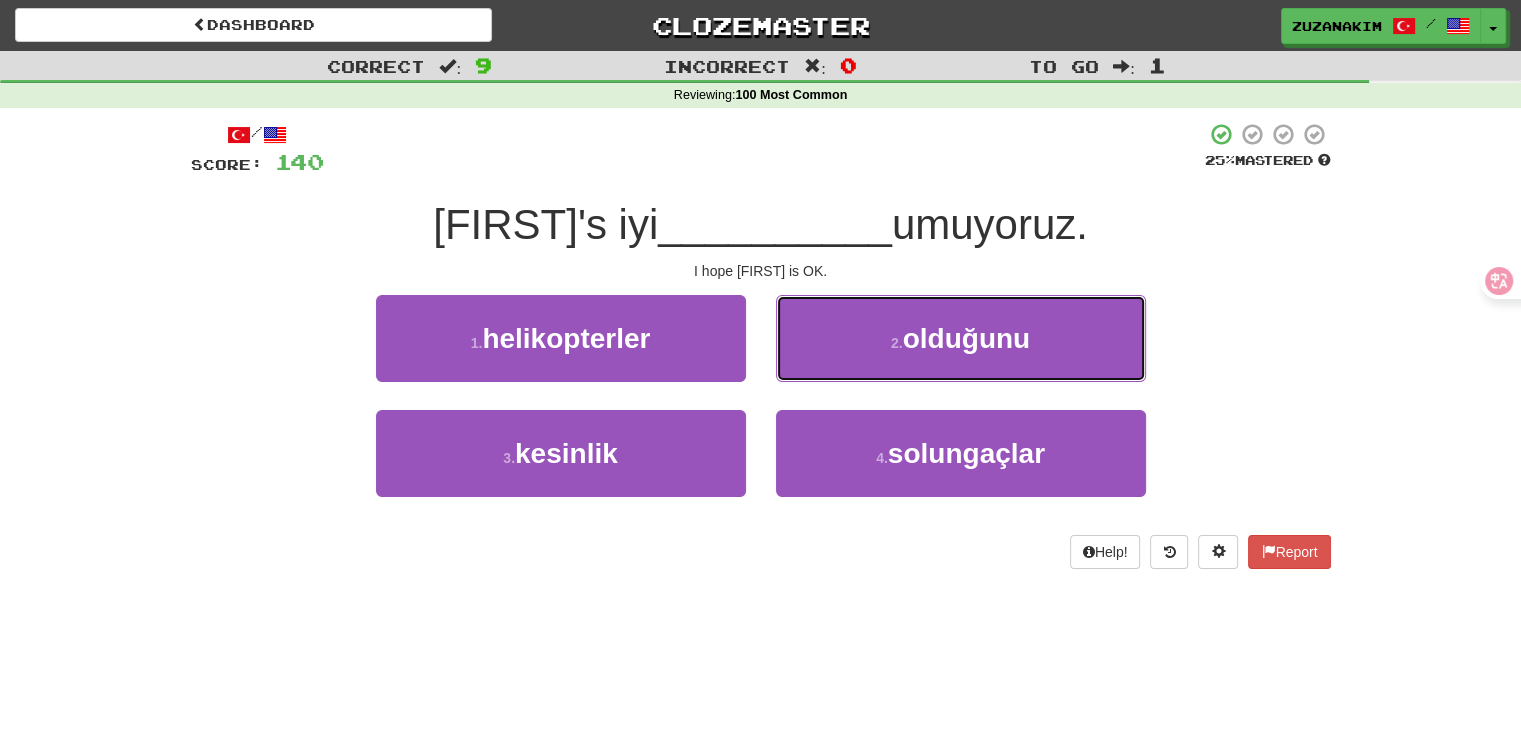 drag, startPoint x: 978, startPoint y: 333, endPoint x: 950, endPoint y: 349, distance: 32.24903 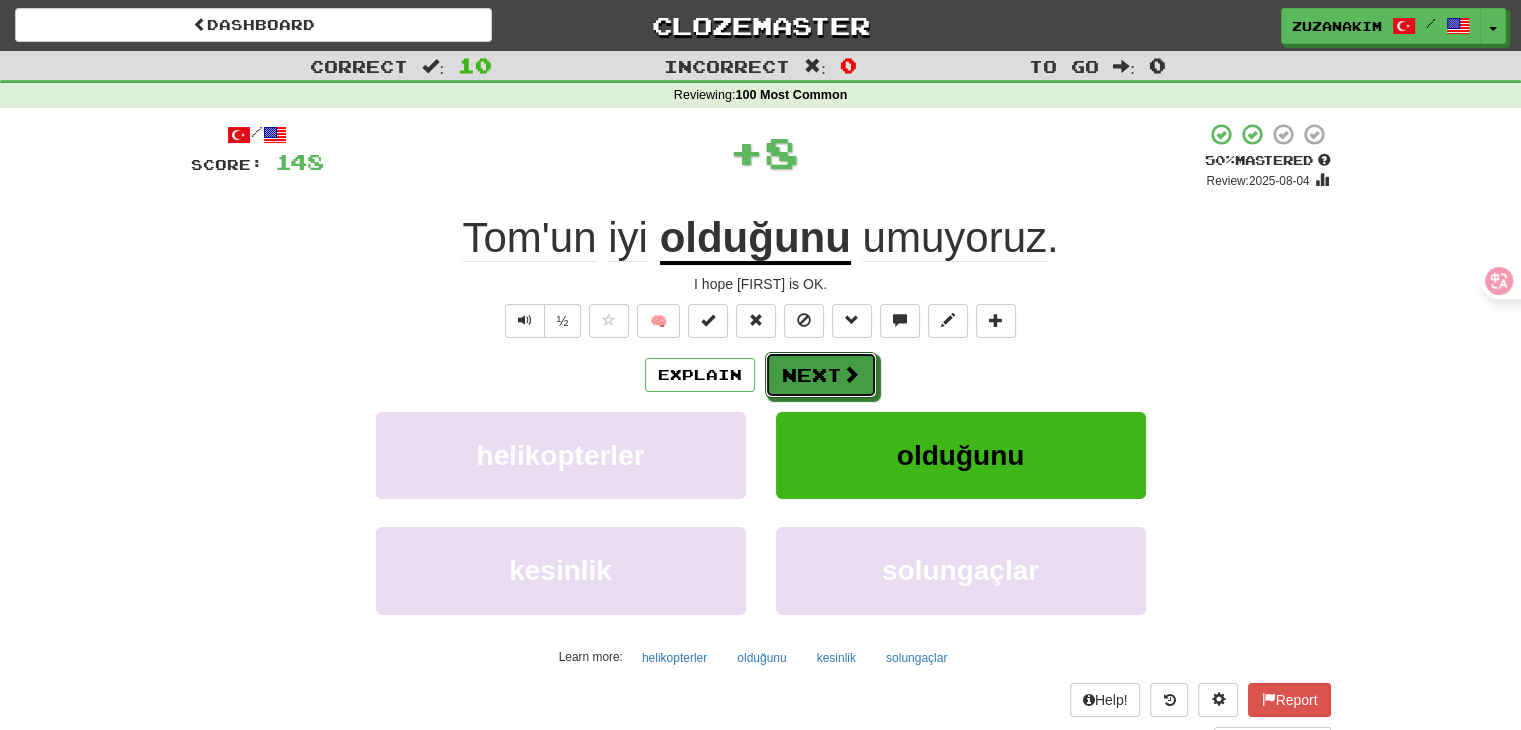 click on "Next" at bounding box center (821, 375) 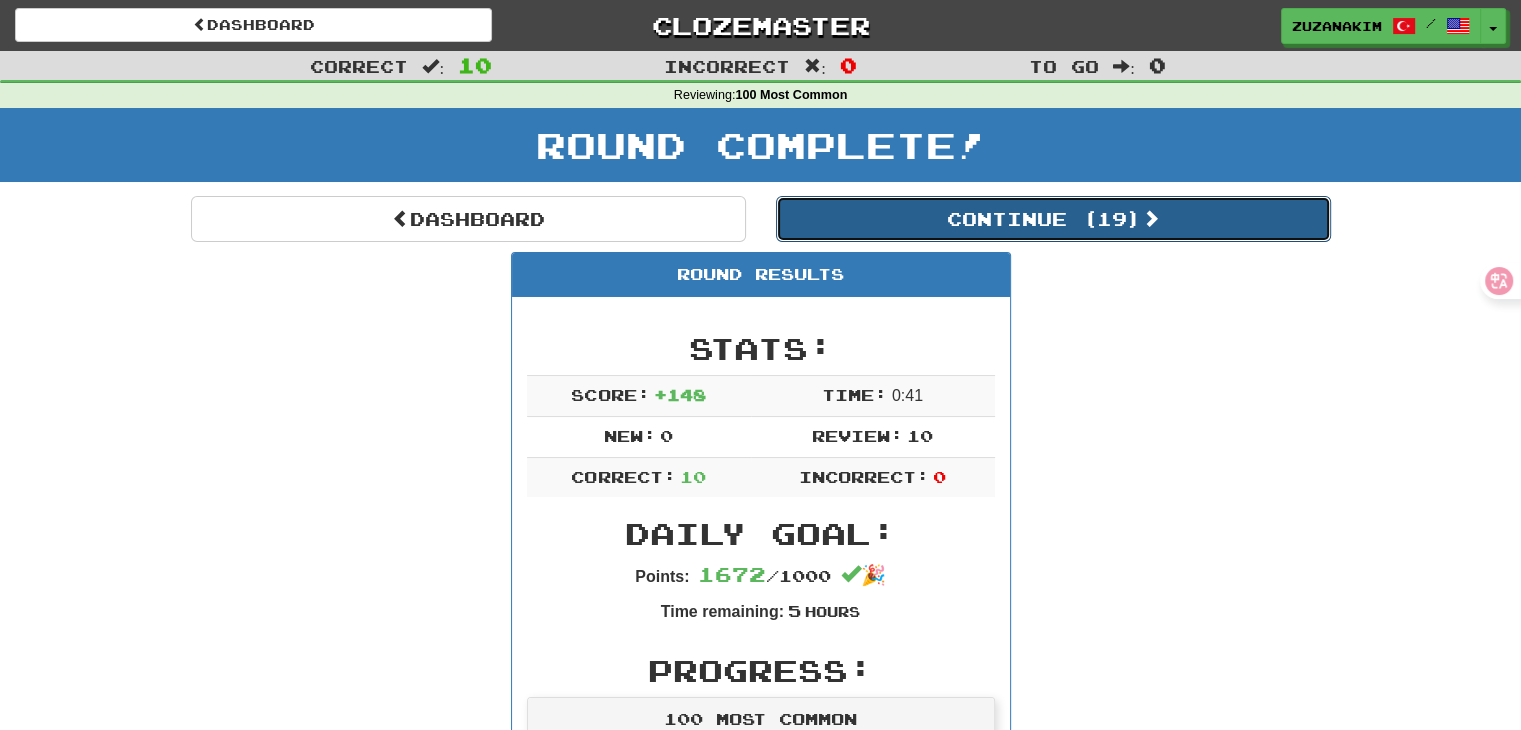 click on "Continue ( 19 )" at bounding box center (1053, 219) 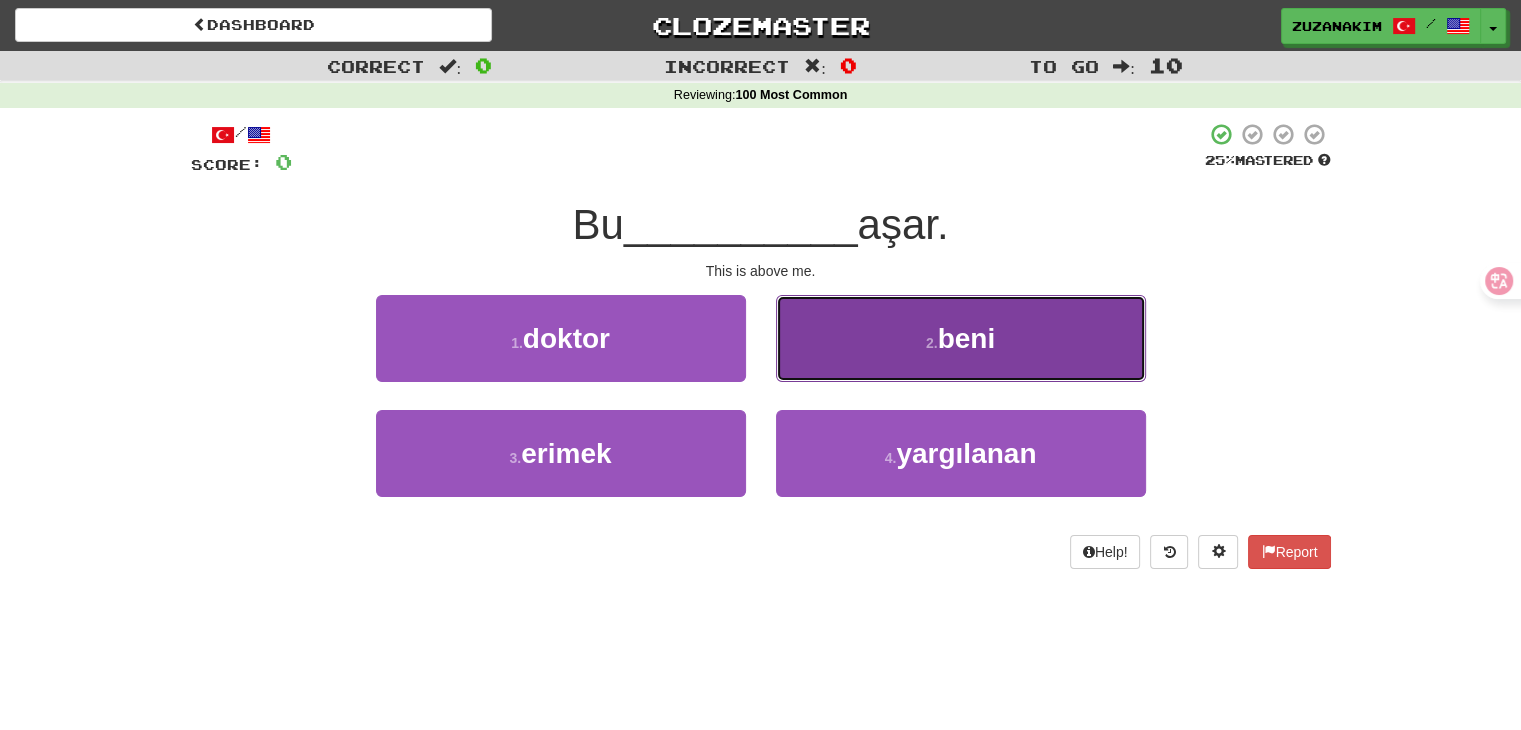 click on "beni" at bounding box center [967, 338] 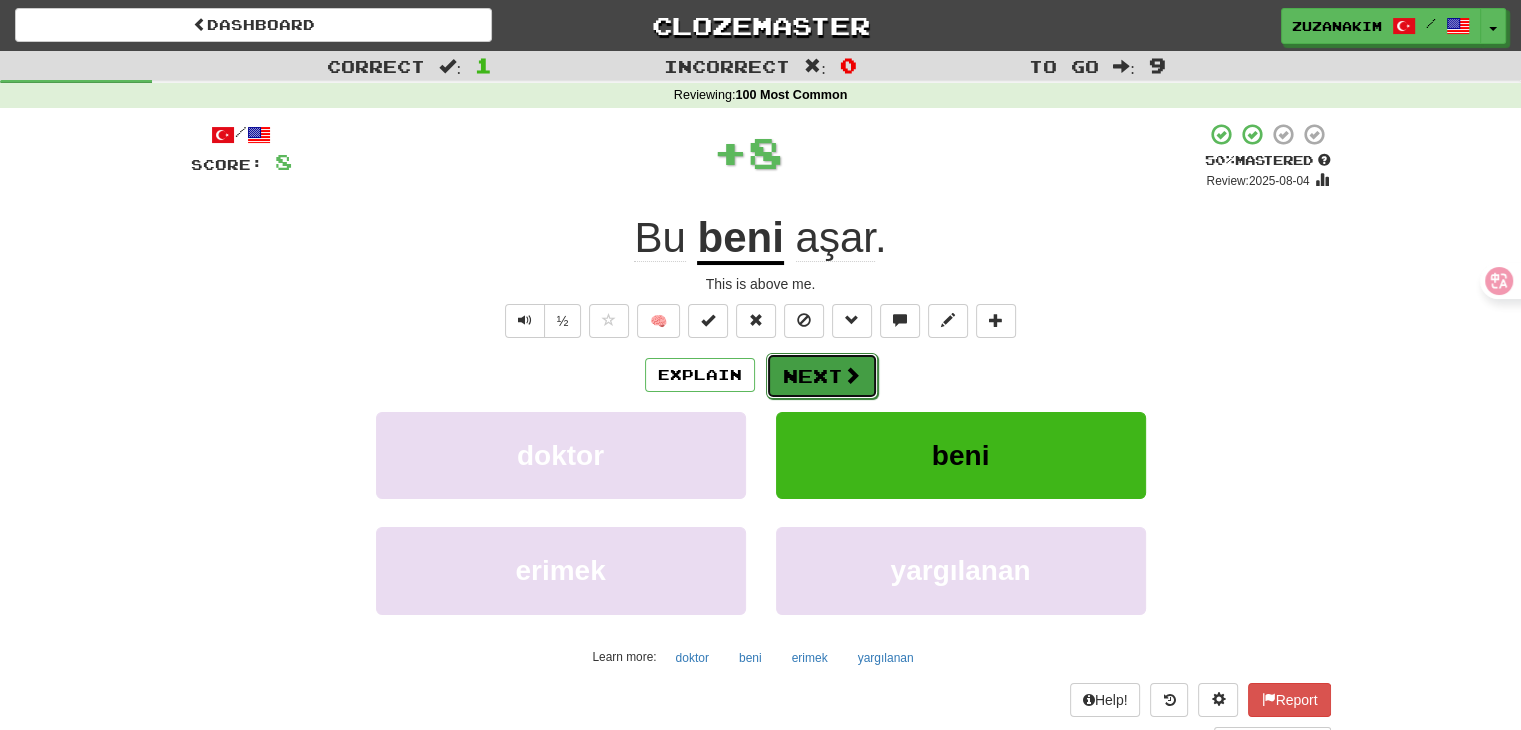 click on "Next" at bounding box center [822, 376] 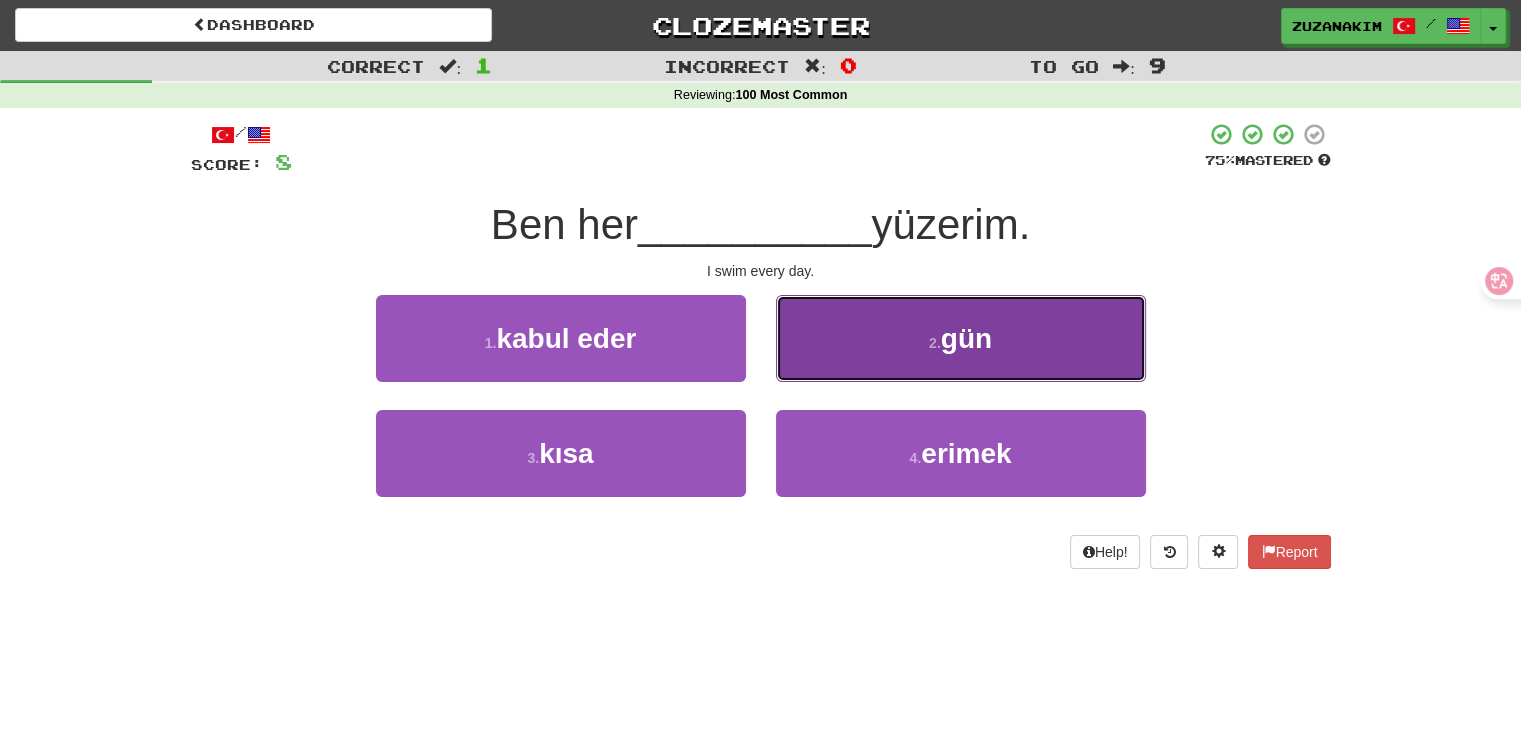click on "2 .  gün" at bounding box center [961, 338] 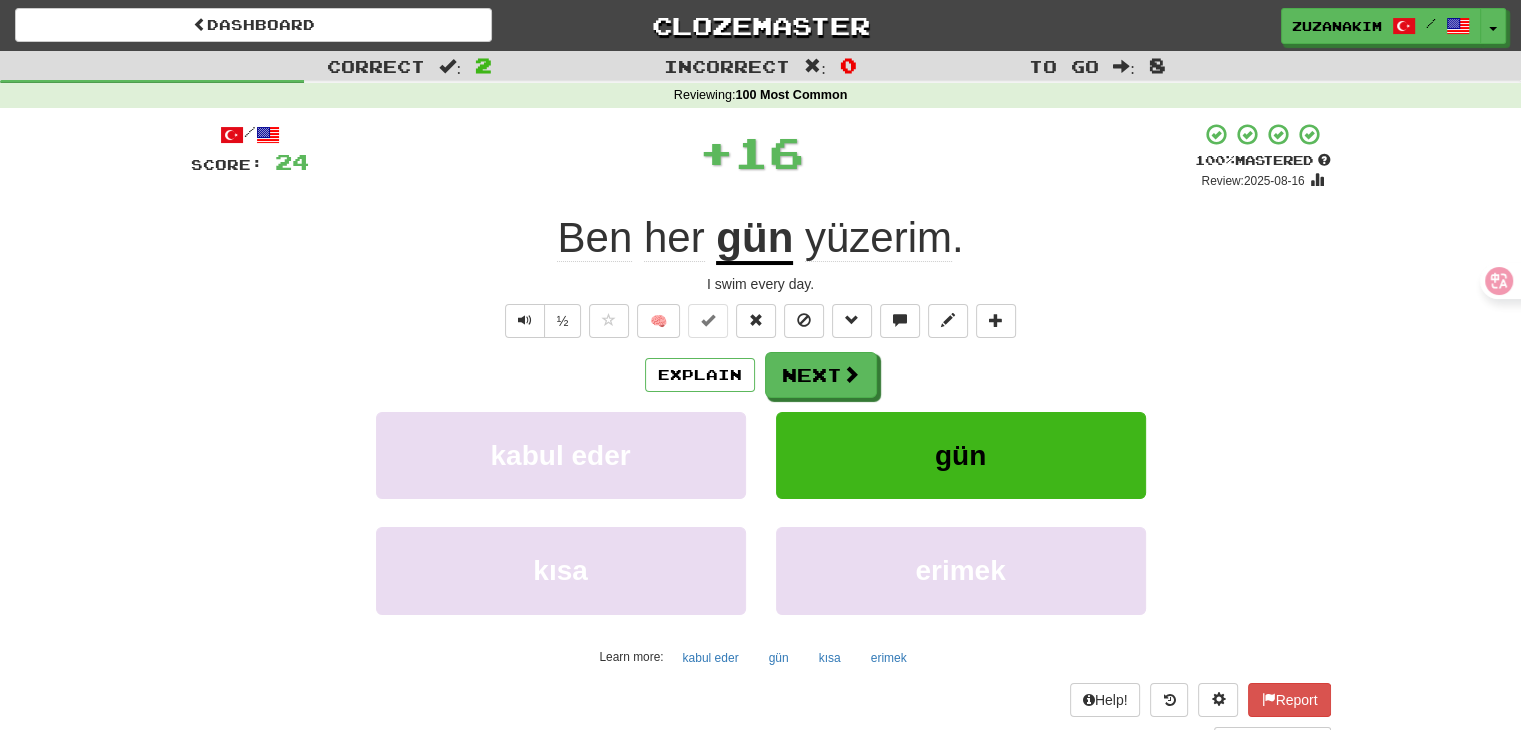 click on "Next" at bounding box center [821, 375] 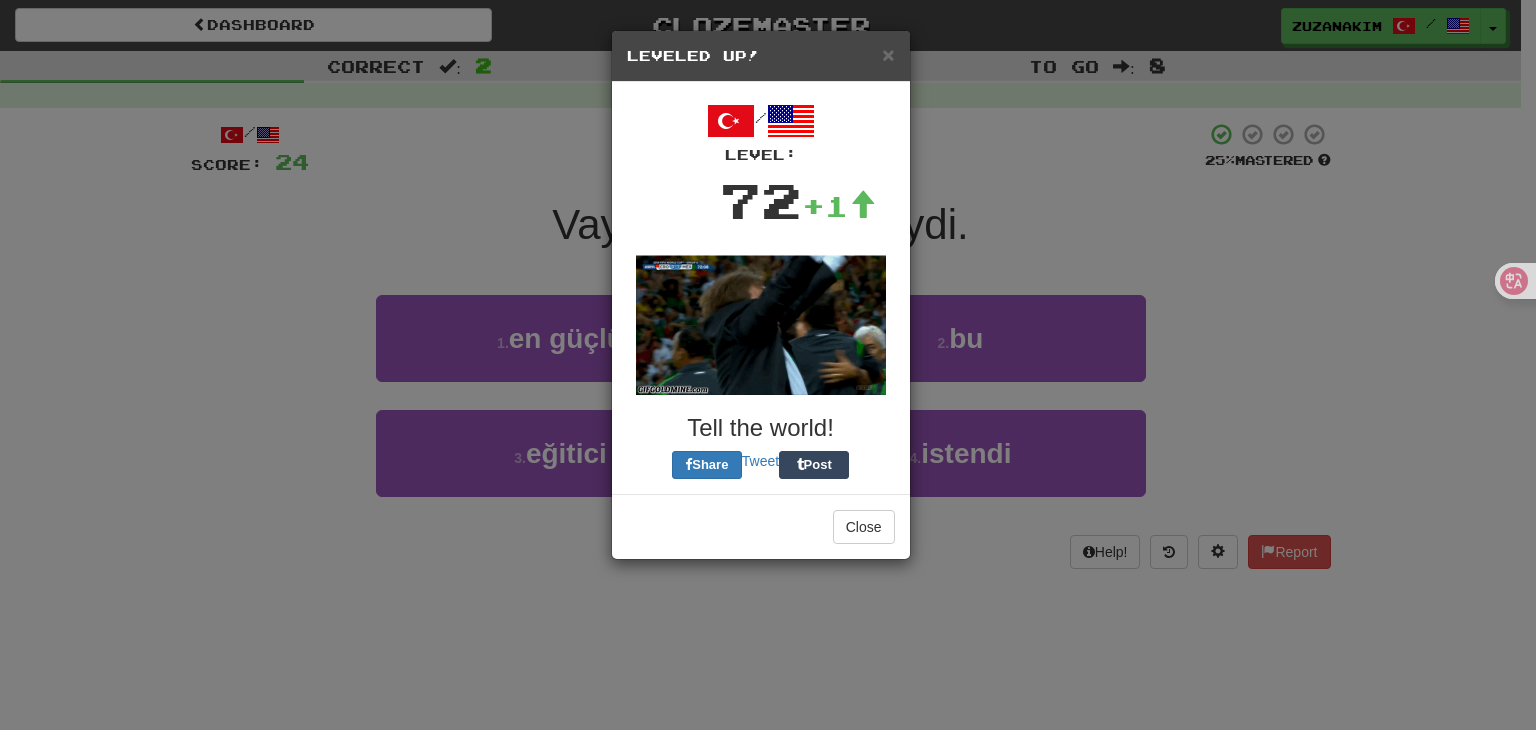 click on "/  Level: [NUMBER] +[NUMBER] Tell the world!  Share Tweet  Post" at bounding box center [761, 288] 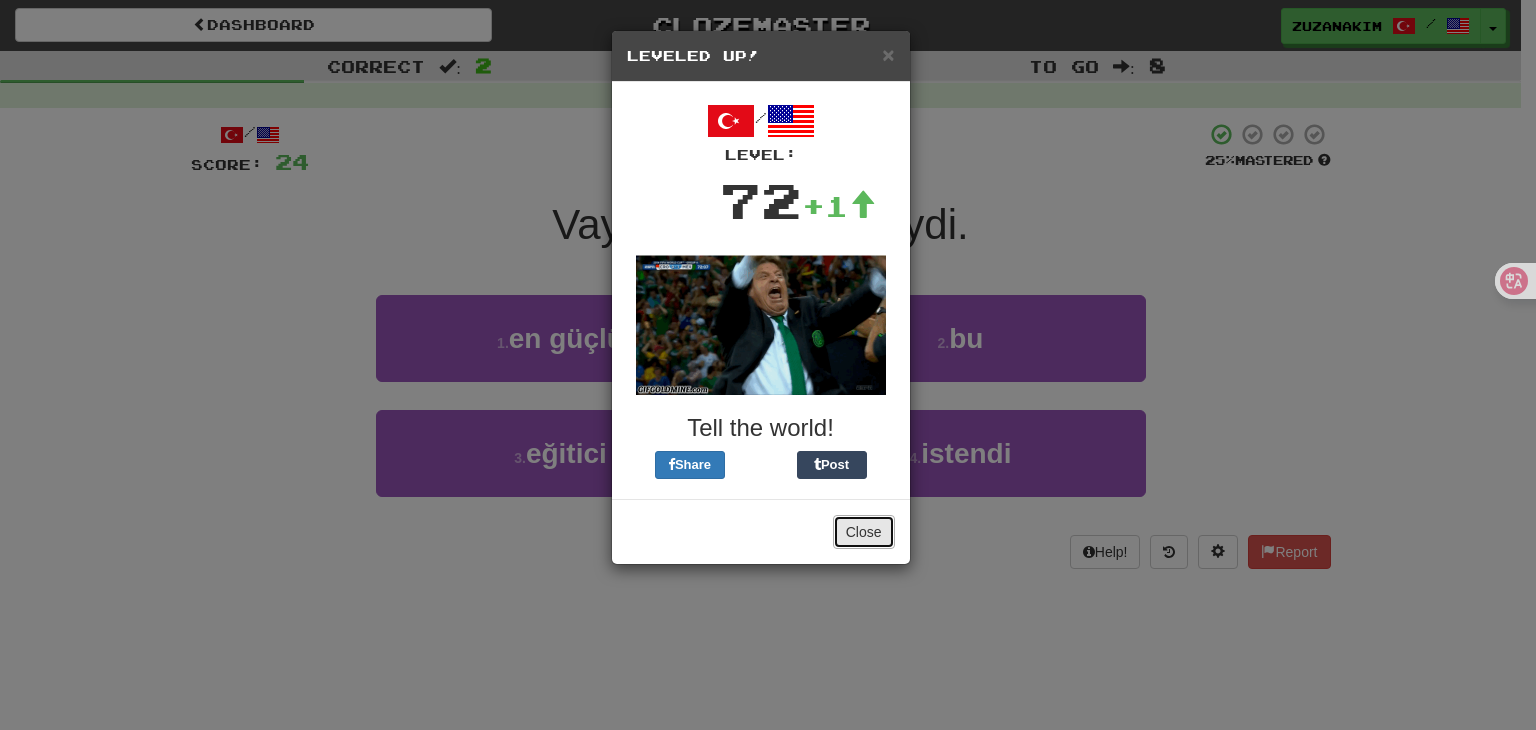click on "Close" at bounding box center [864, 532] 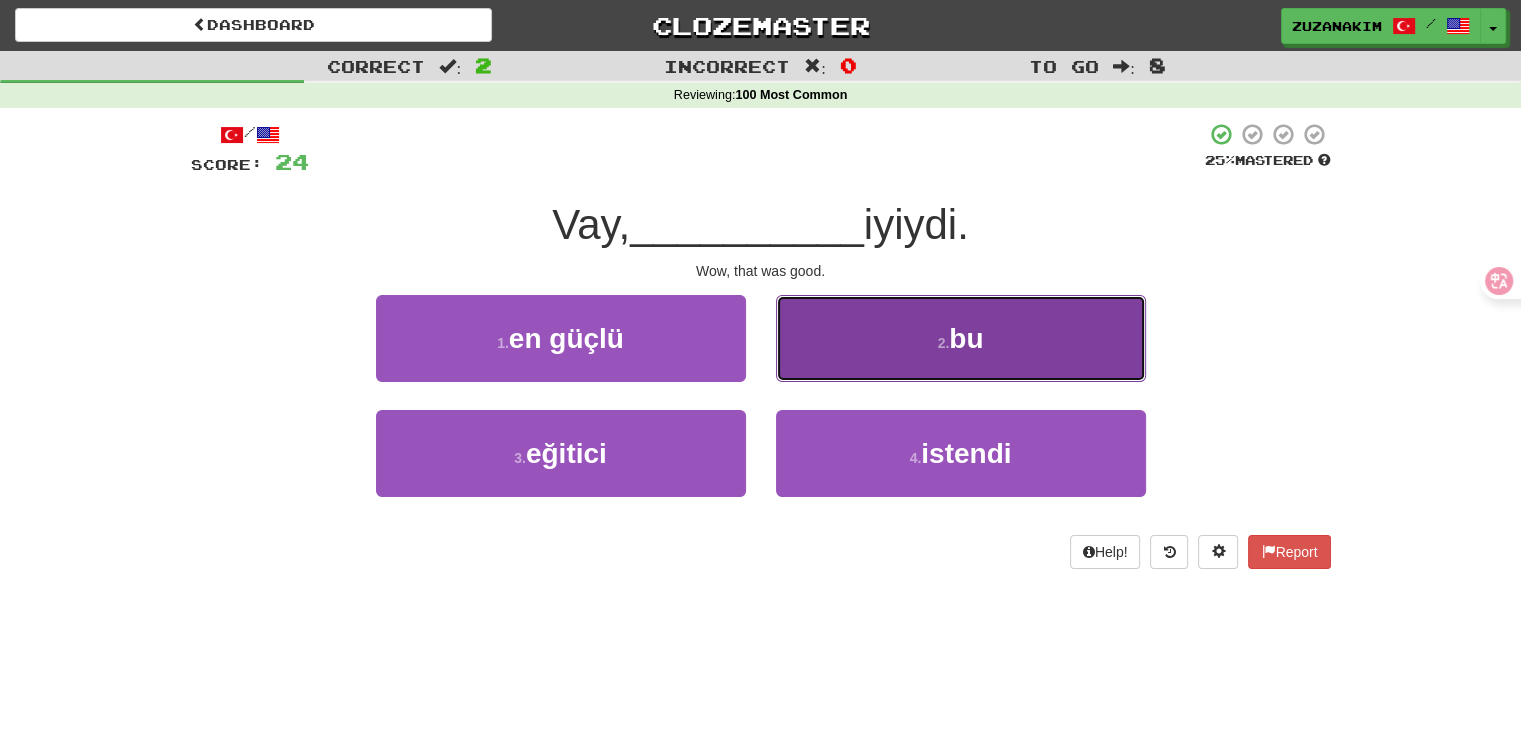 click on "2 .  bu" at bounding box center (961, 338) 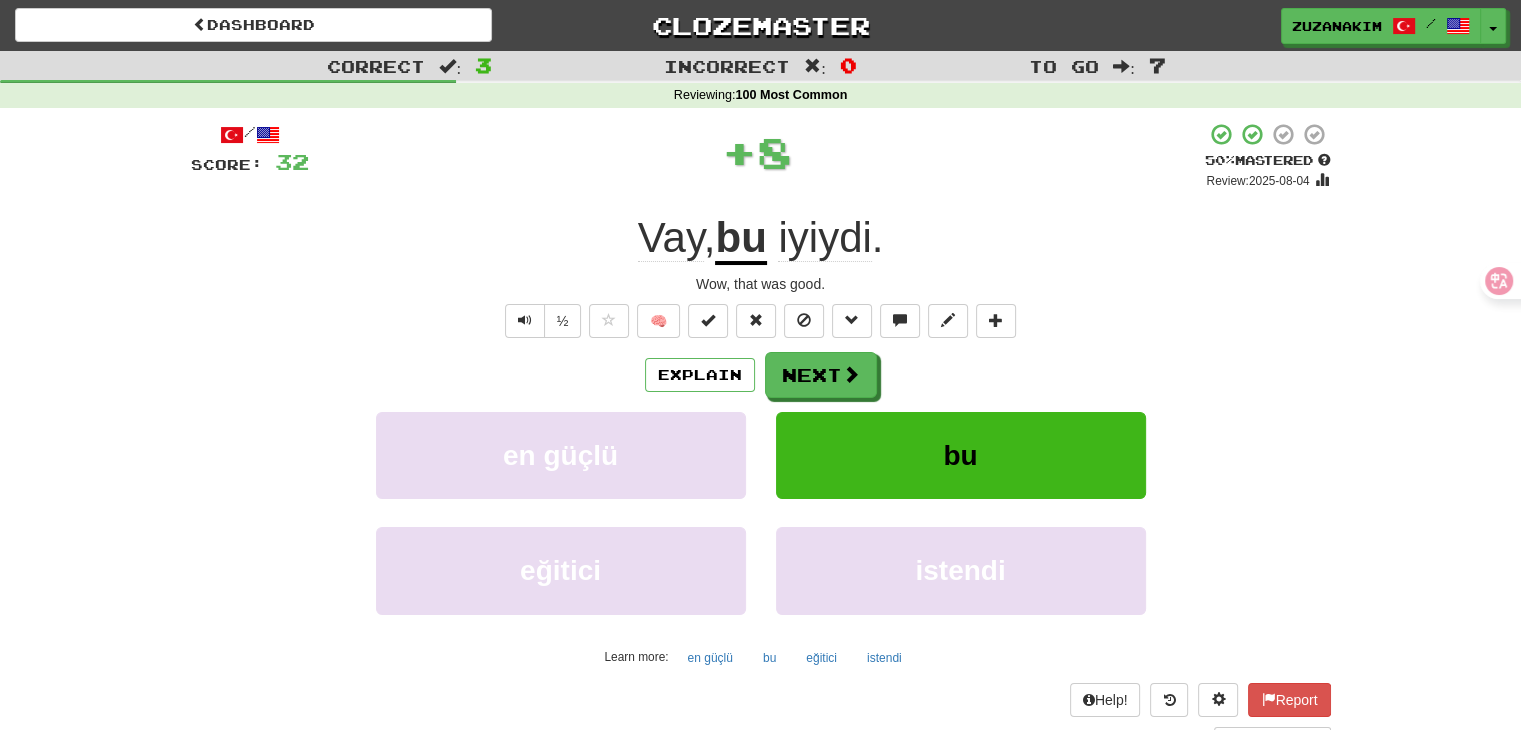 click on "Next" at bounding box center (821, 375) 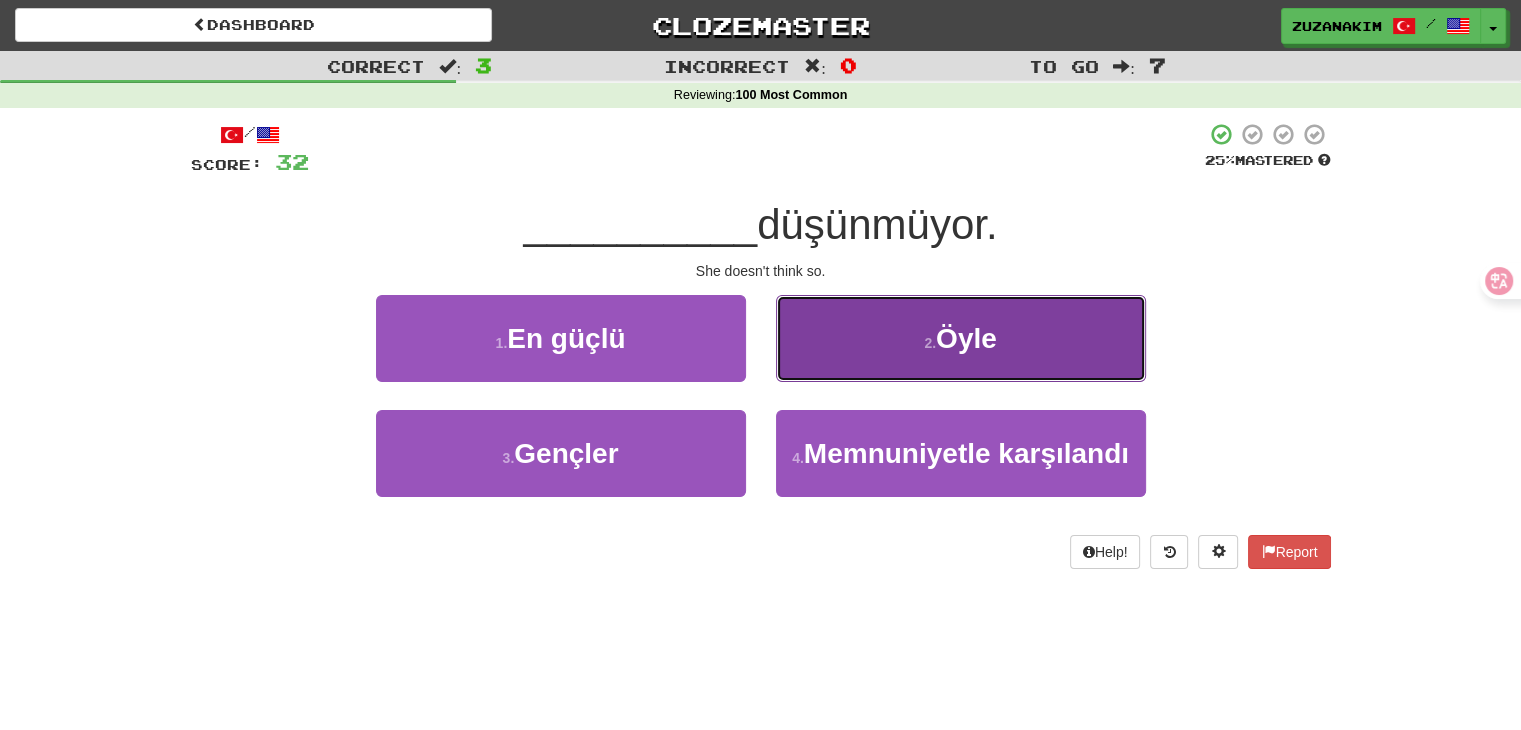 click on "Öyle" at bounding box center (966, 338) 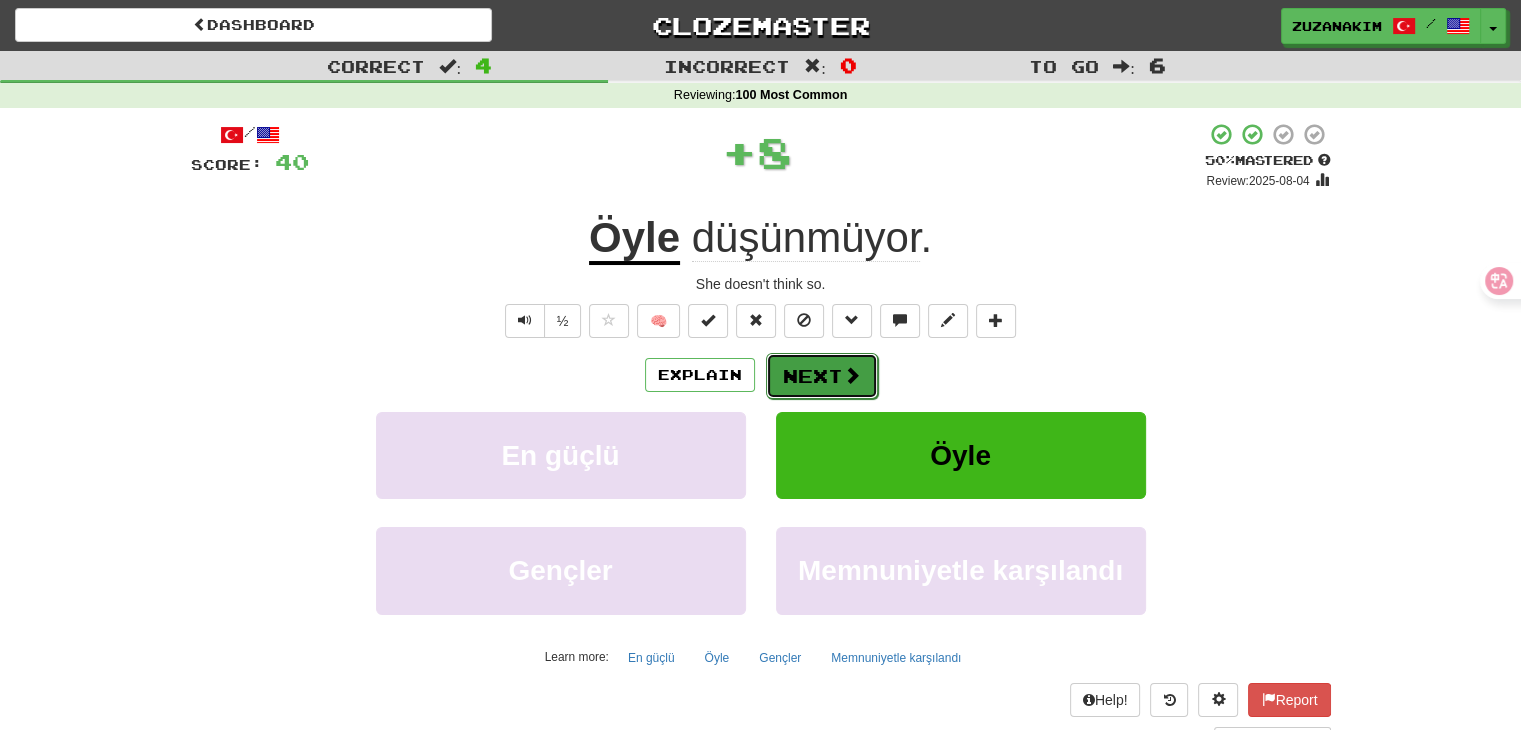 click on "Next" at bounding box center [822, 376] 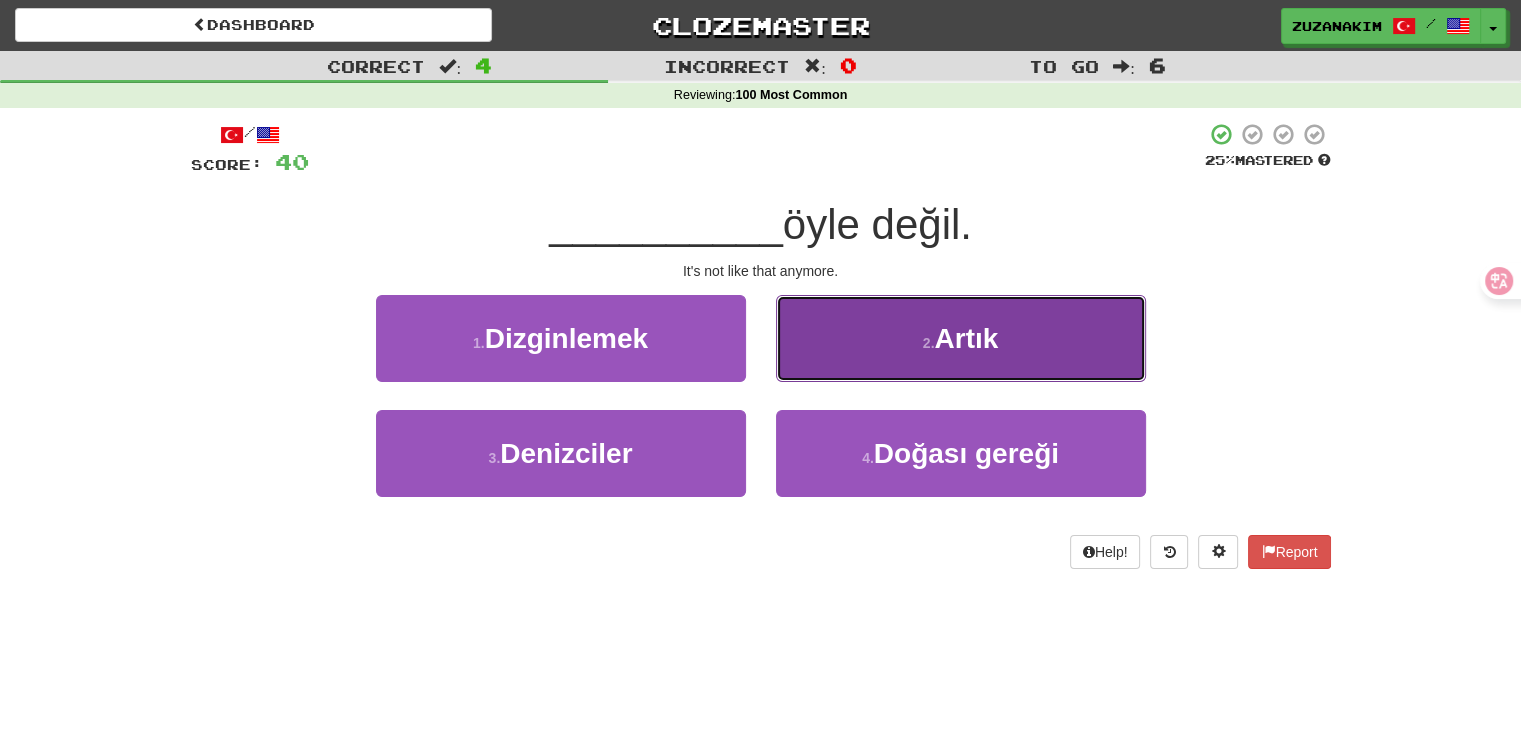 click on "[NUMBER] .  Artık" at bounding box center (961, 338) 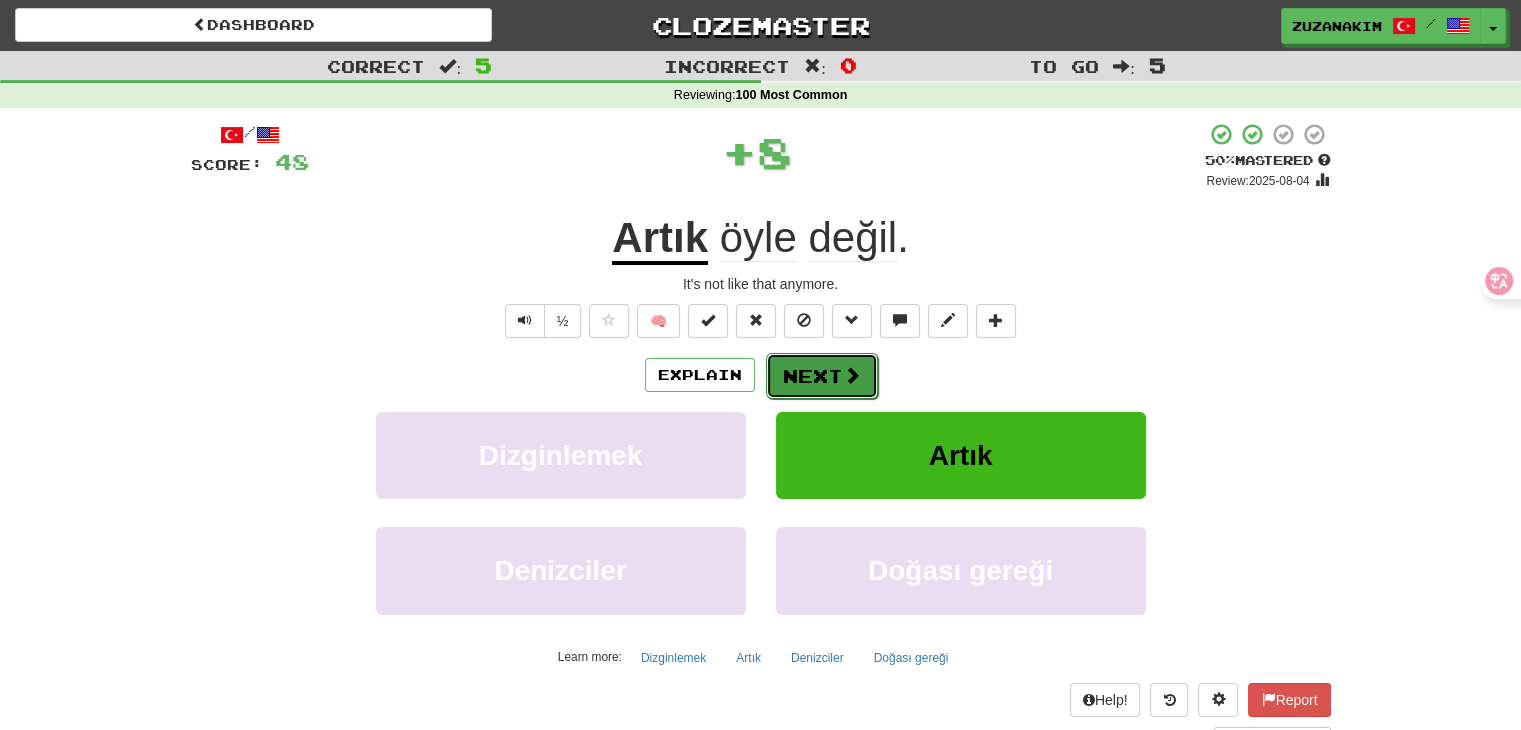 click on "Next" at bounding box center (822, 376) 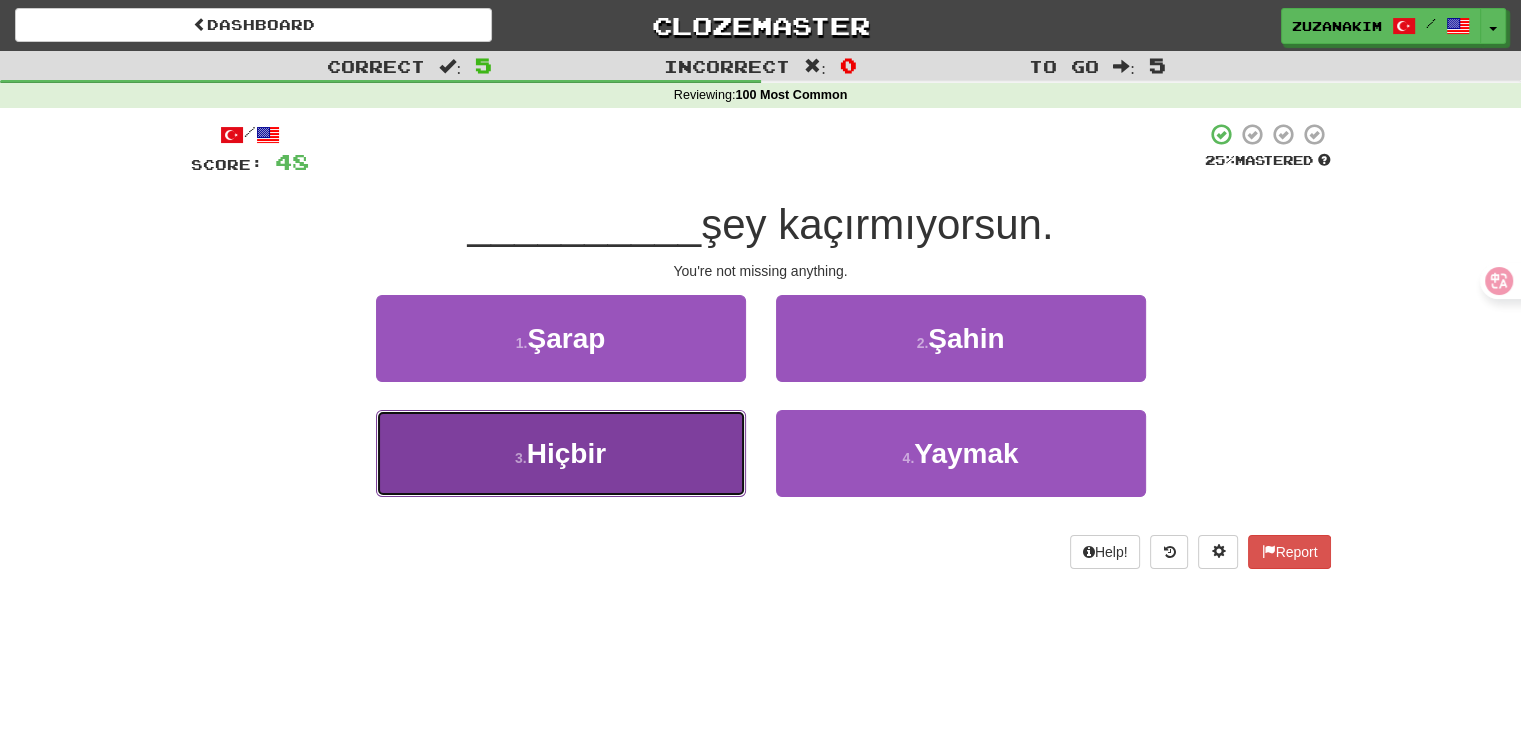 click on "3 .  Hiçbir" at bounding box center (561, 453) 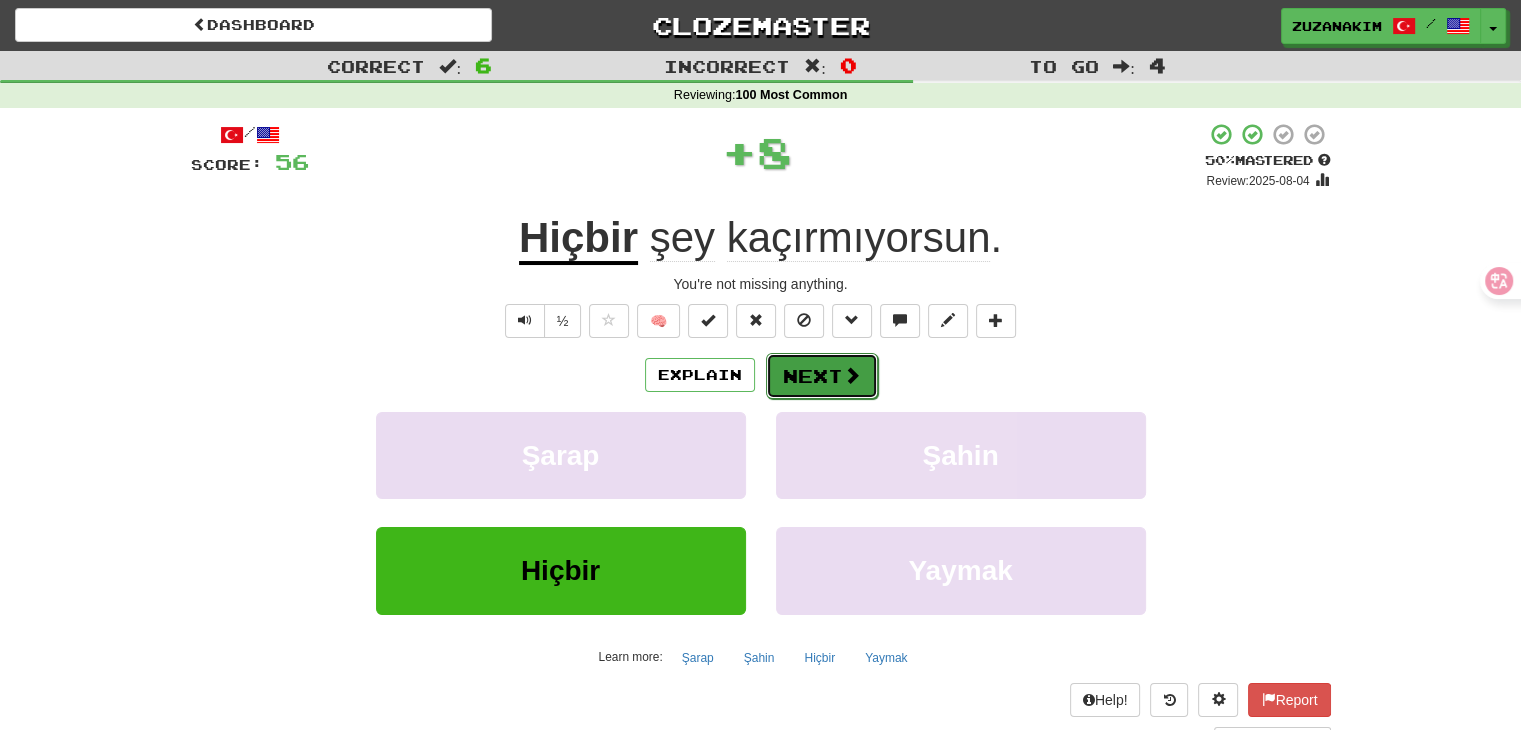click on "Next" at bounding box center (822, 376) 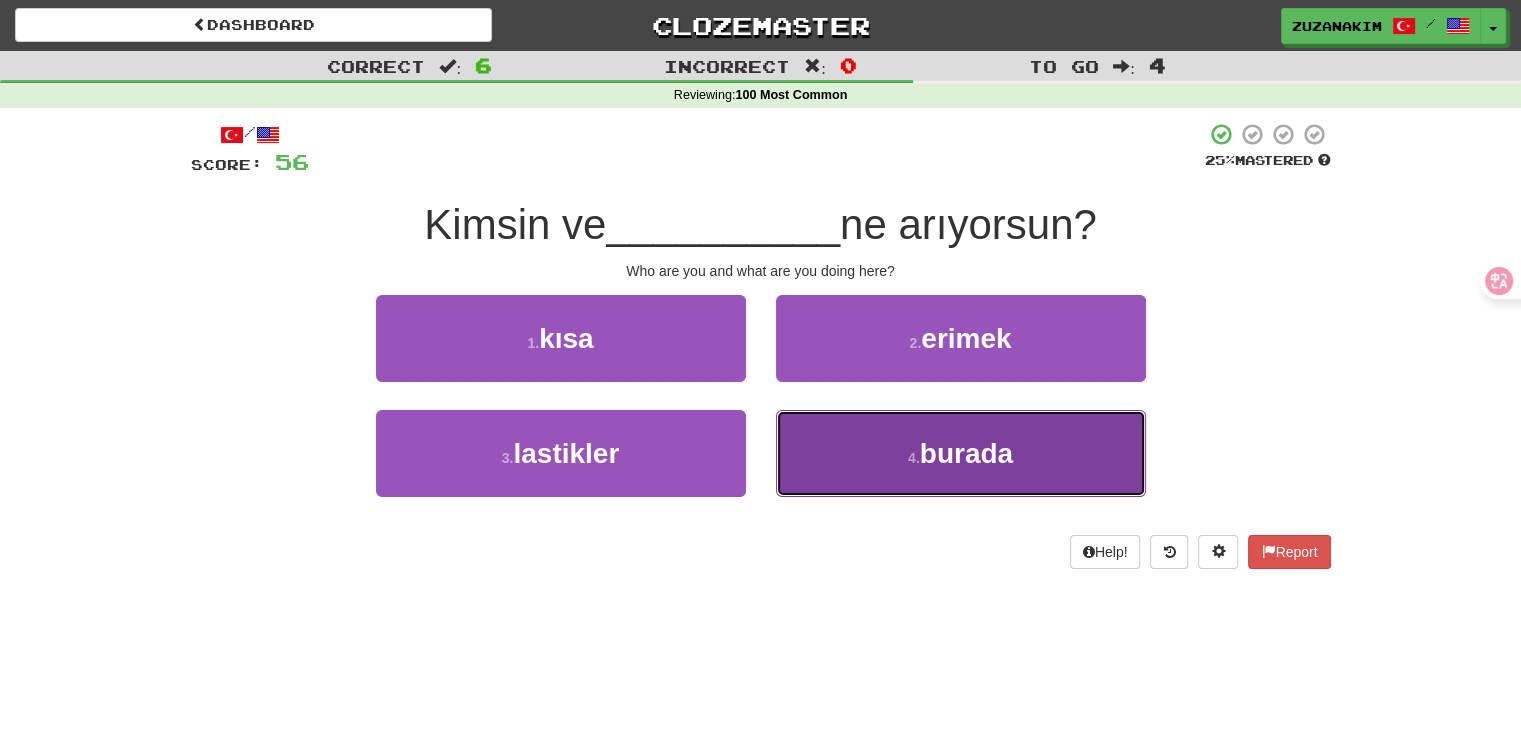 click on "burada" at bounding box center (966, 453) 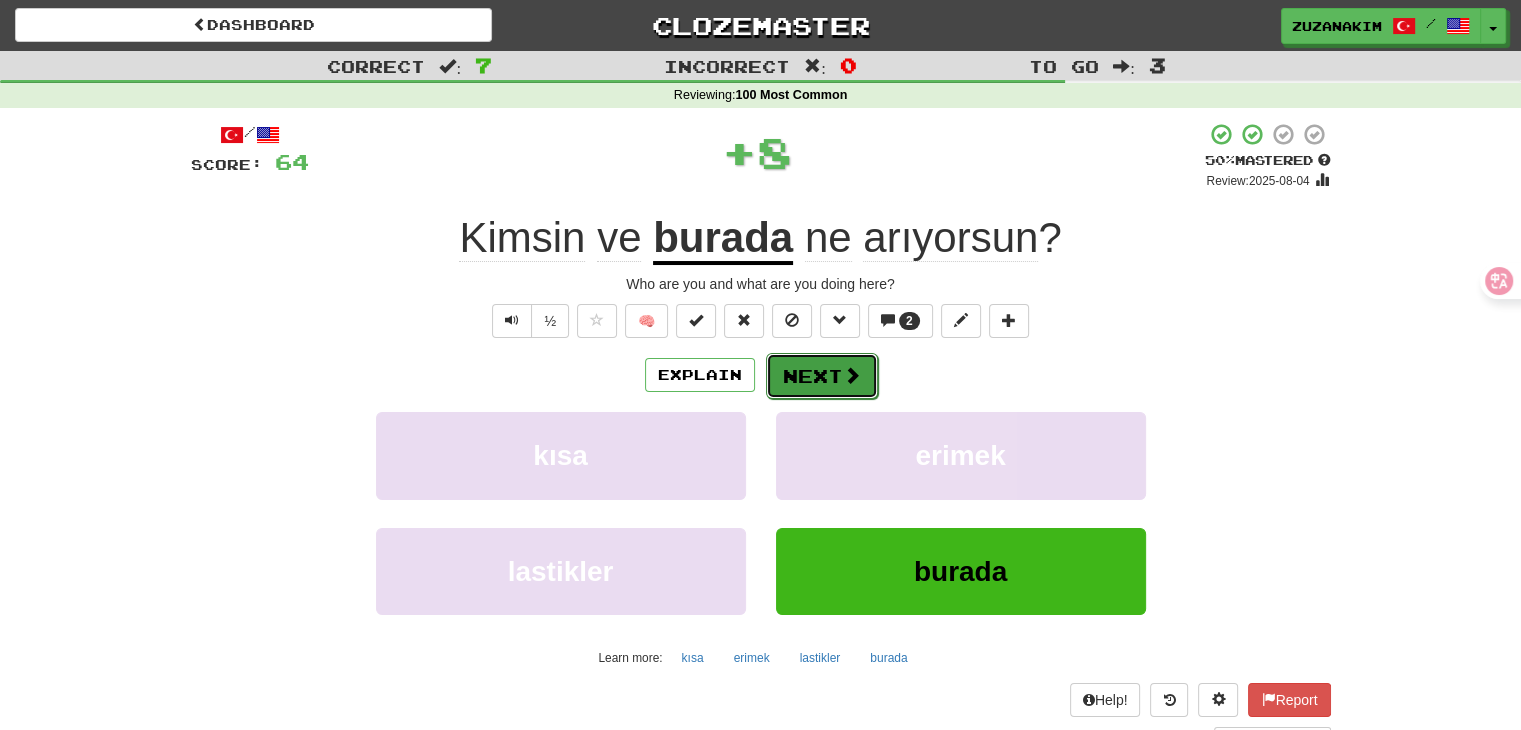 click on "Next" at bounding box center (822, 376) 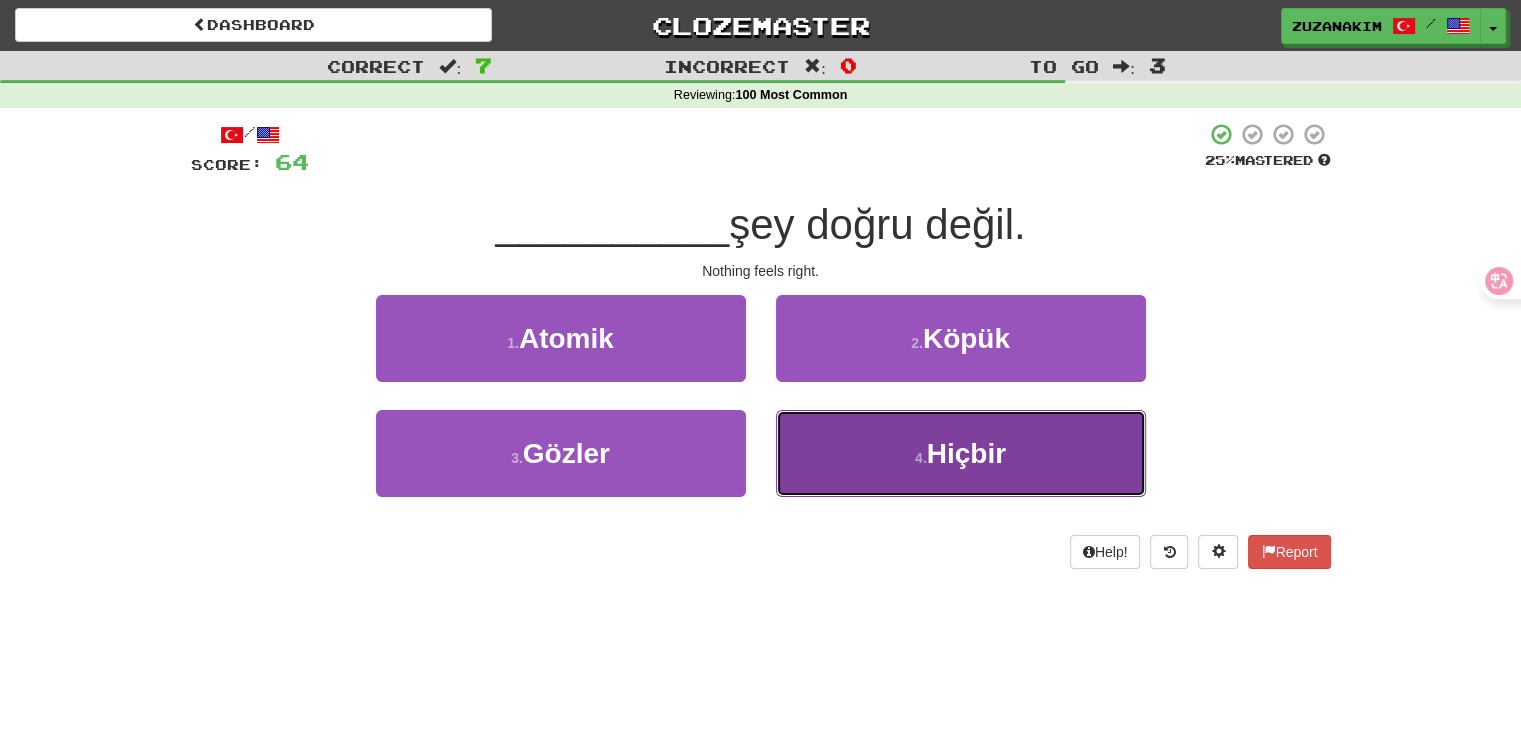 click on "Hiçbir" at bounding box center [966, 453] 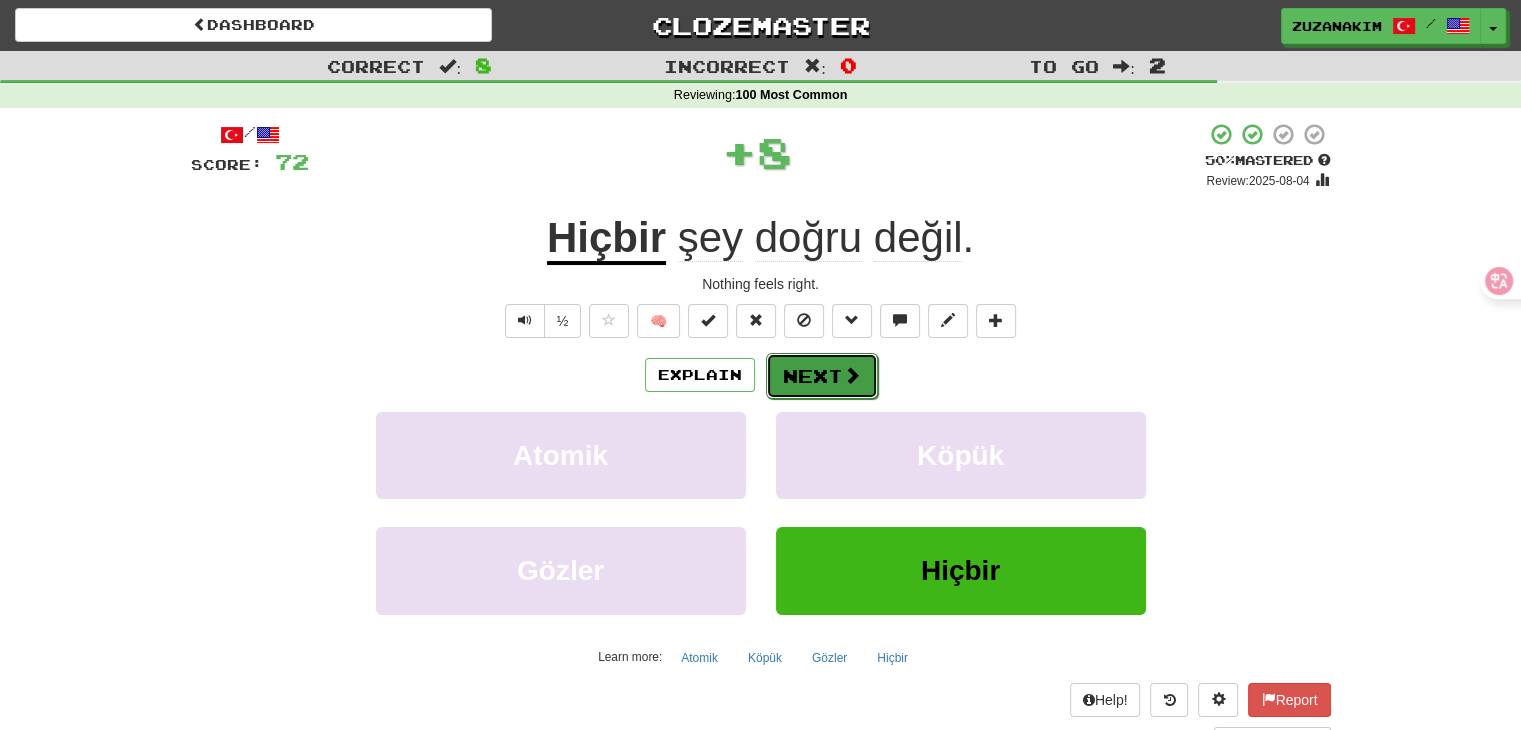 click on "Next" at bounding box center (822, 376) 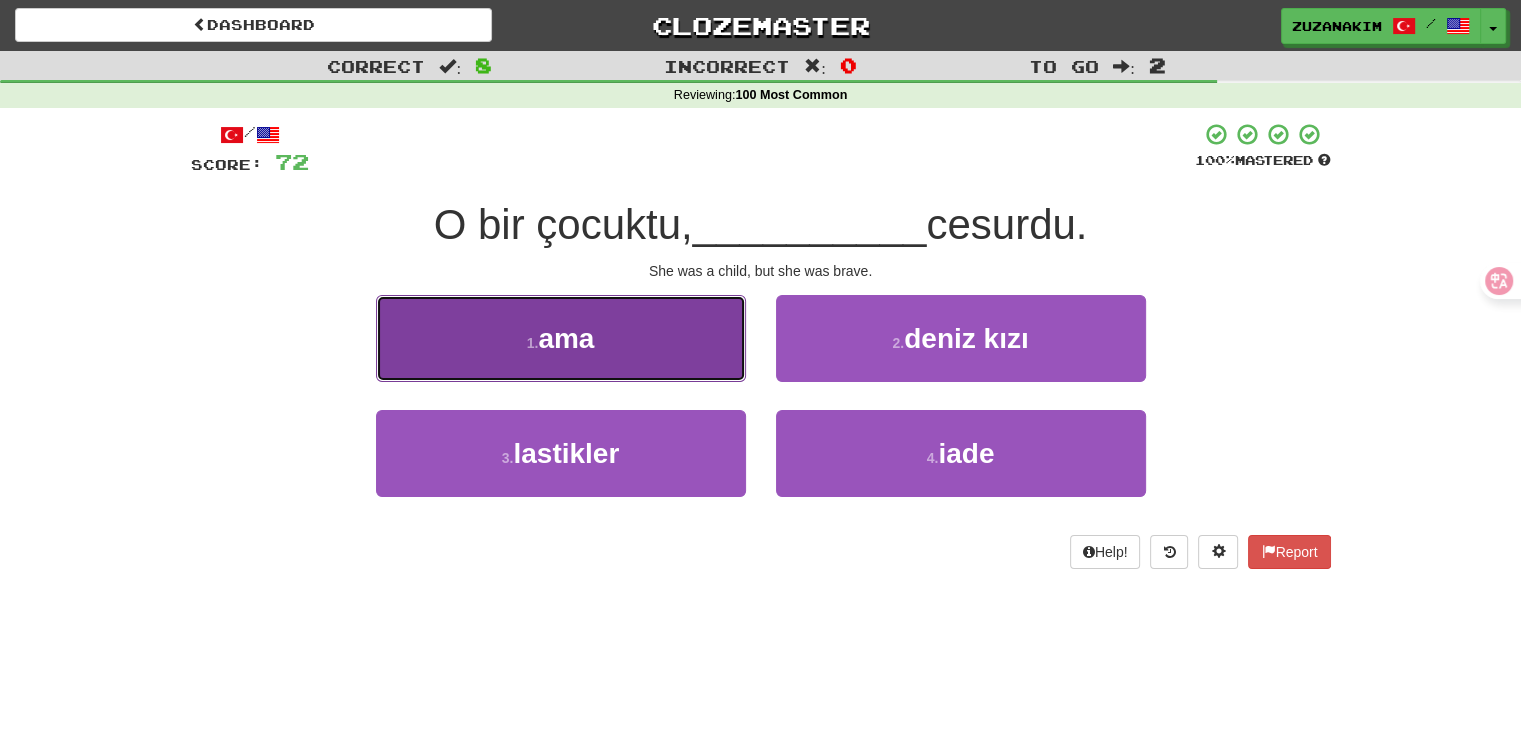 click on "[NUMBER] .  ama" at bounding box center (561, 338) 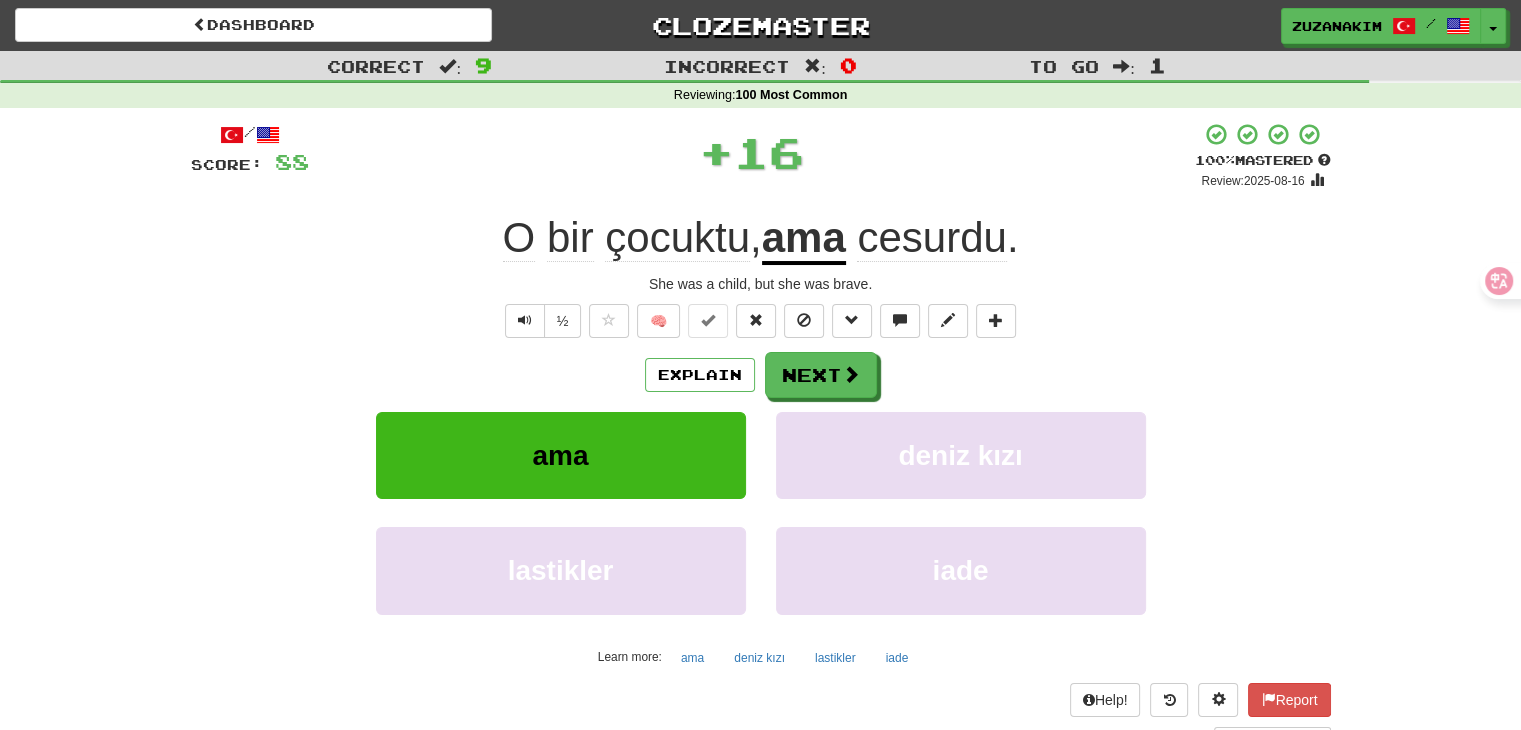 click on "Explain Next" at bounding box center (761, 375) 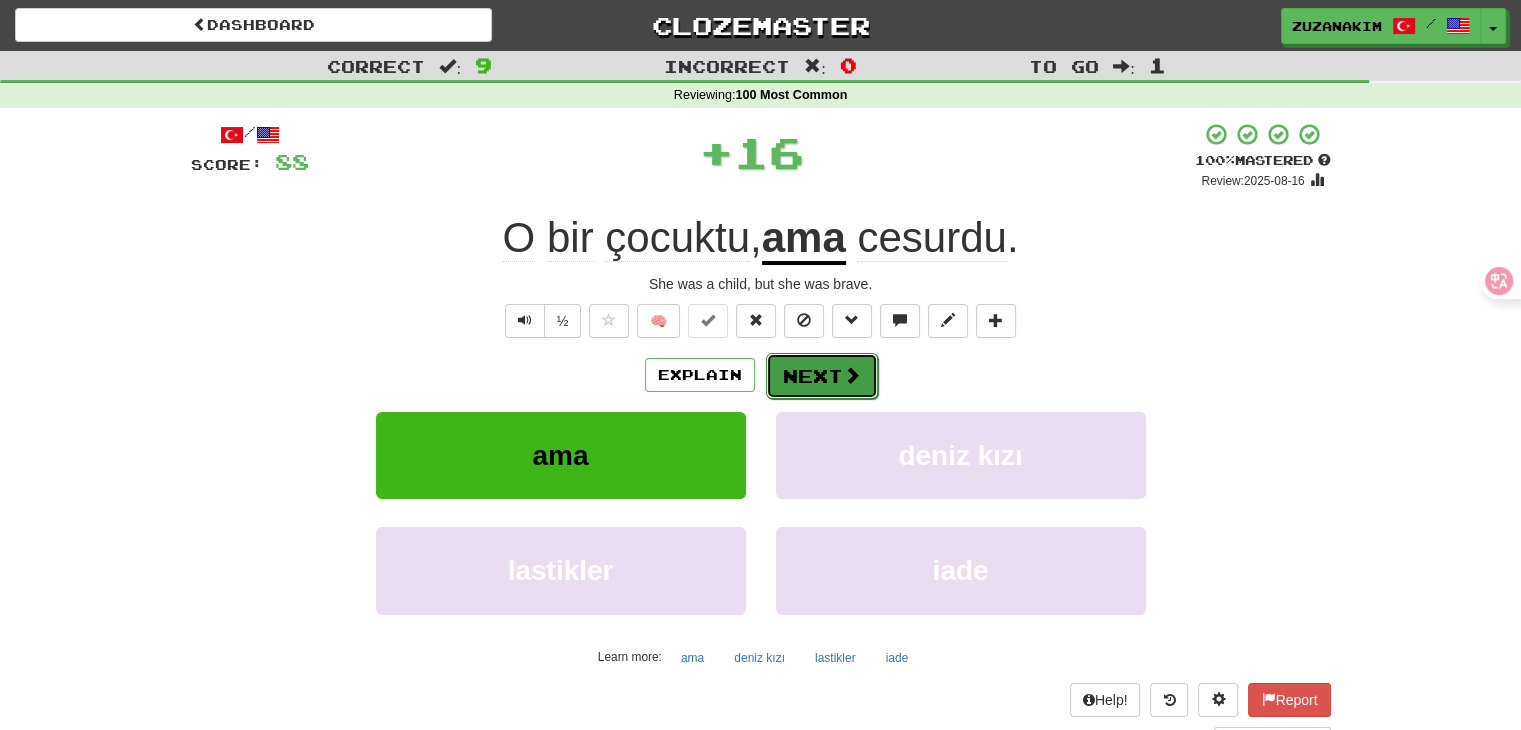 click on "Next" at bounding box center [822, 376] 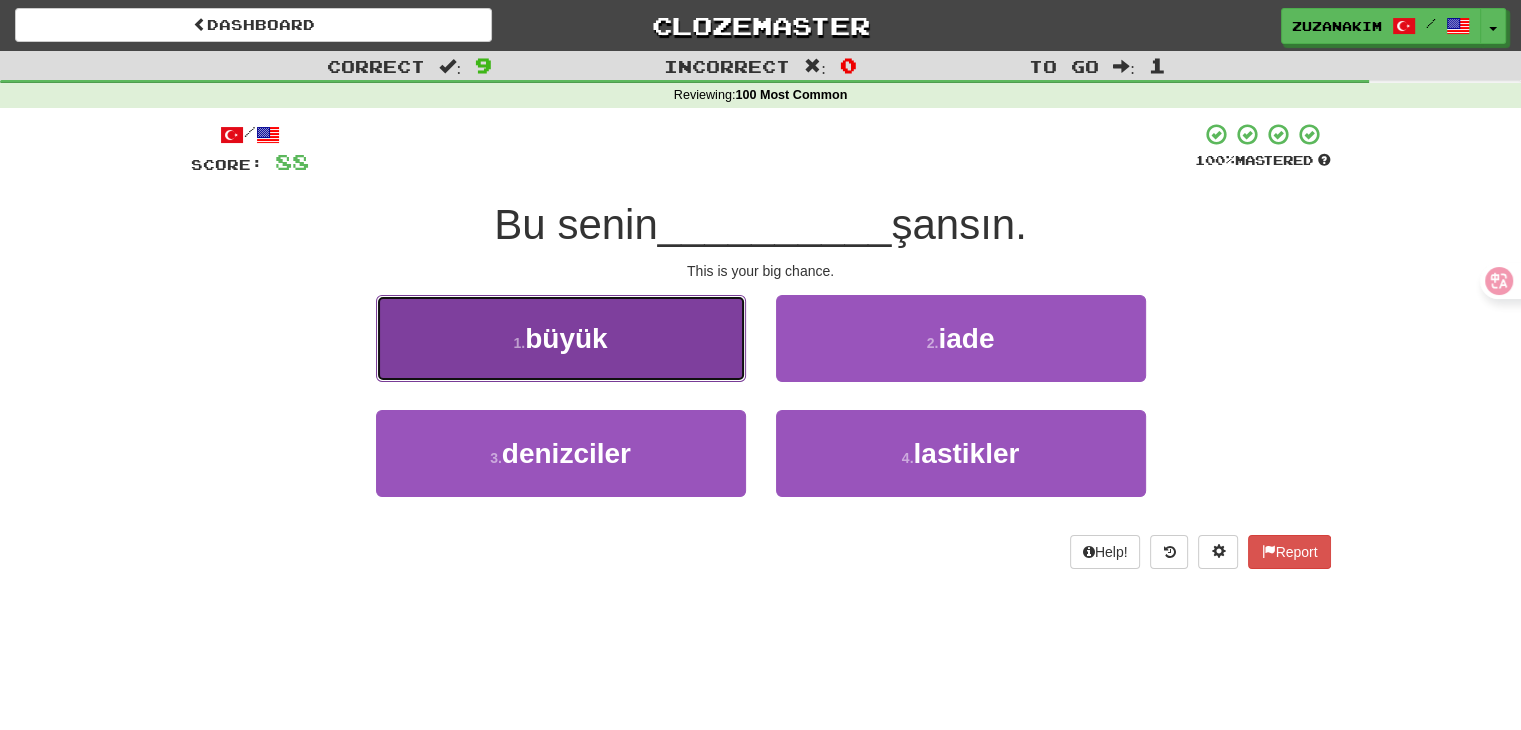 click on "1 .  büyük" at bounding box center (561, 338) 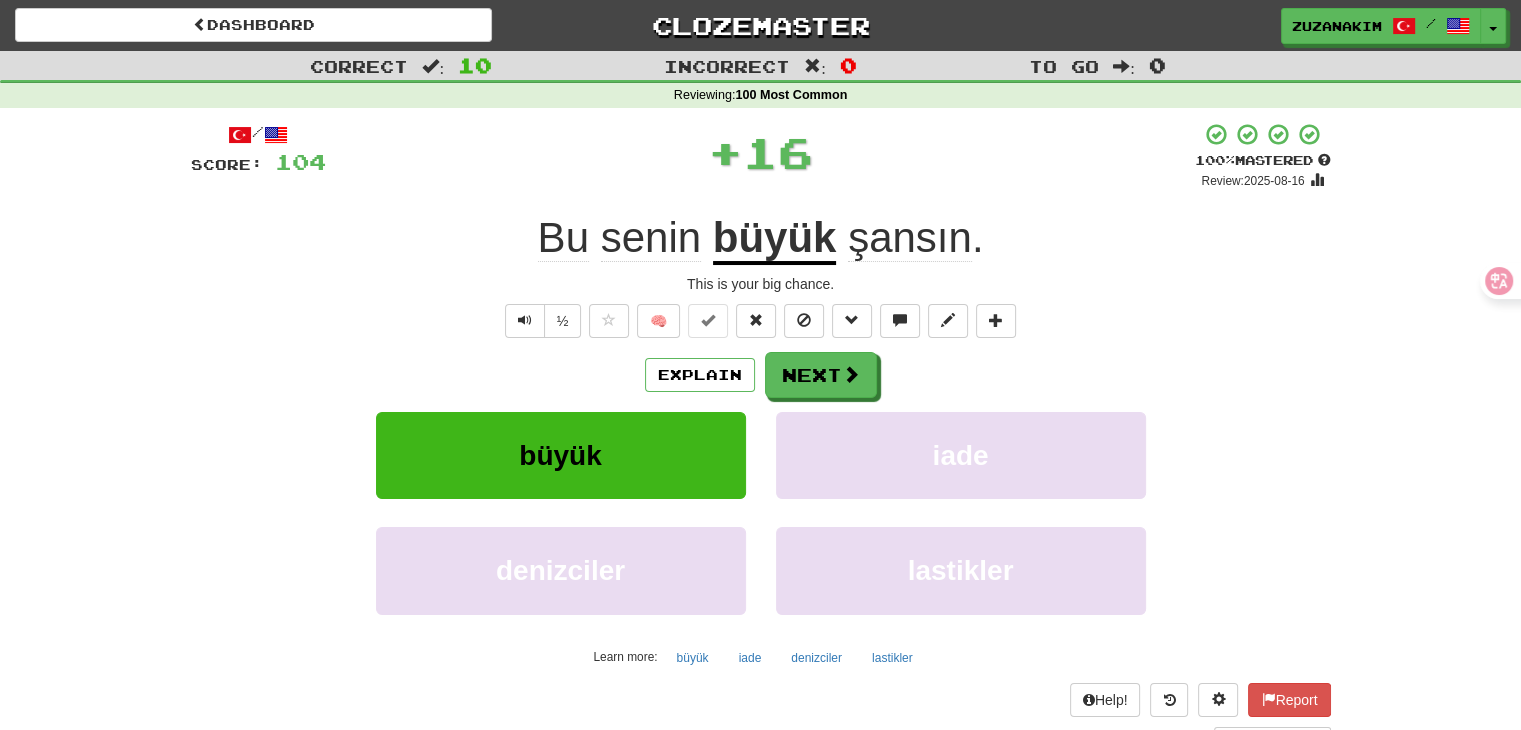 click at bounding box center [851, 374] 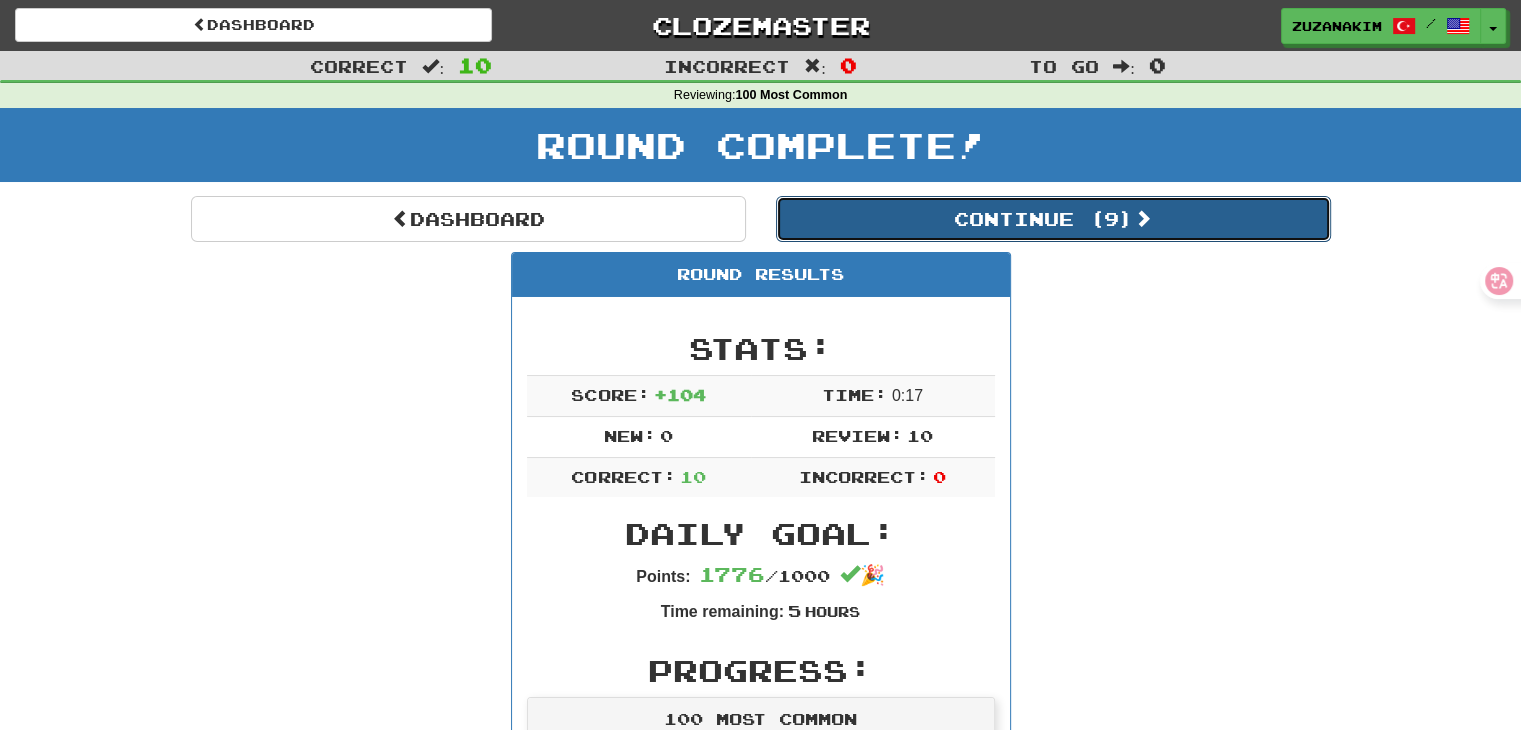 click on "Continue ( 9 )" at bounding box center (1053, 219) 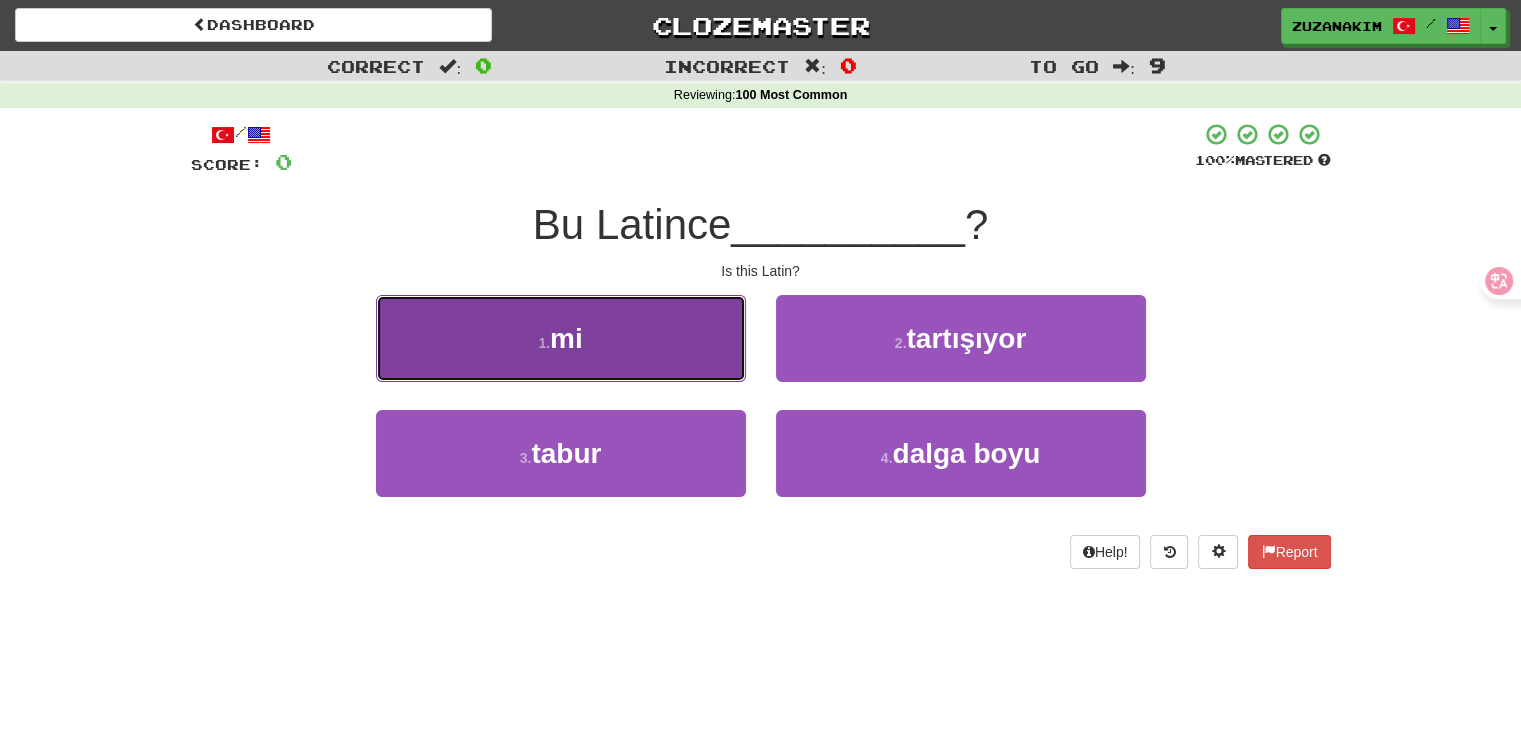 click on "1 .  mi" at bounding box center (561, 338) 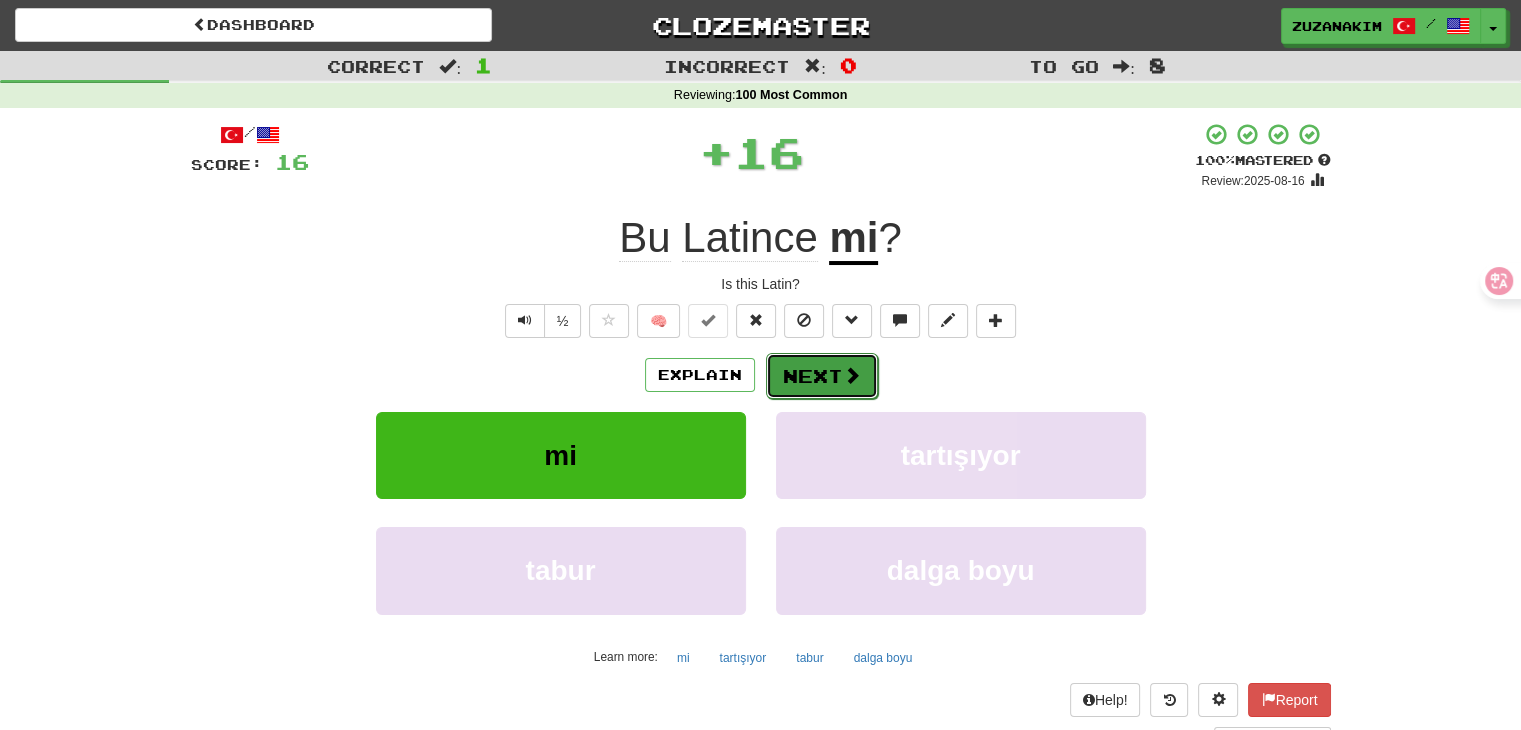 click on "Next" at bounding box center (822, 376) 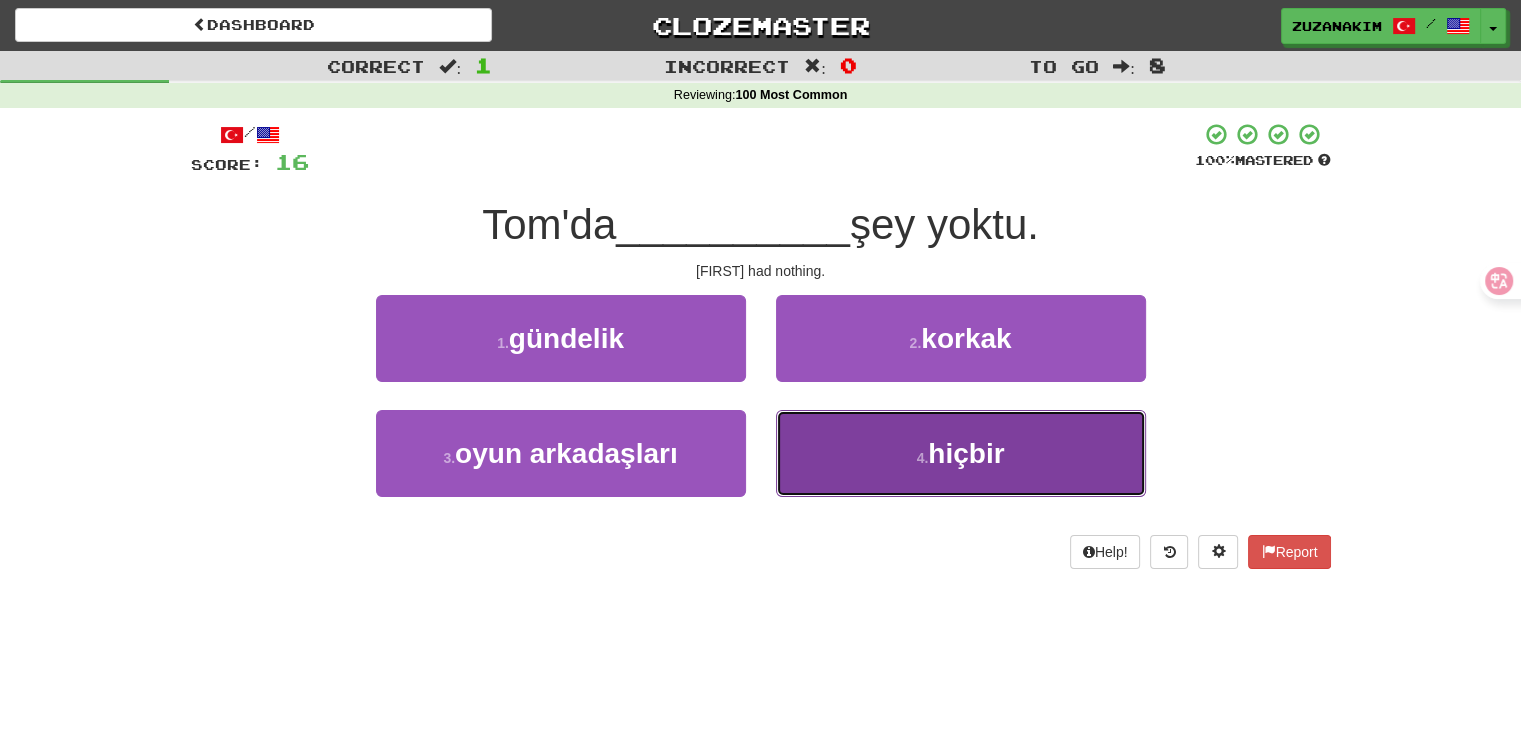 click on "[NUMBER] .  hiçbir" at bounding box center (961, 453) 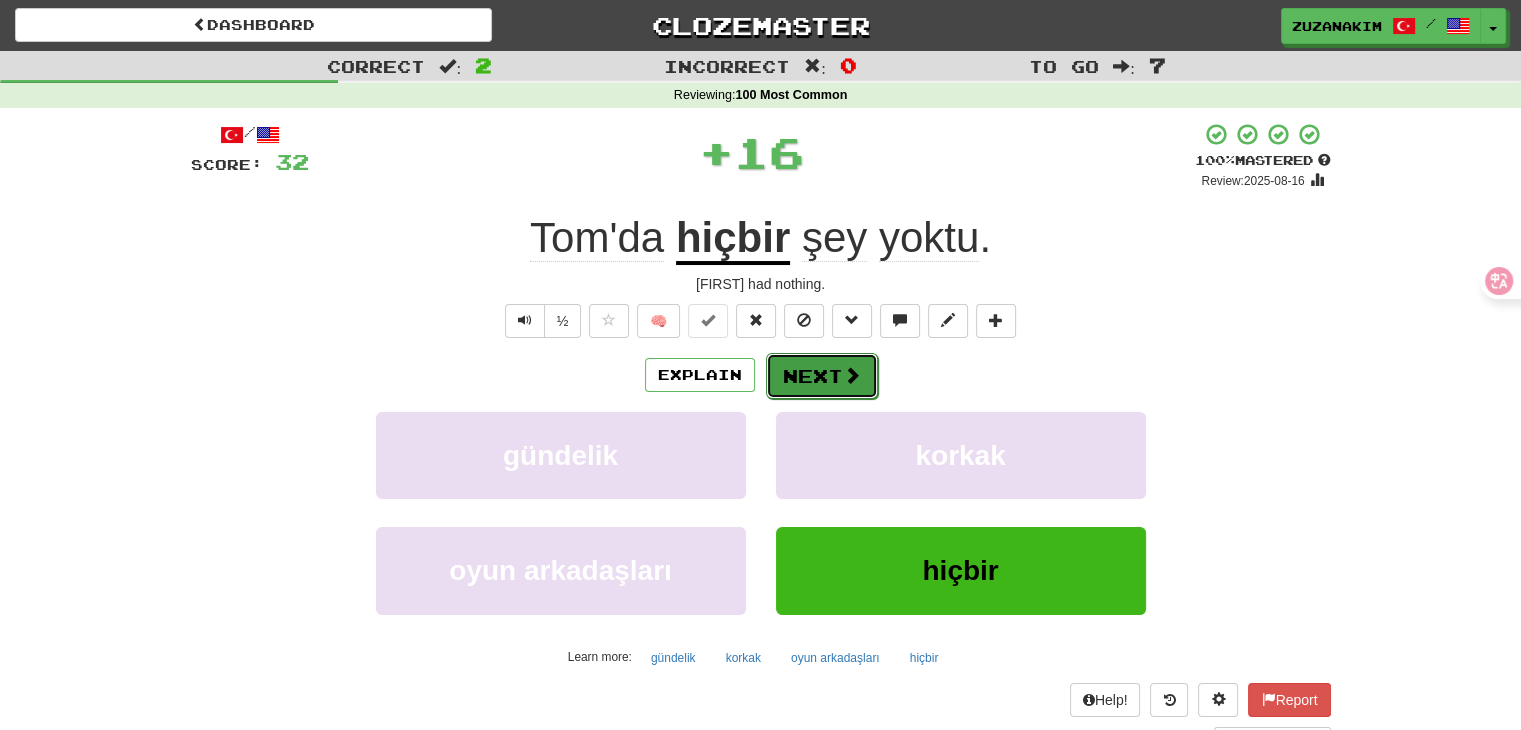 click on "Next" at bounding box center (822, 376) 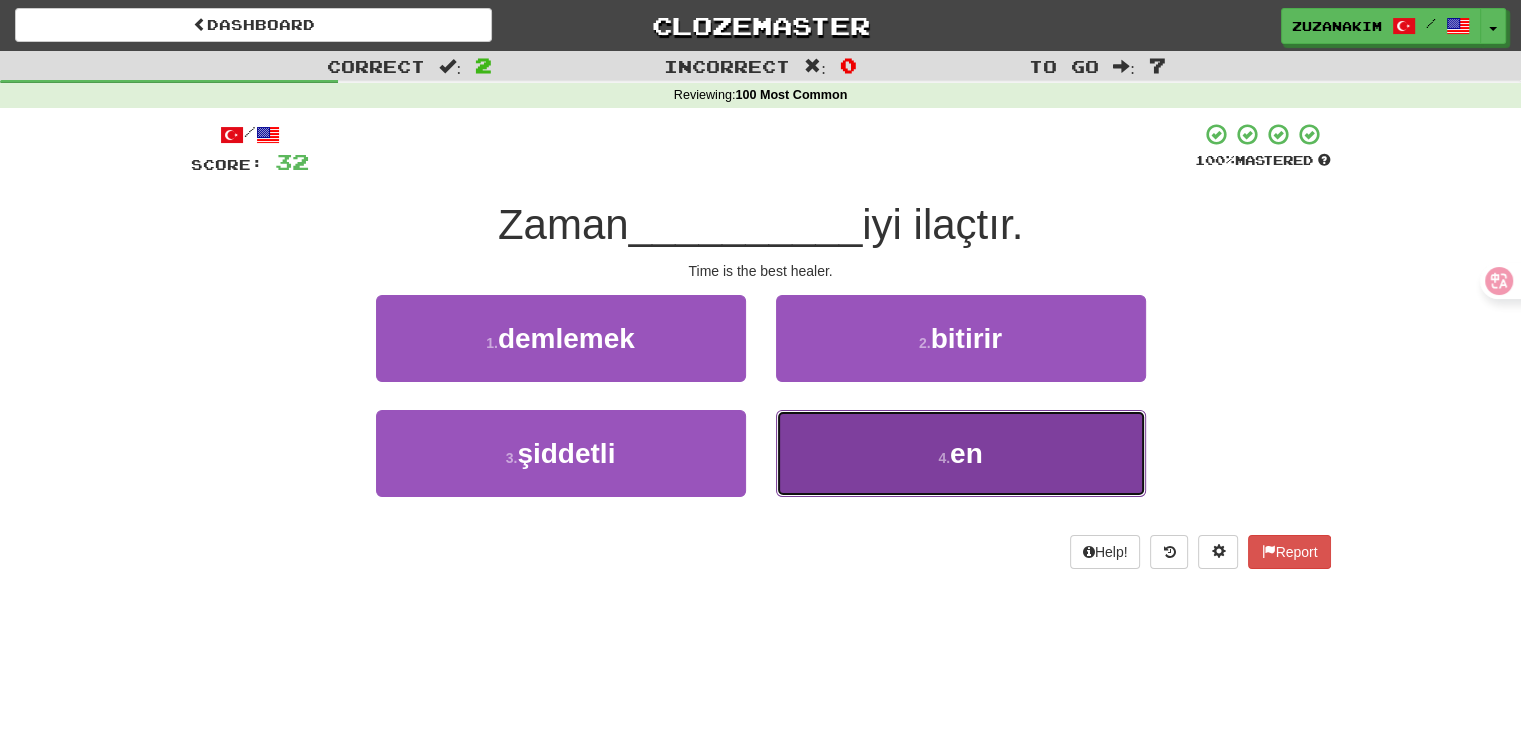 click on "4 .  en" at bounding box center [961, 453] 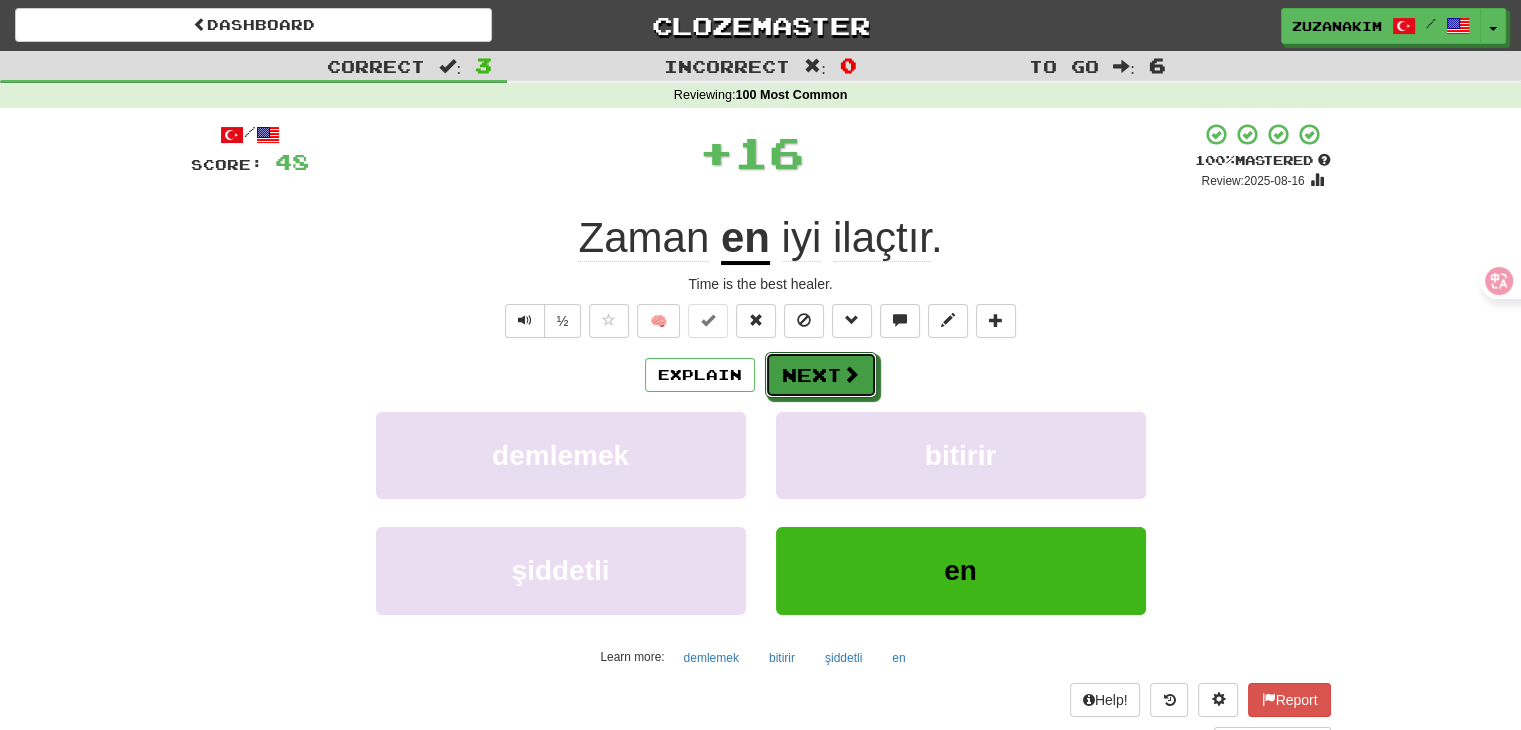 click on "Next" at bounding box center (821, 375) 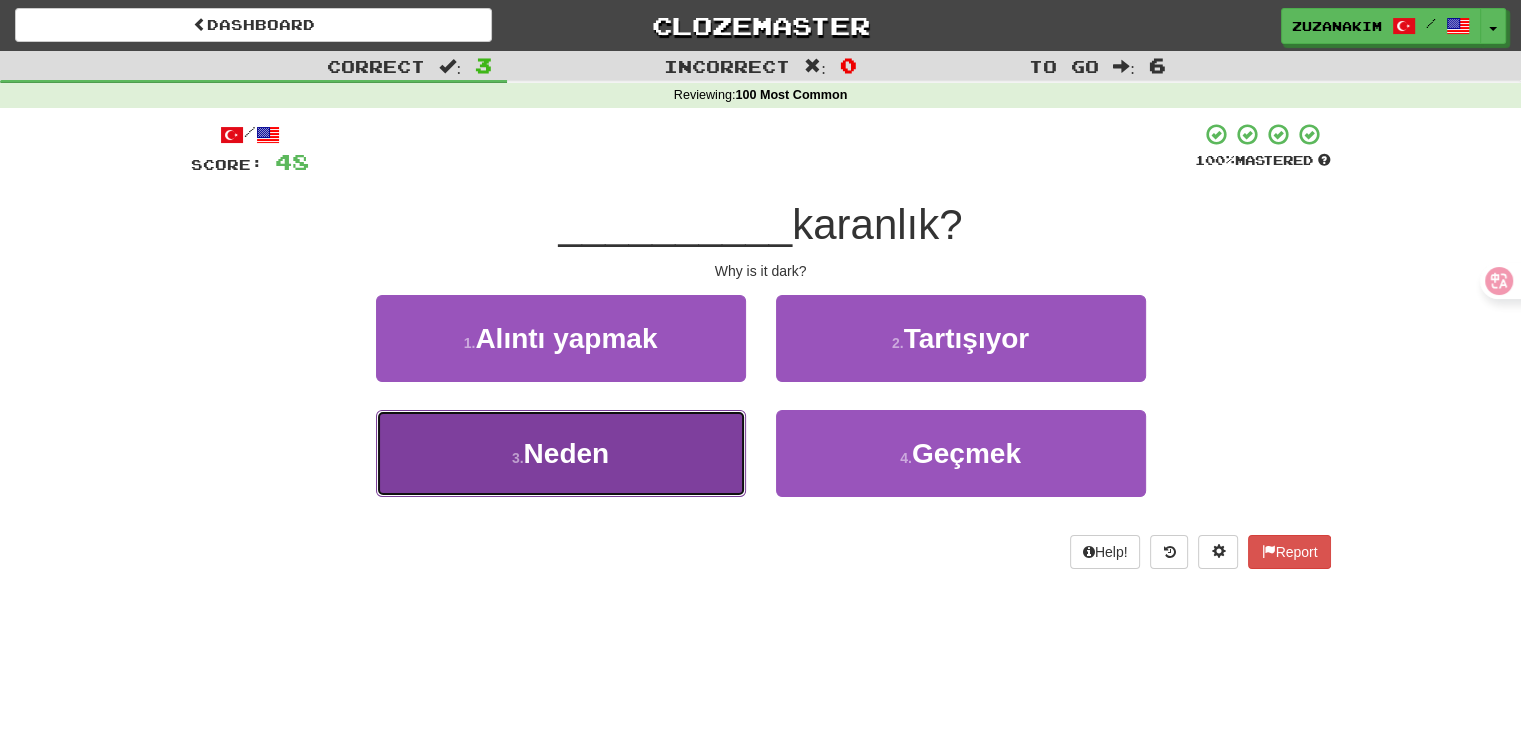 click on "3 .  Neden" at bounding box center (561, 453) 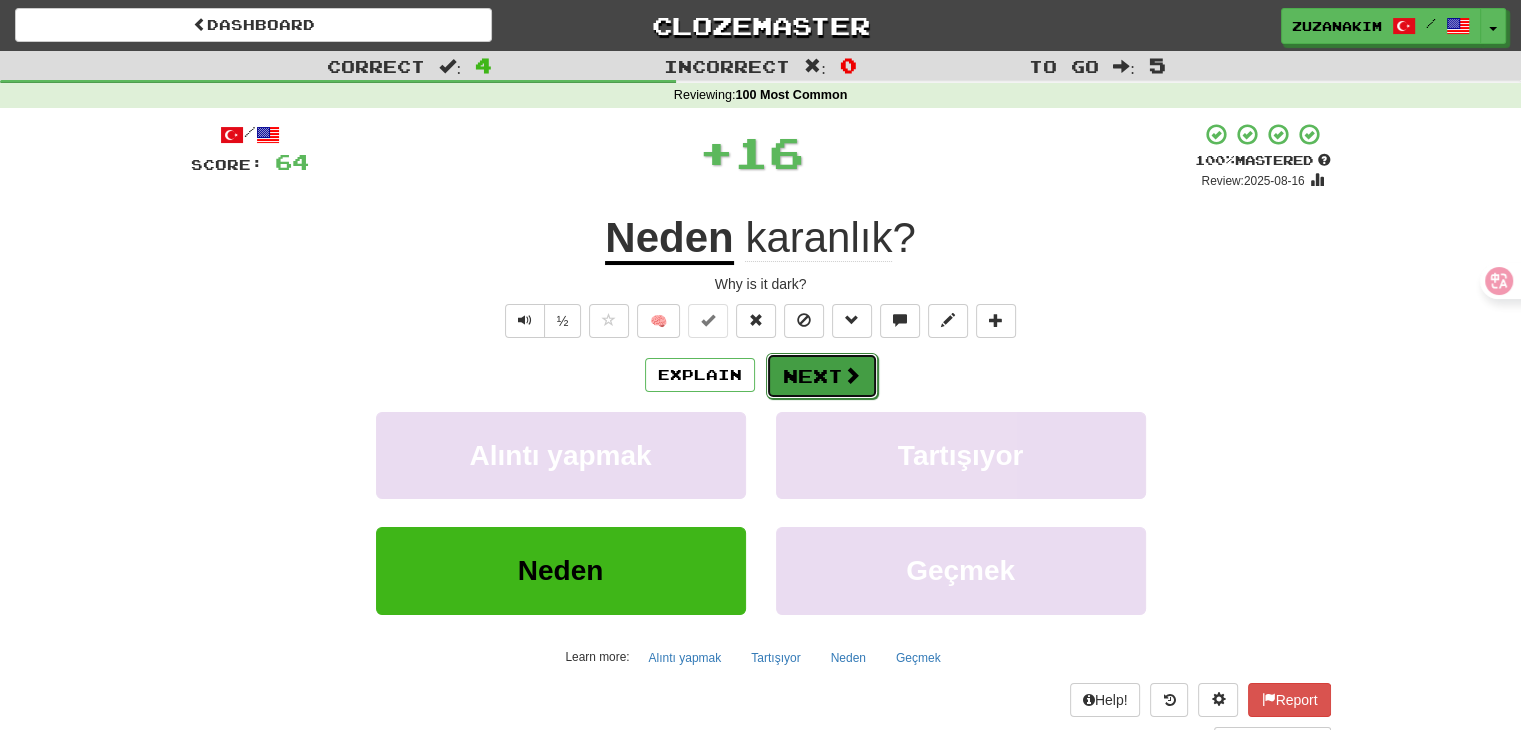 click on "Next" at bounding box center [822, 376] 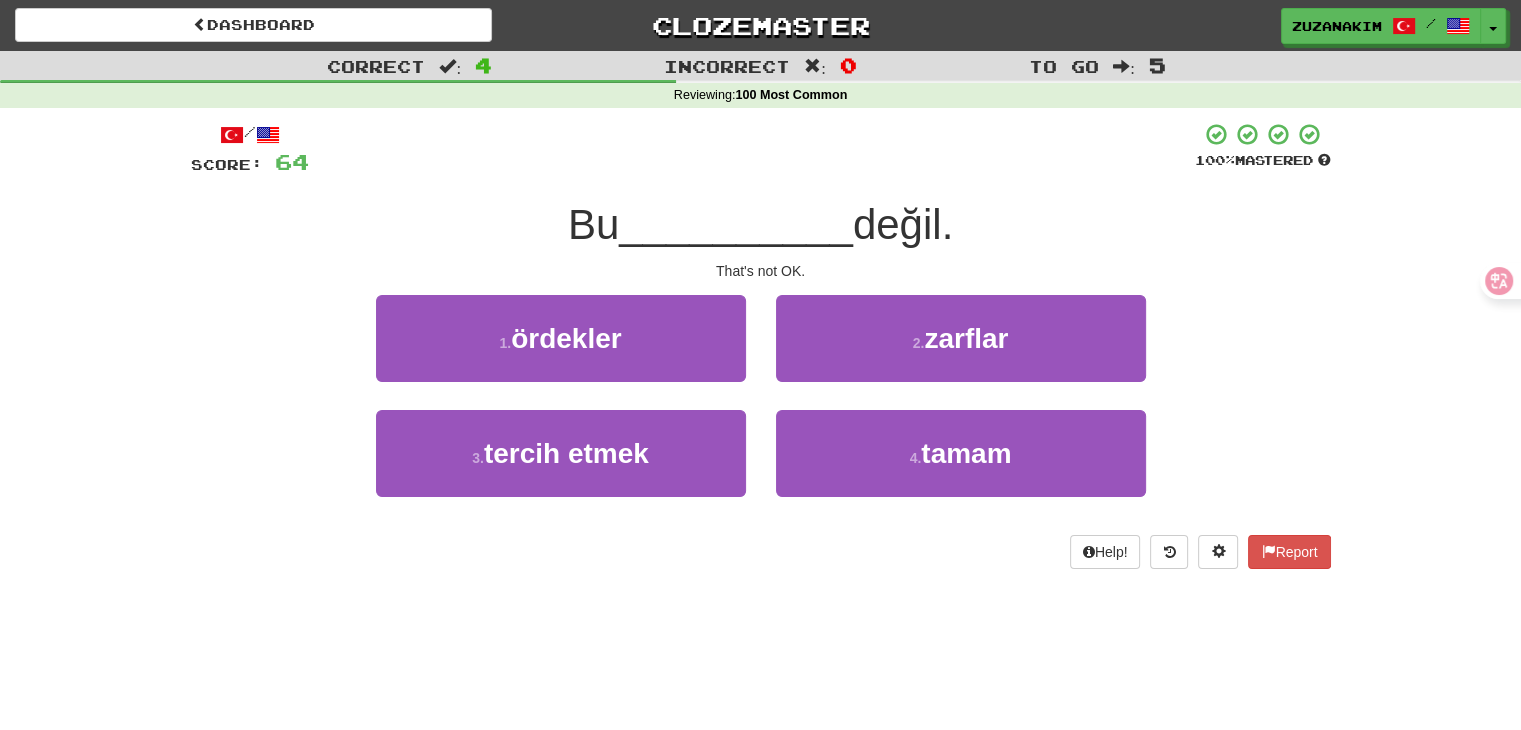 click on "[NUMBER] .  tamam" at bounding box center [961, 467] 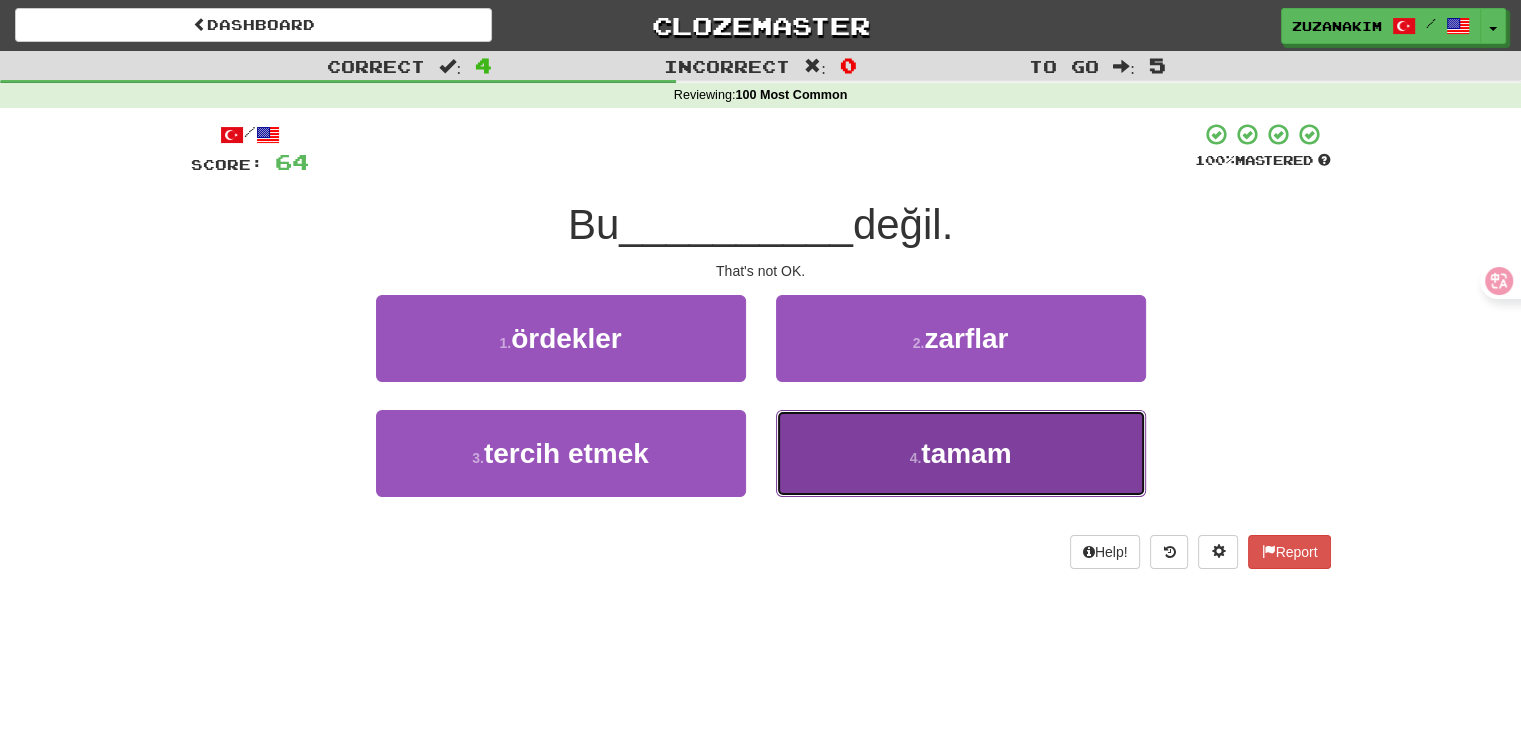 click on "[NUMBER] .  tamam" at bounding box center [961, 453] 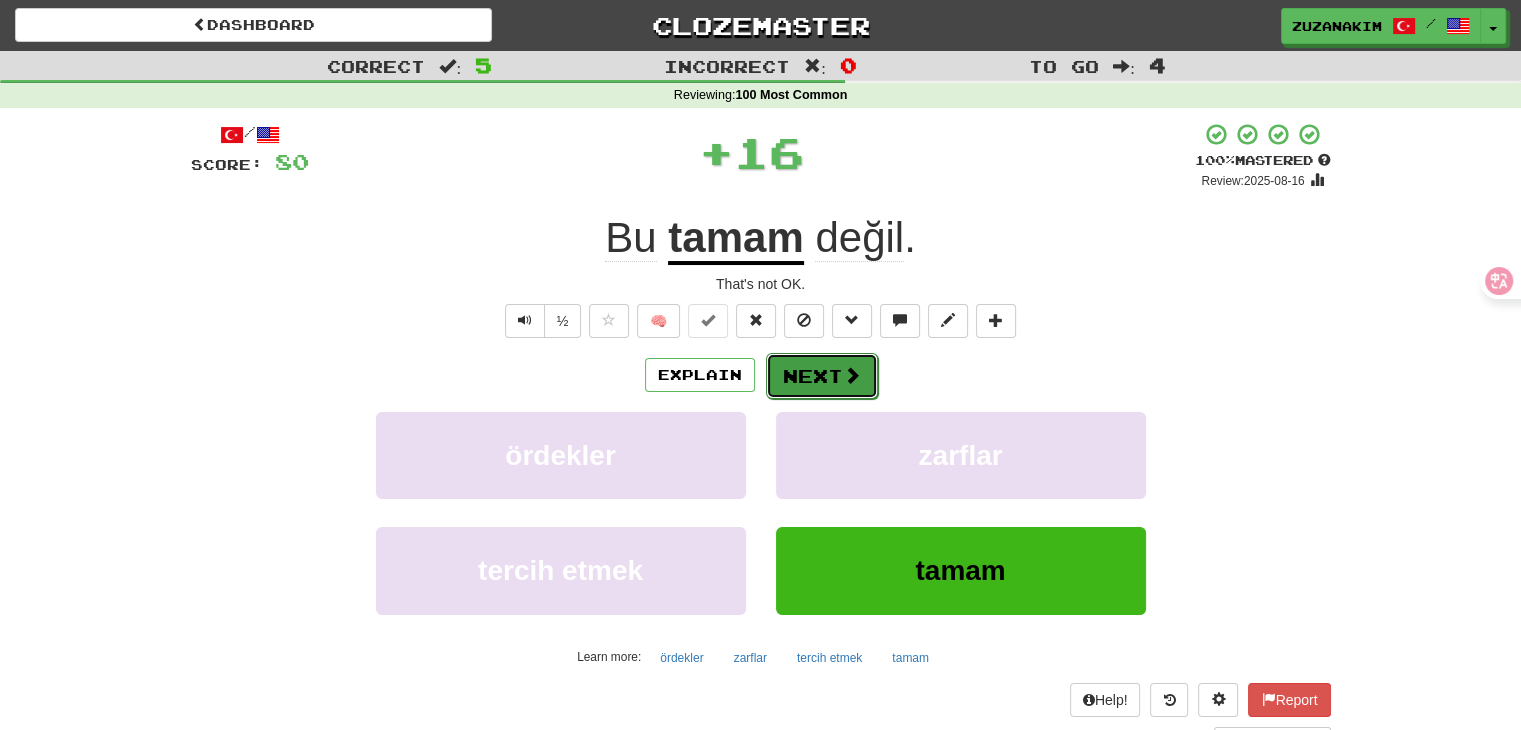 click on "Next" at bounding box center [822, 376] 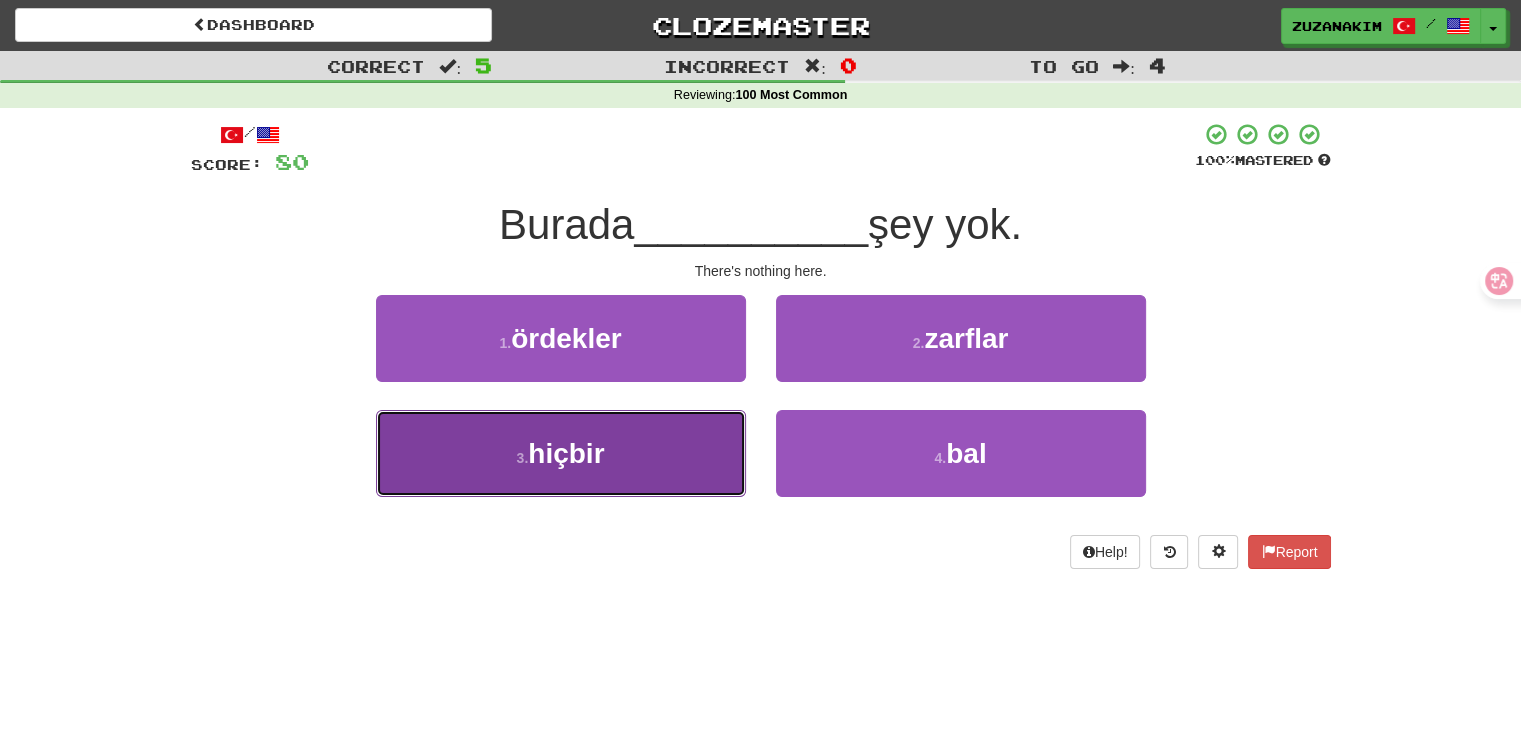 click on "3 .  hiçbir" at bounding box center (561, 453) 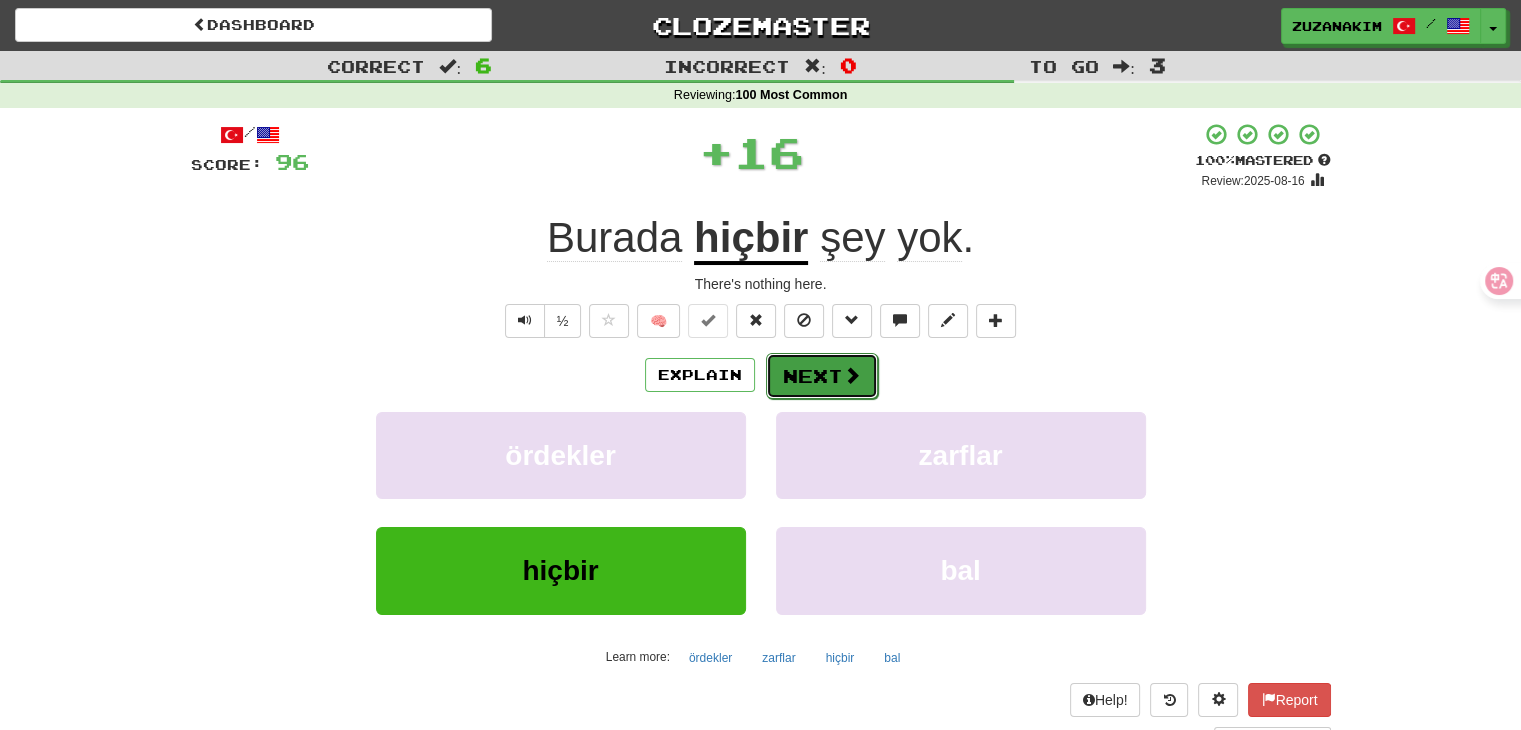 click on "Next" at bounding box center (822, 376) 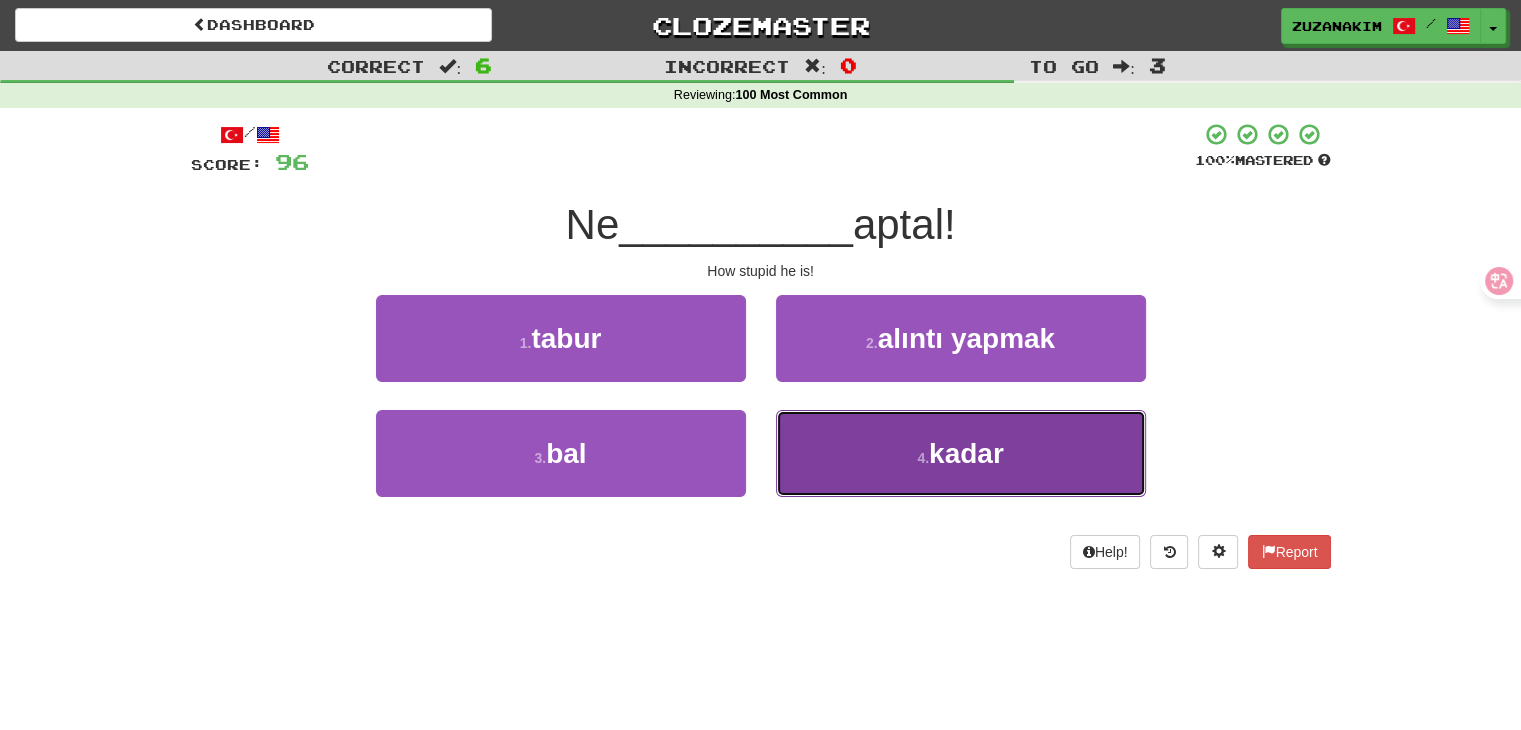 click on "4 .  kadar" at bounding box center [961, 453] 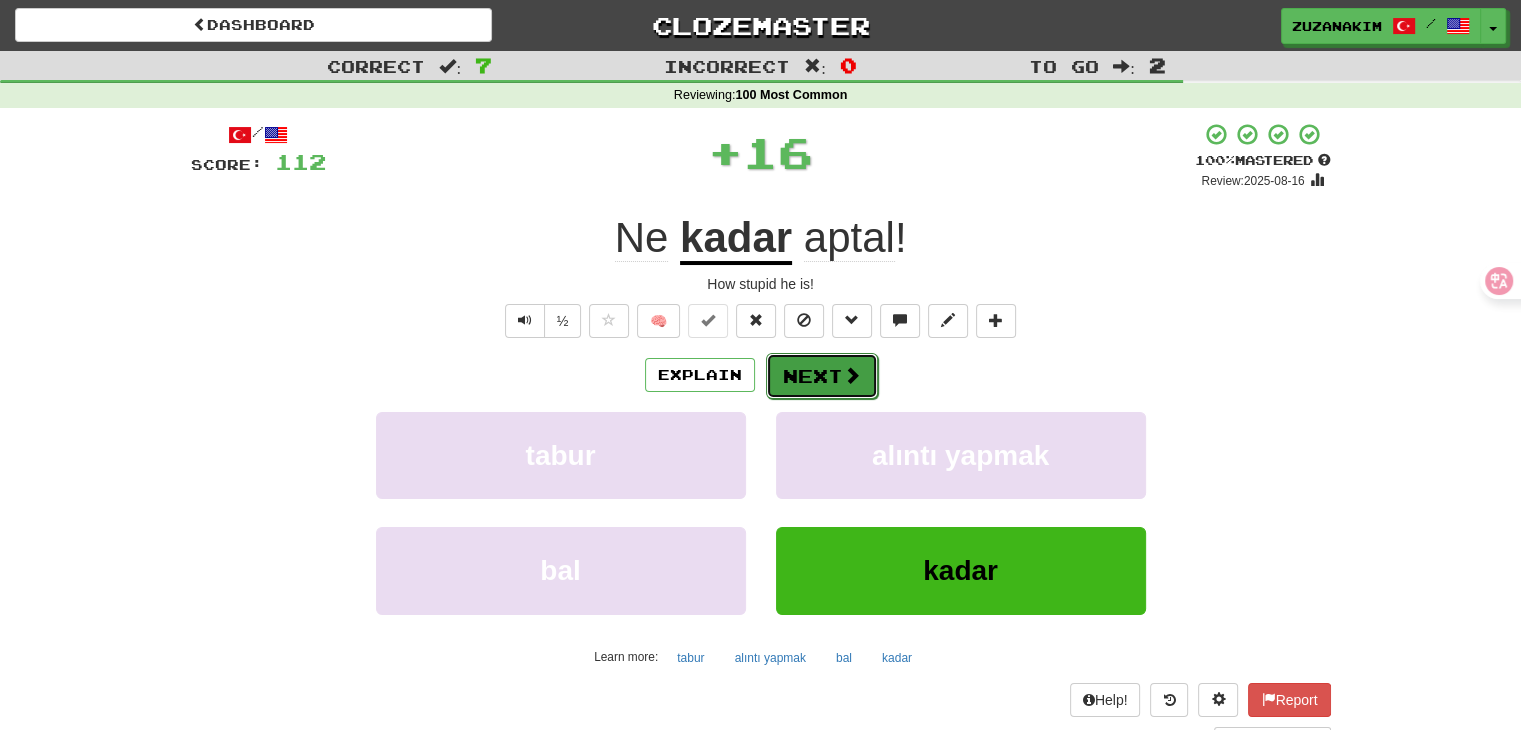 click on "Next" at bounding box center (822, 376) 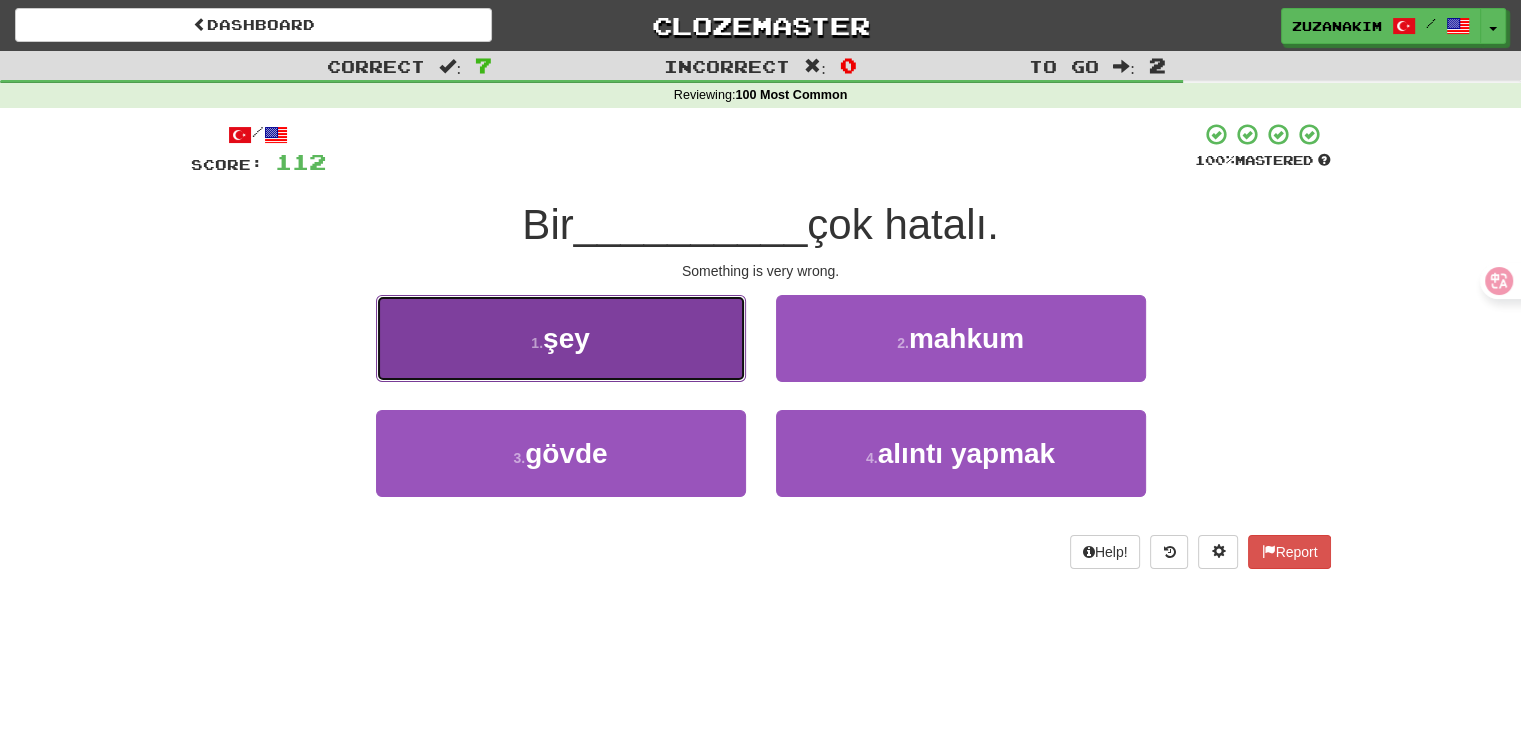 click on "1 .  şey" at bounding box center (561, 338) 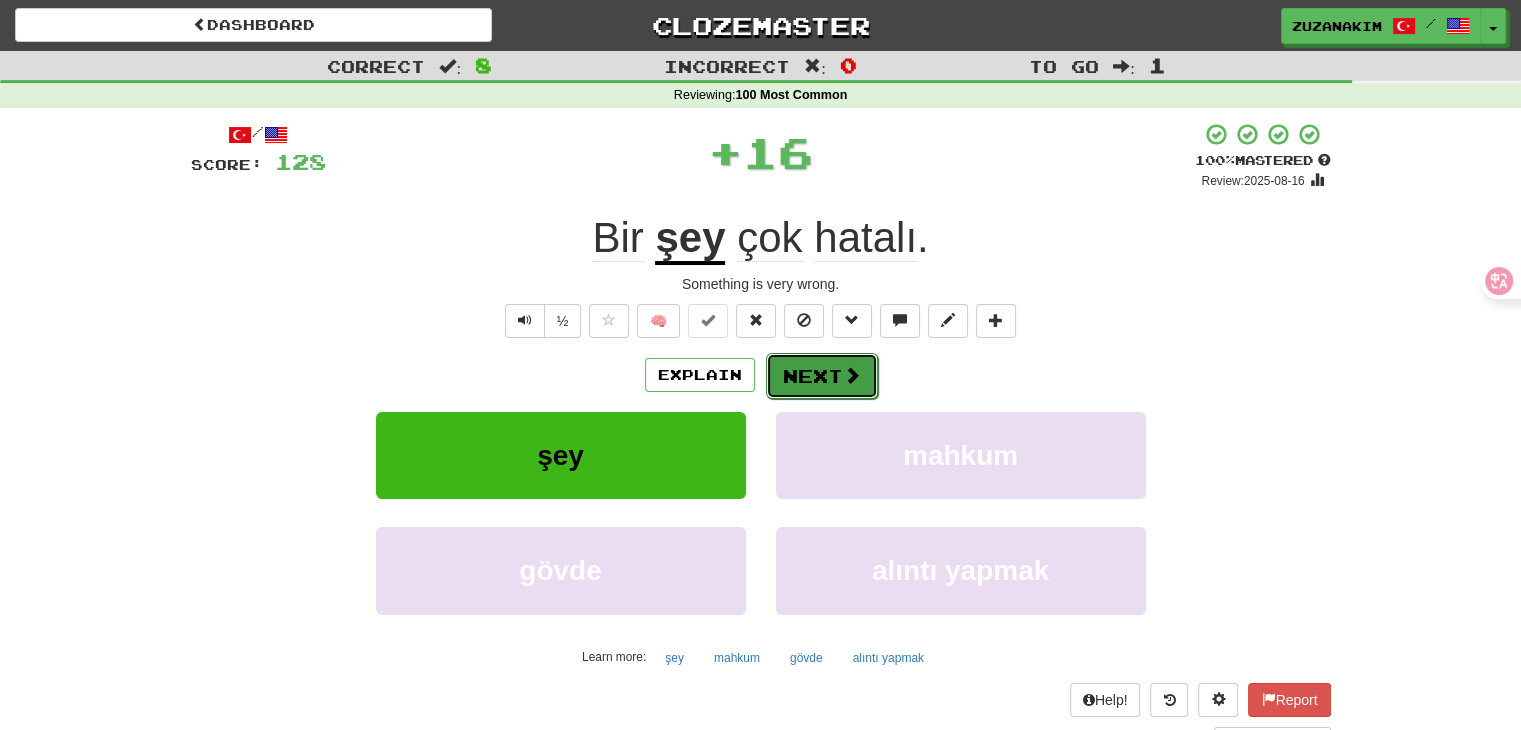 click on "Next" at bounding box center [822, 376] 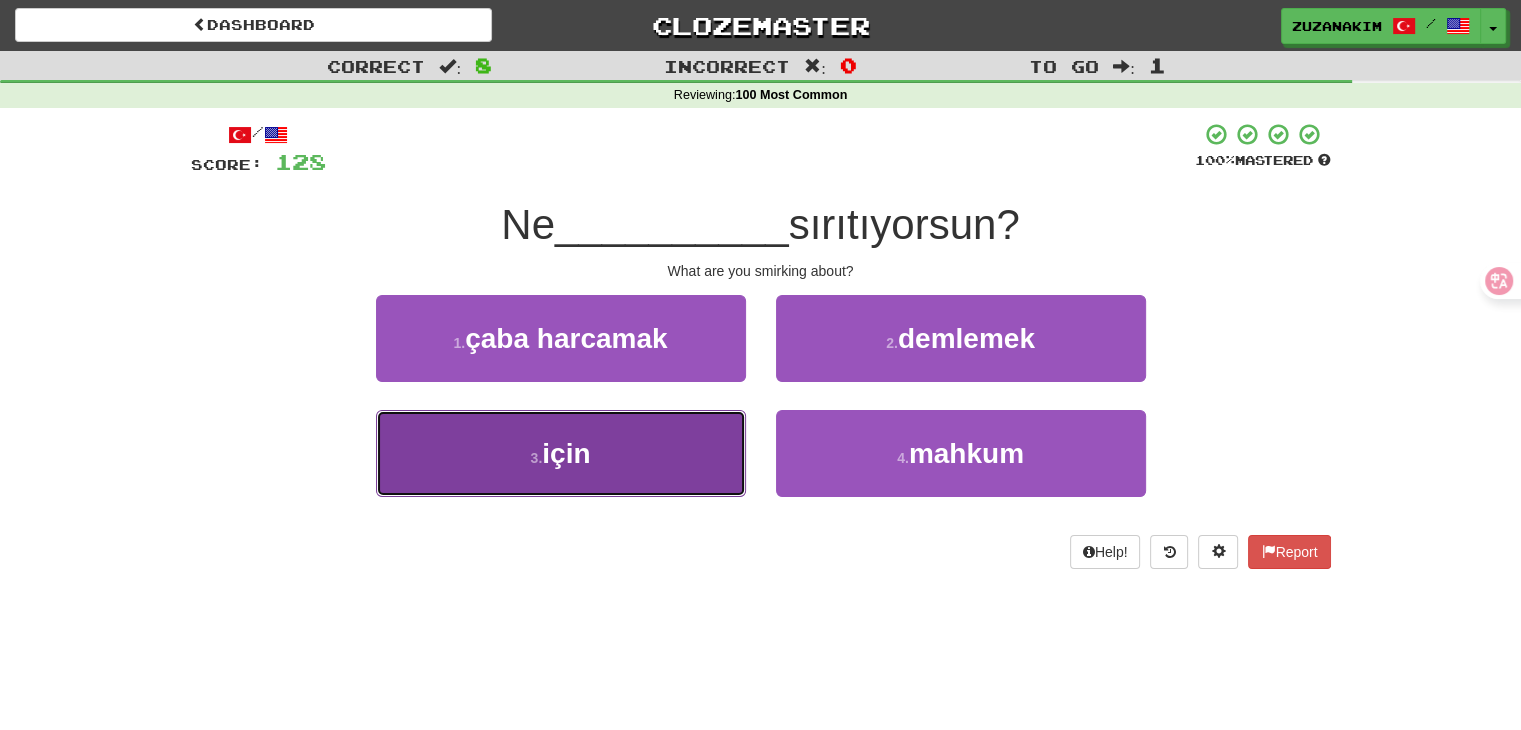 click on "3 .  için" at bounding box center (561, 453) 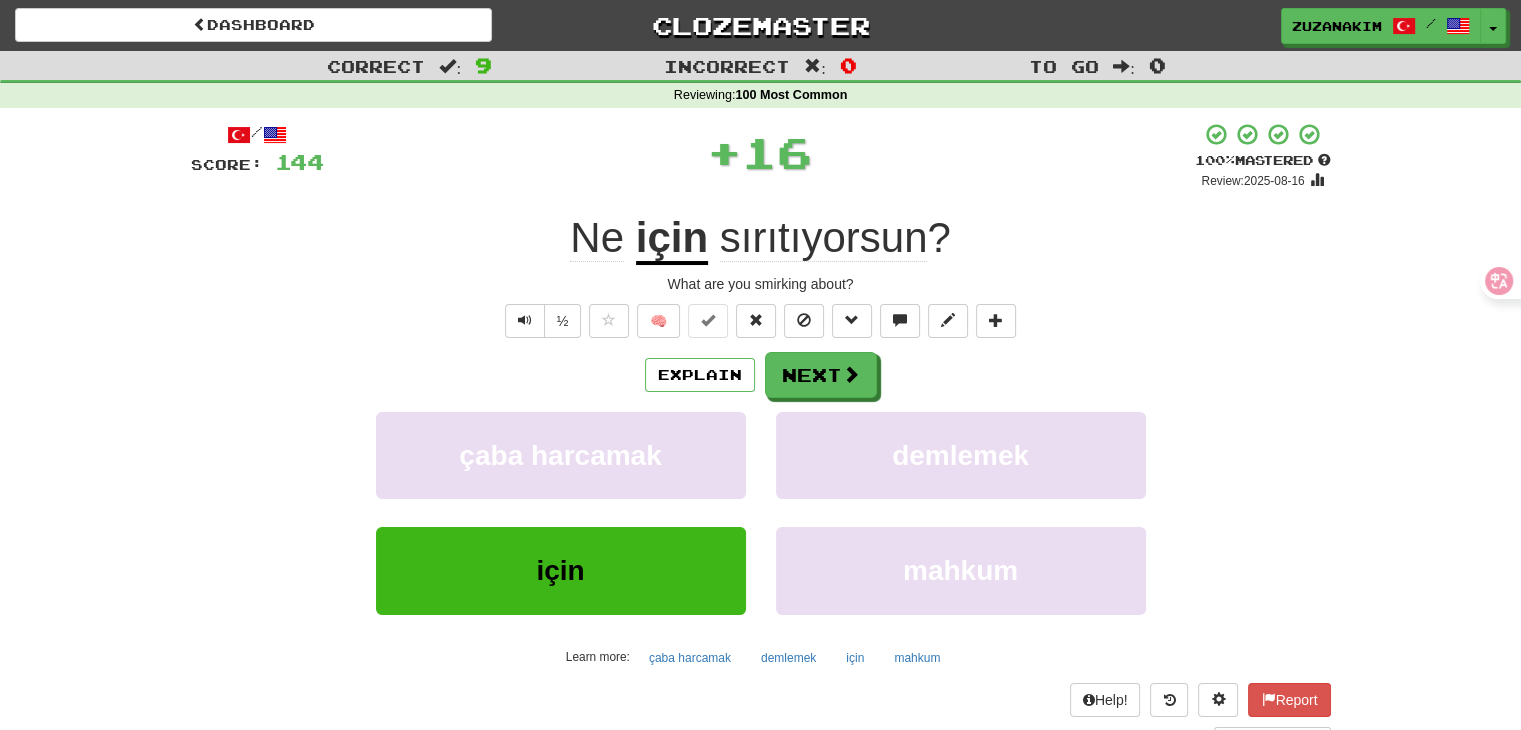 click at bounding box center [851, 374] 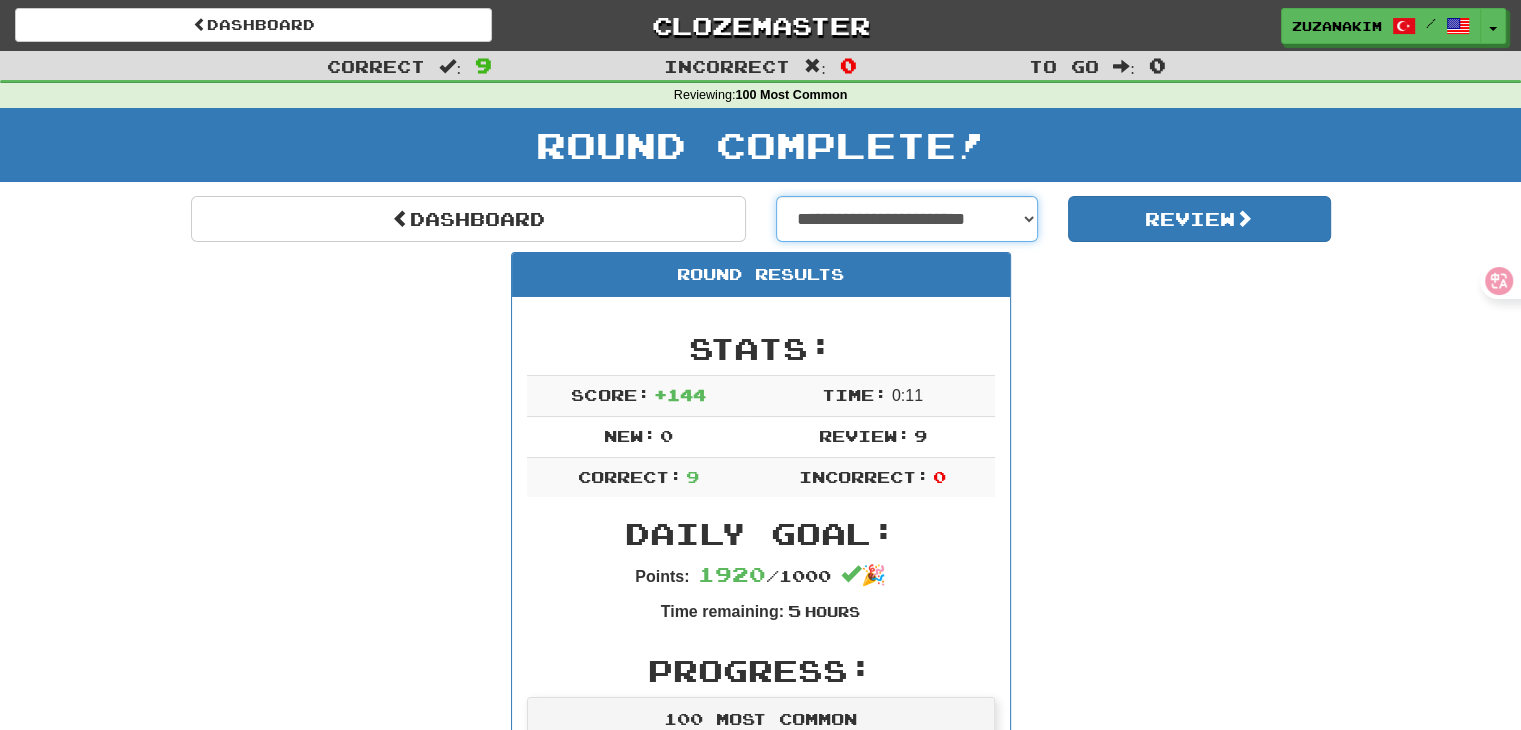 click on "**********" at bounding box center (907, 219) 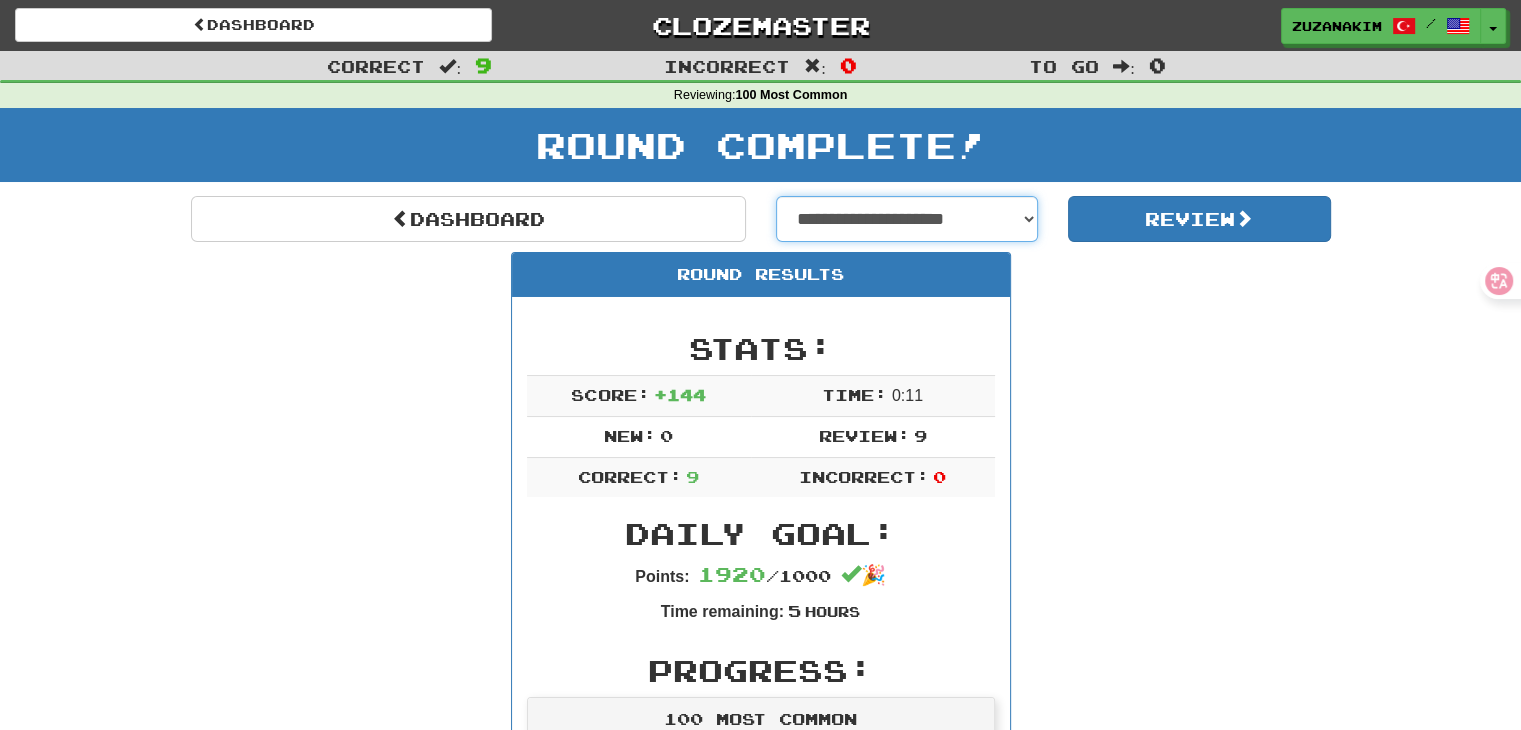 click on "**********" at bounding box center [907, 219] 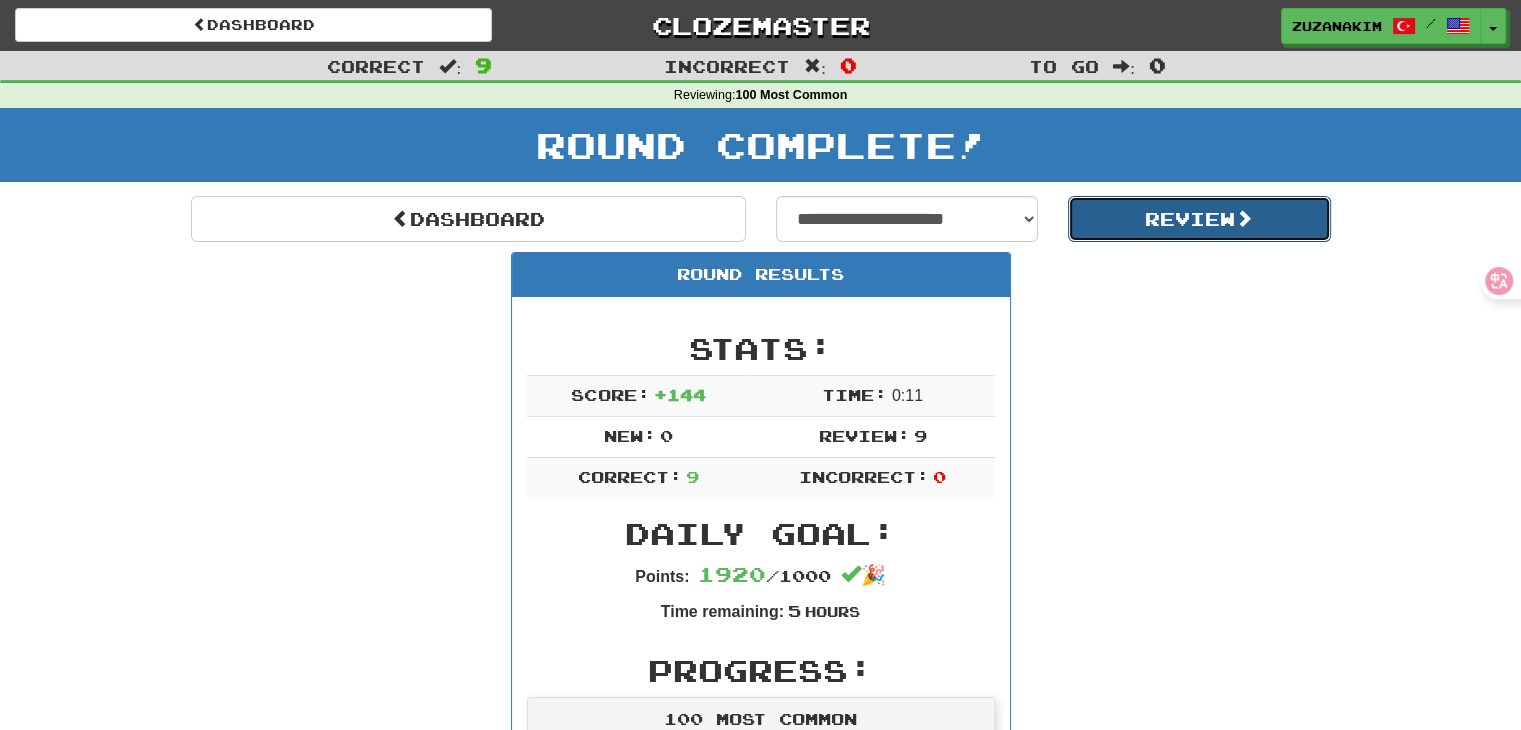 click on "Review" at bounding box center (1199, 219) 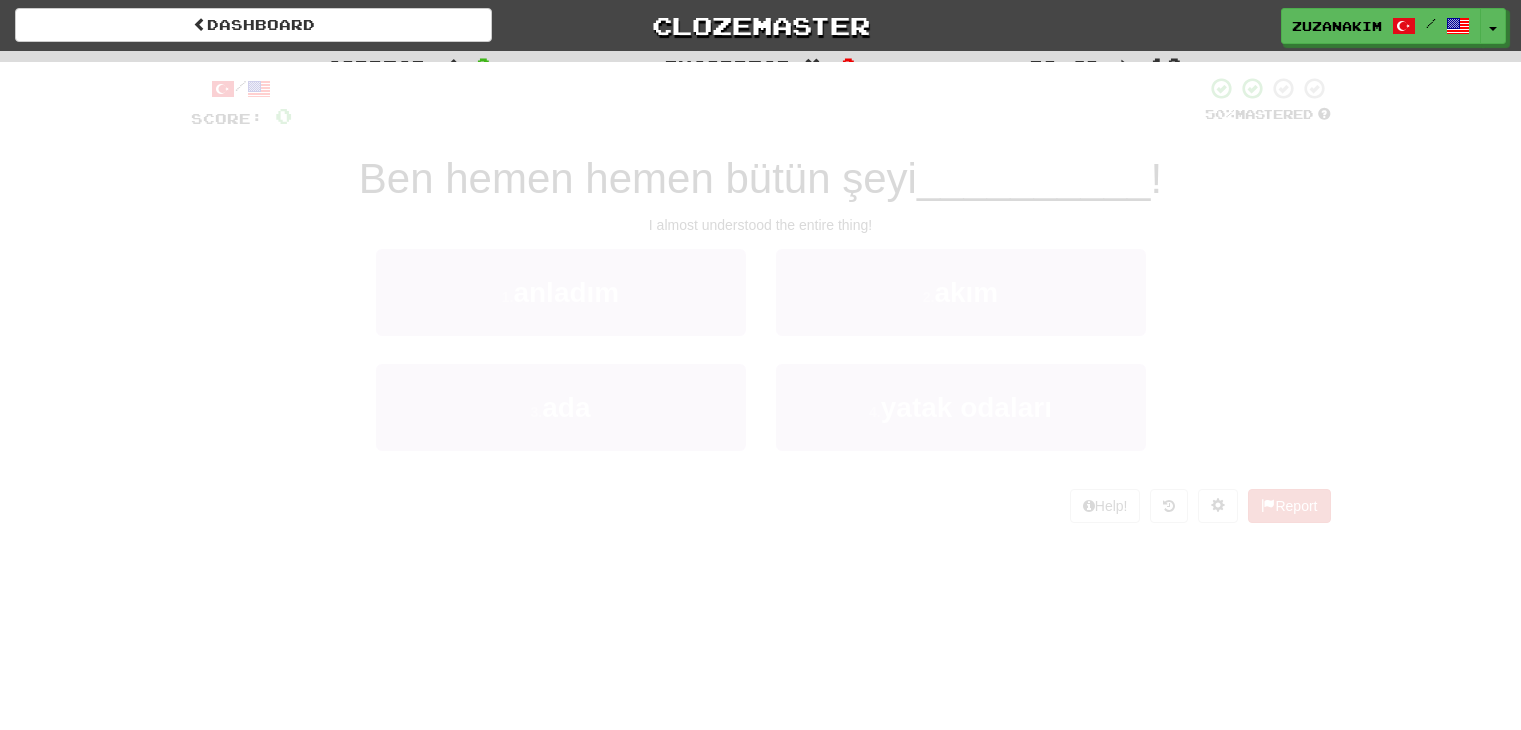 scroll, scrollTop: 0, scrollLeft: 0, axis: both 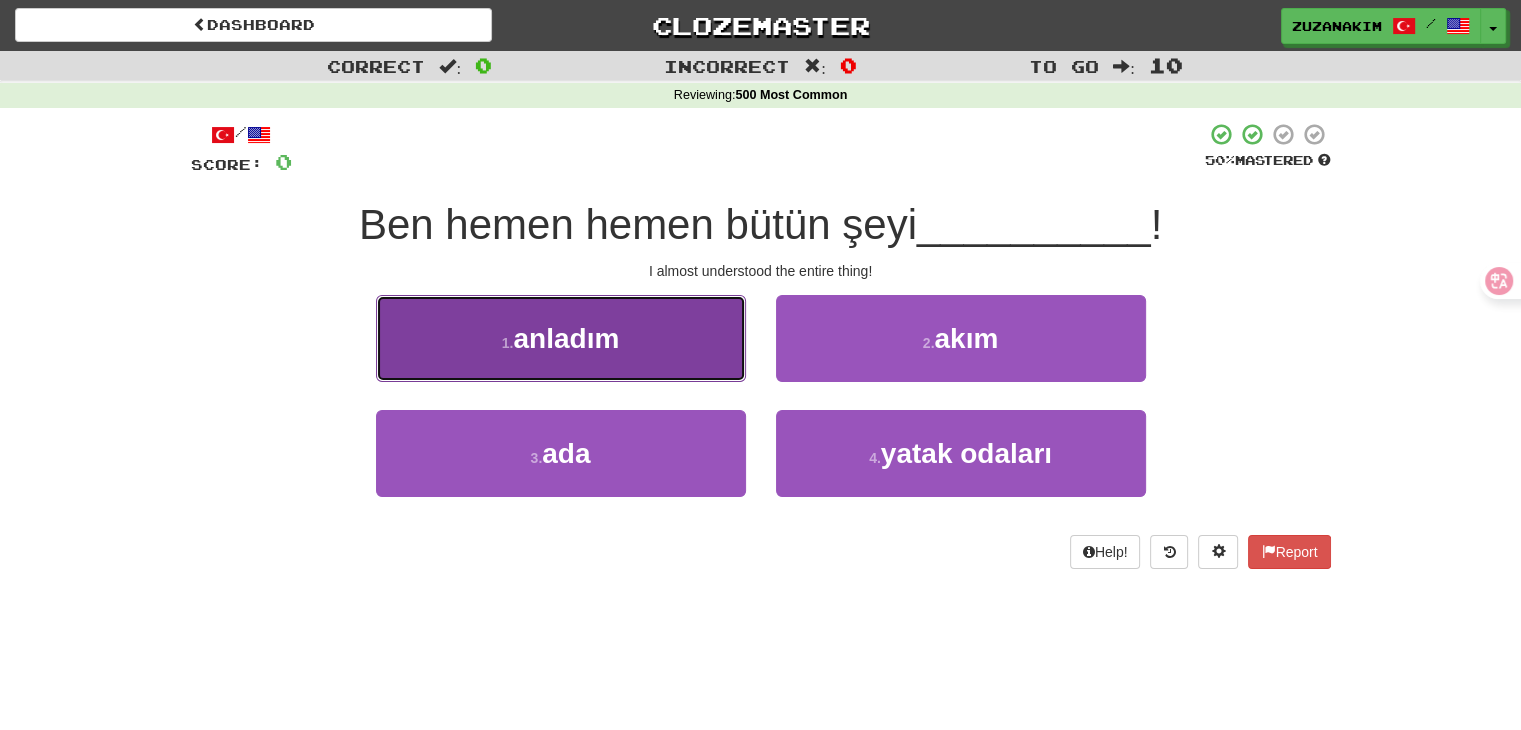 click on "1 .  anladım" at bounding box center (561, 338) 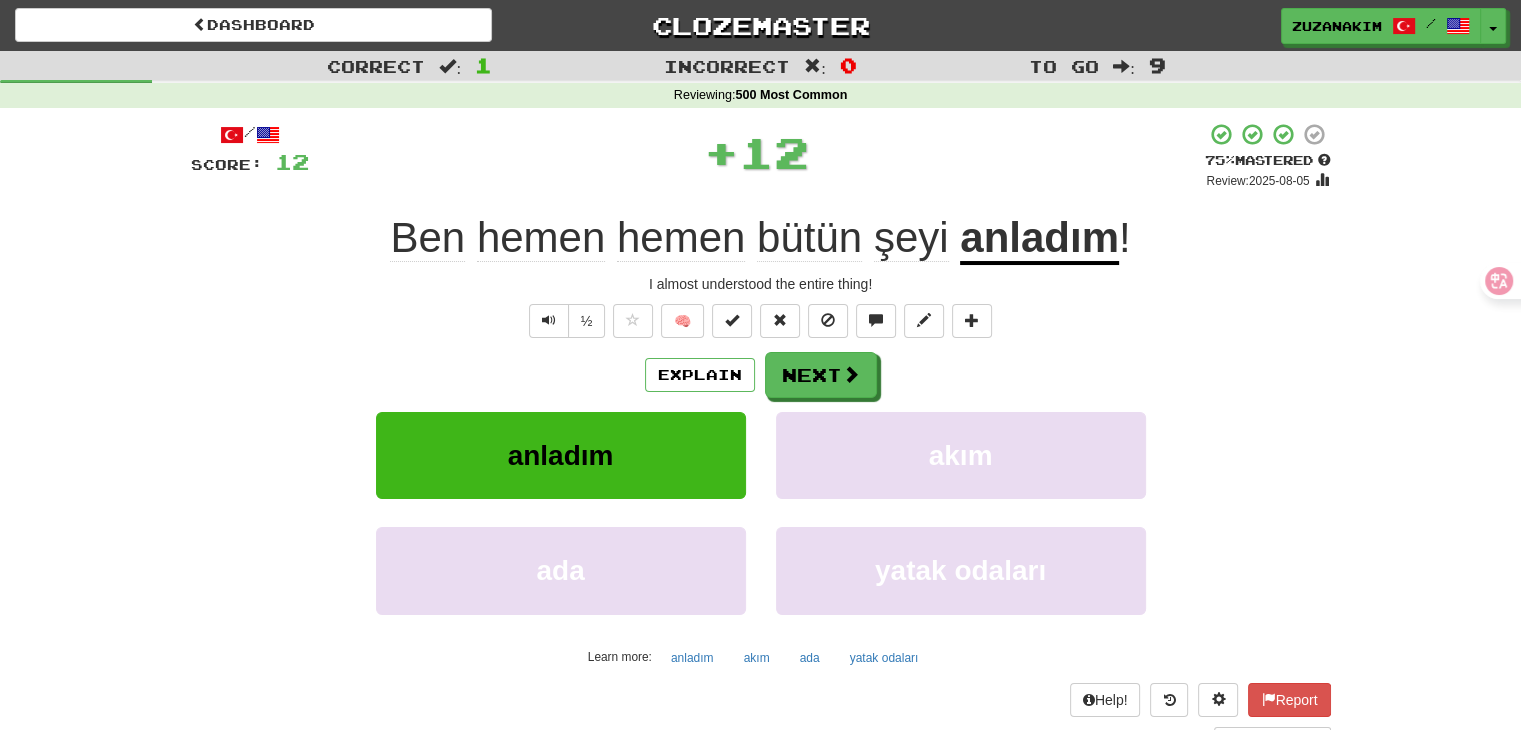 click on "/ Score: 12 + 12 75 % Mastered Review: 2025-08-05 [NAME] hemen hemen bütün şeyi anladım ! I almost understood the entire thing! ½ 🧠 Explain Next anladım akım ada yatak odaları Learn more: anladım akım ada yatak odaları Help! Report Sentence Source" at bounding box center (761, 435) 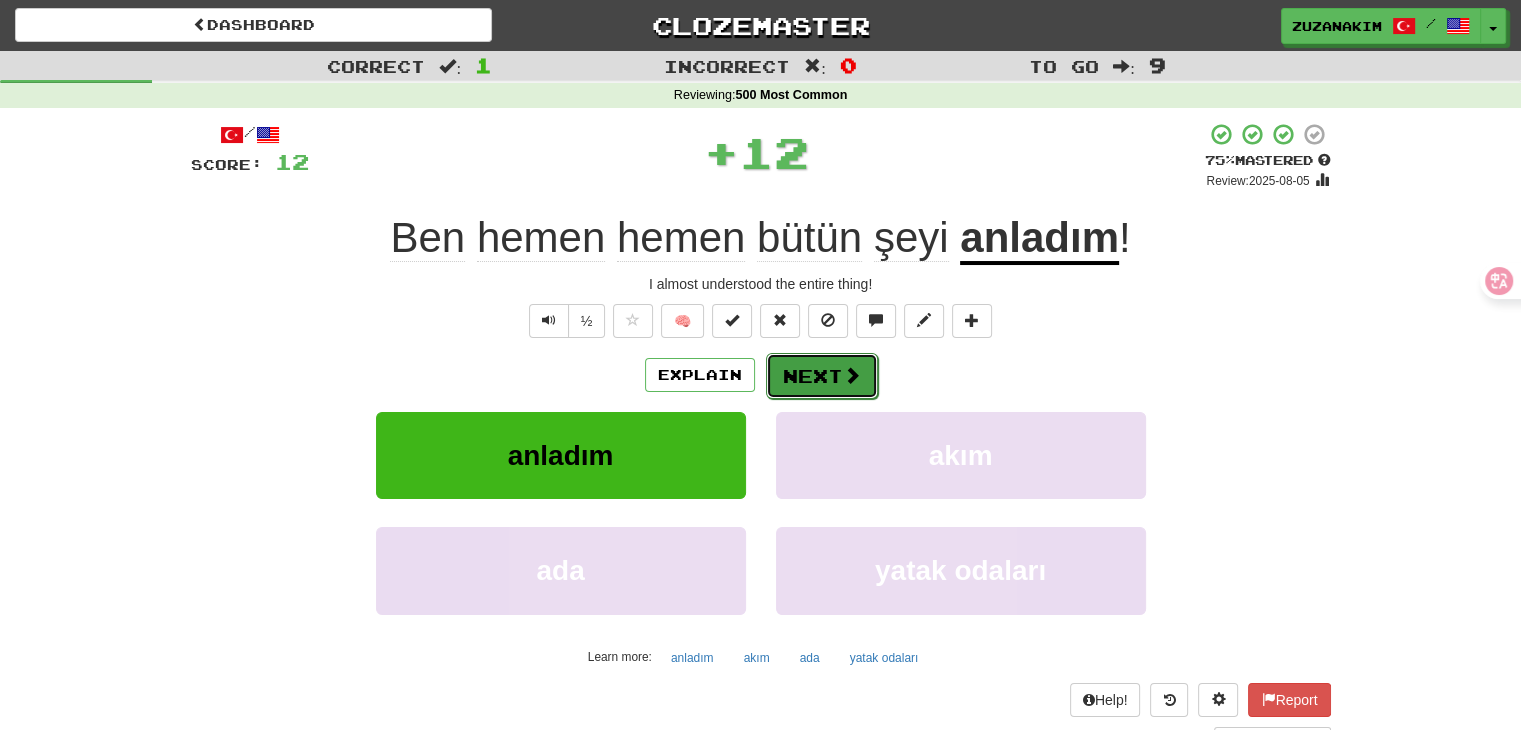 click on "Next" at bounding box center (822, 376) 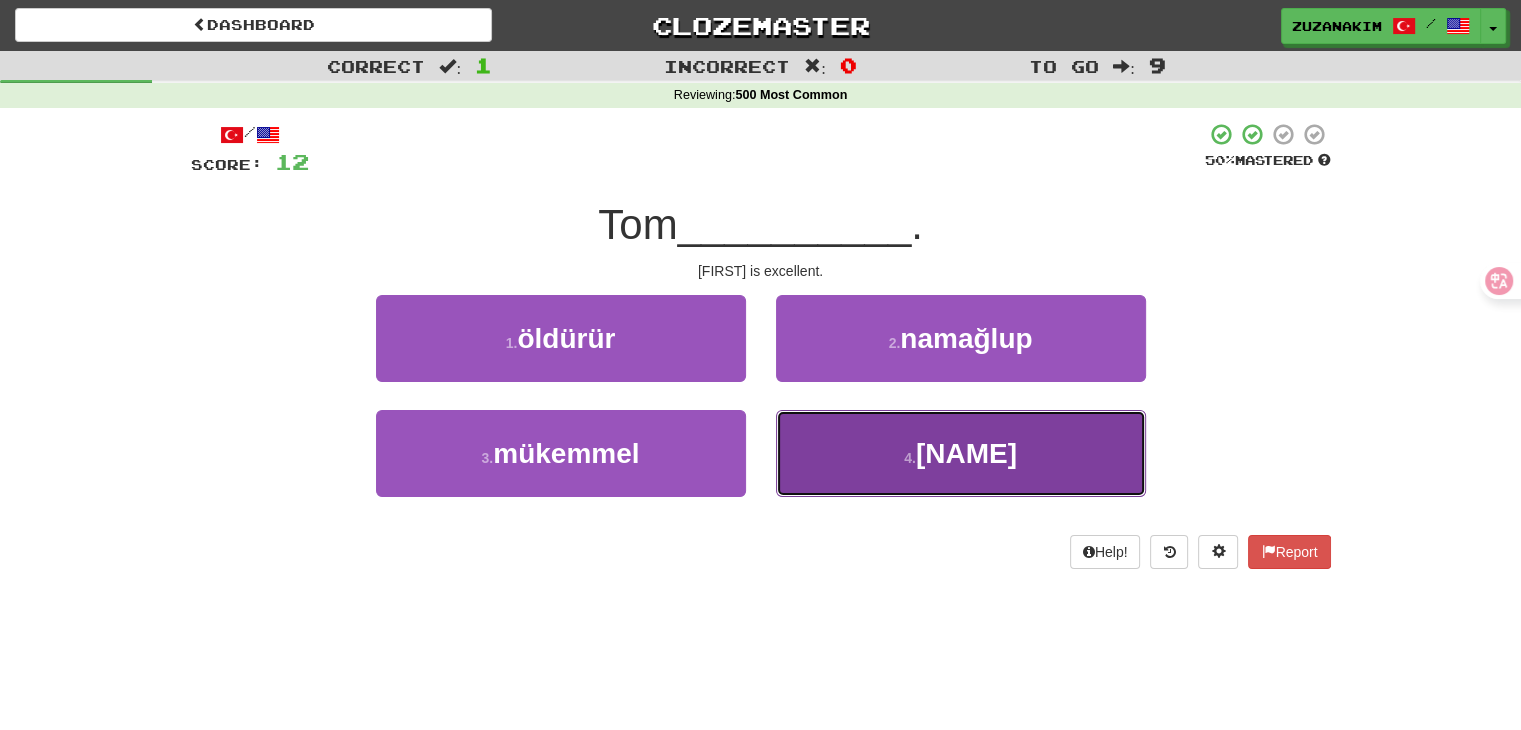 click on "4 .  bulut" at bounding box center (961, 453) 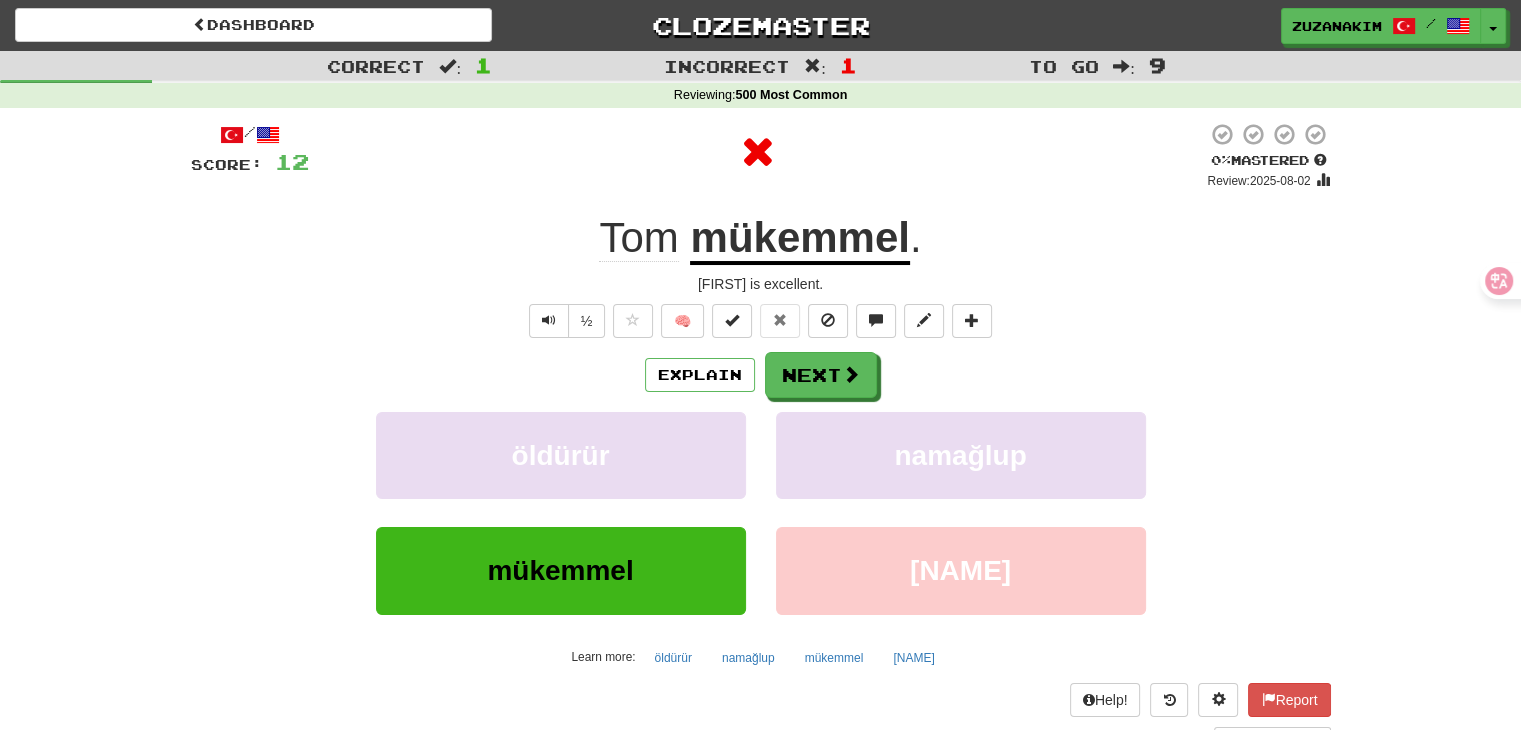 click on "mükemmel" at bounding box center [799, 239] 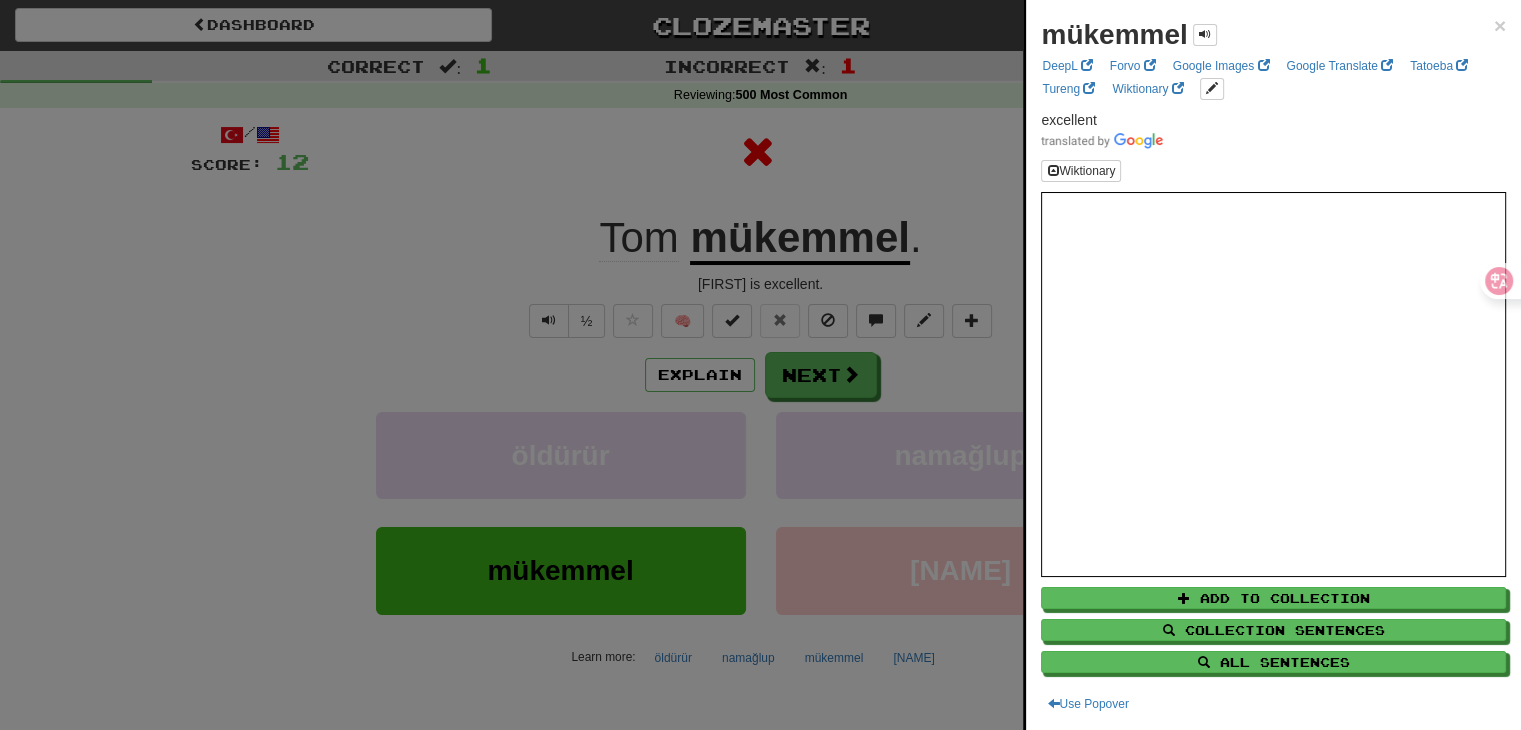 click at bounding box center (760, 365) 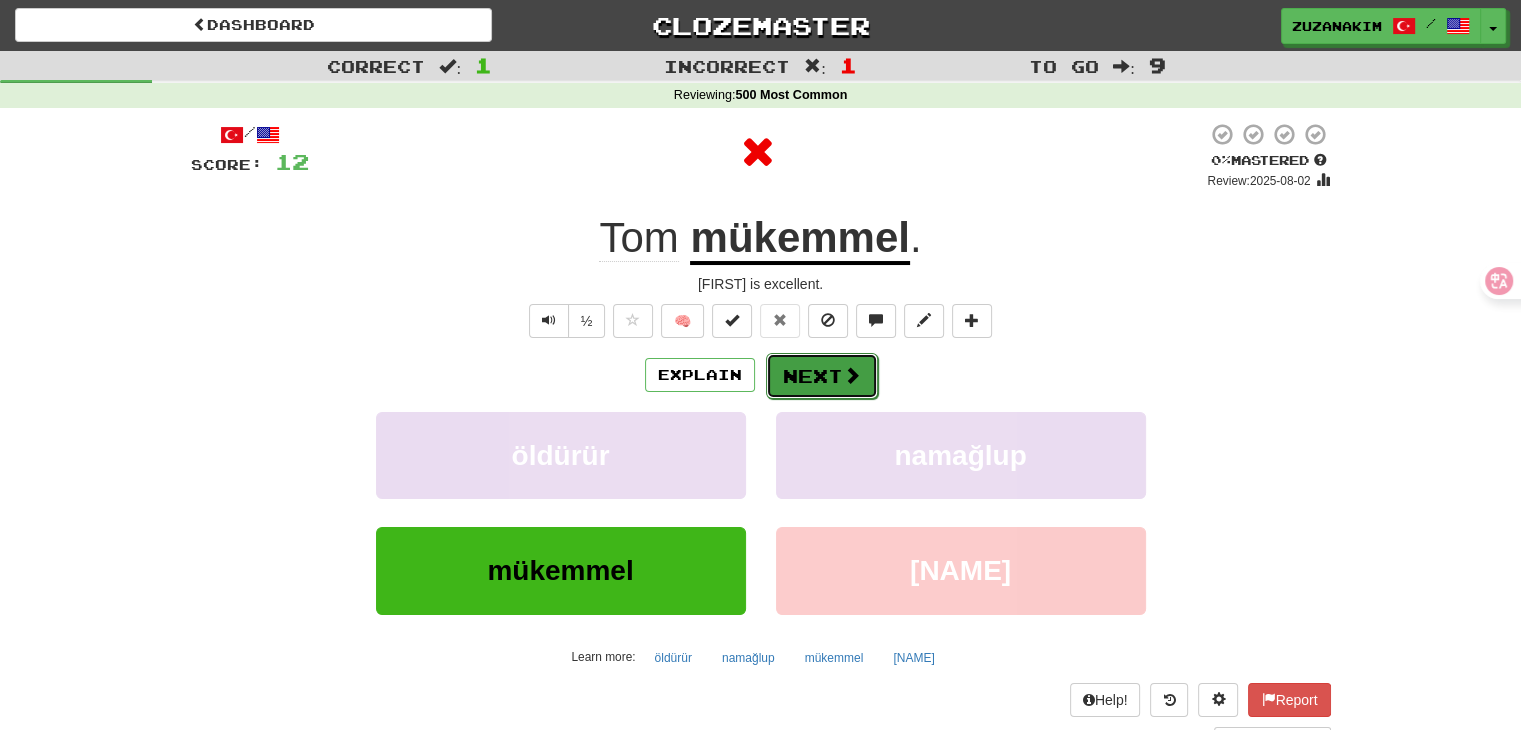 click on "Next" at bounding box center (822, 376) 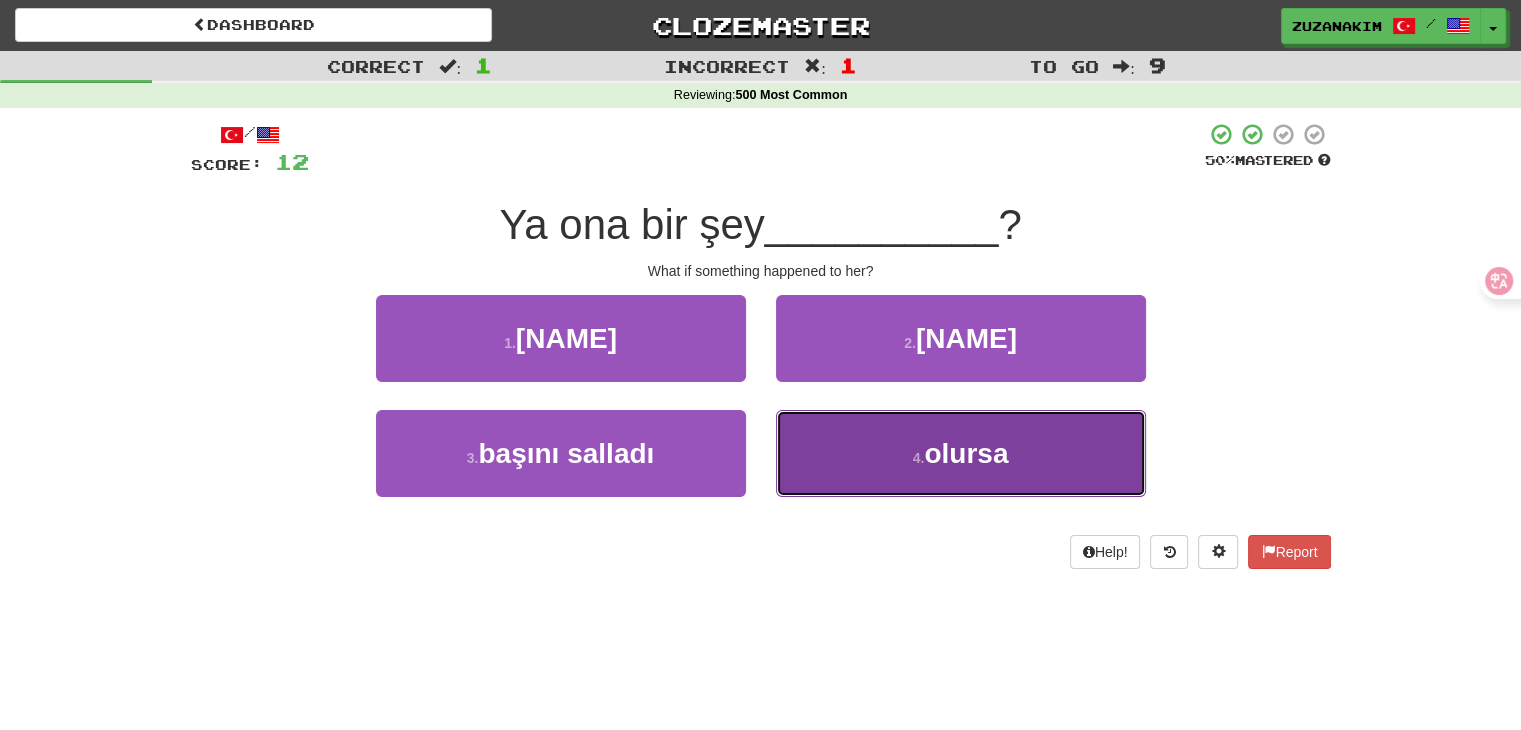 click on "4 .  olursa" at bounding box center [961, 453] 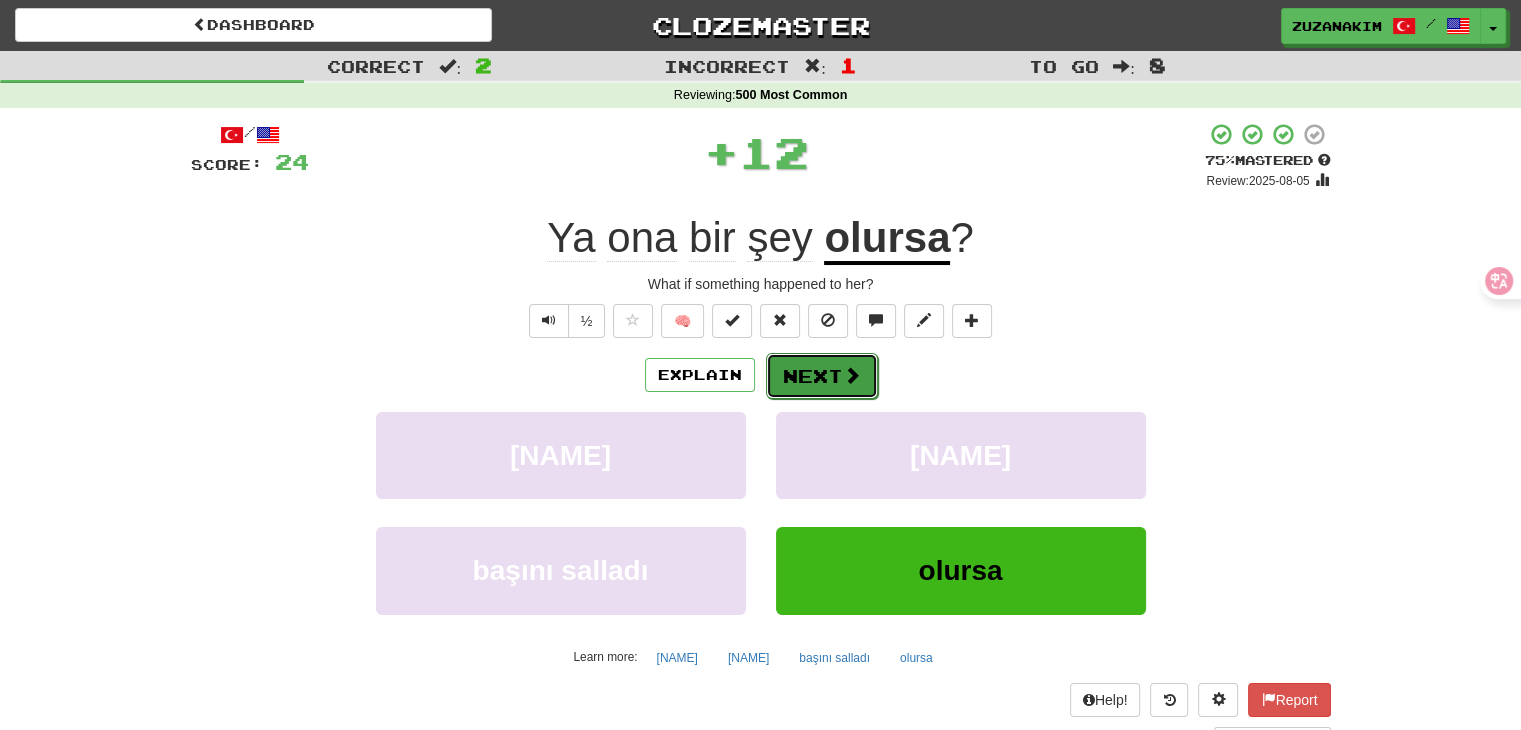click on "Next" at bounding box center (822, 376) 